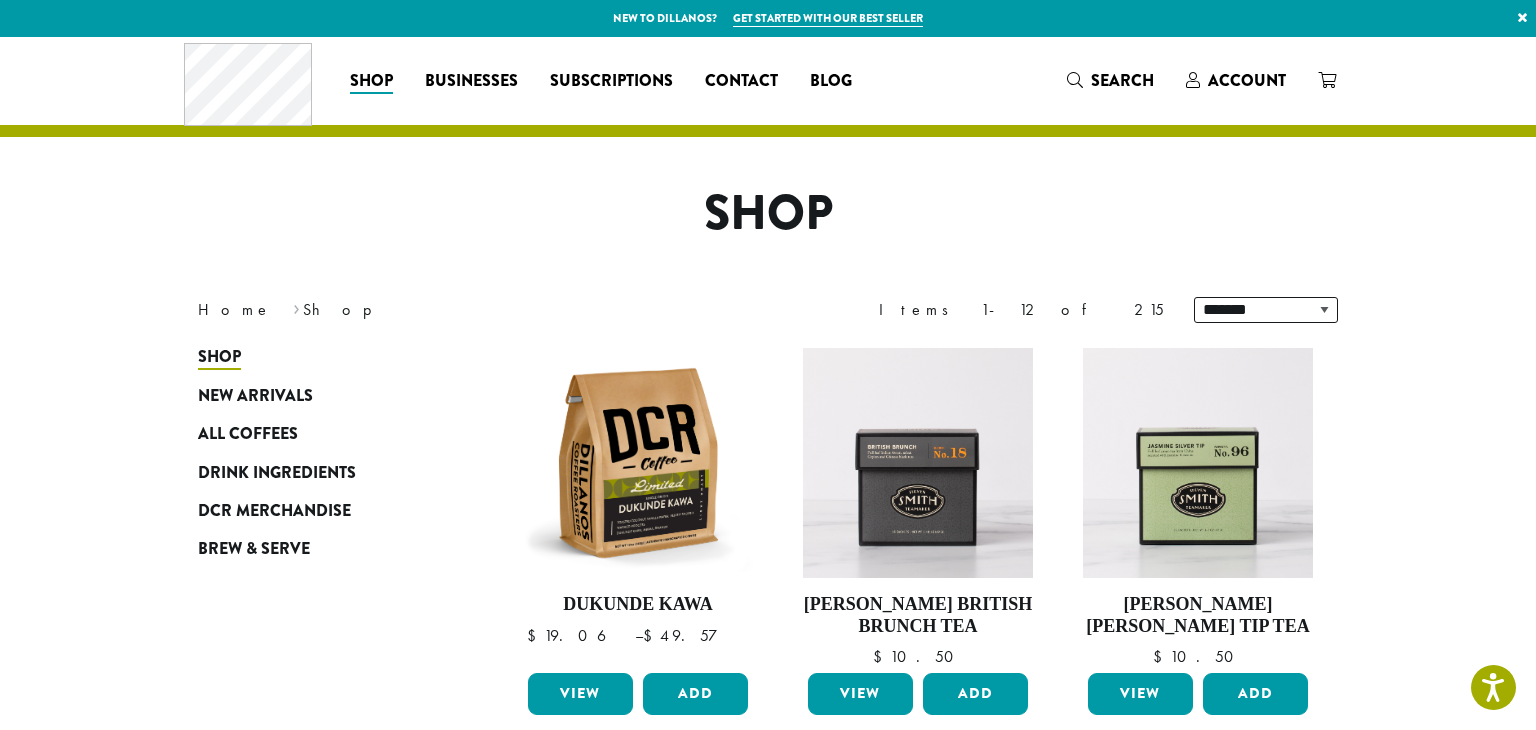 scroll, scrollTop: 0, scrollLeft: 0, axis: both 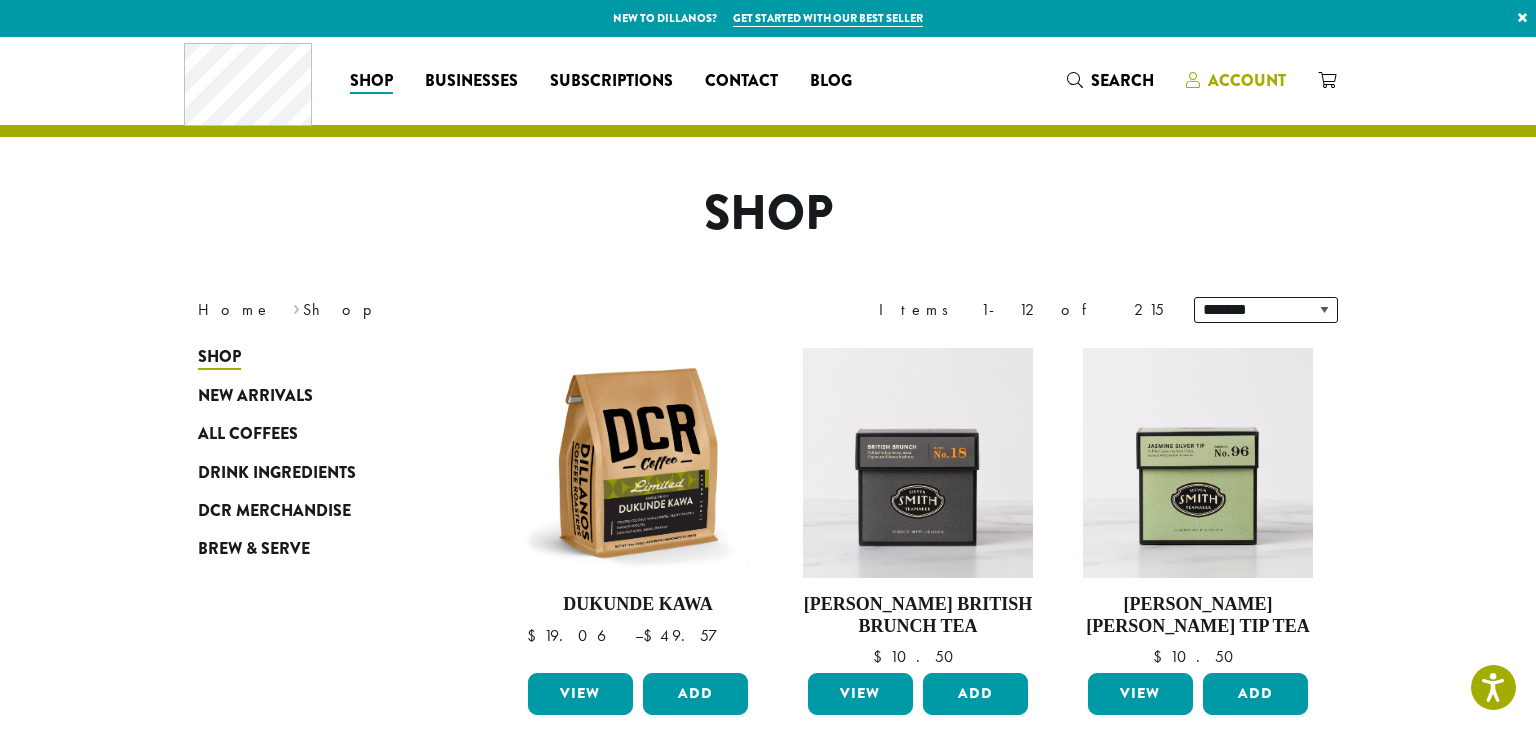 click on "Account" at bounding box center [1247, 80] 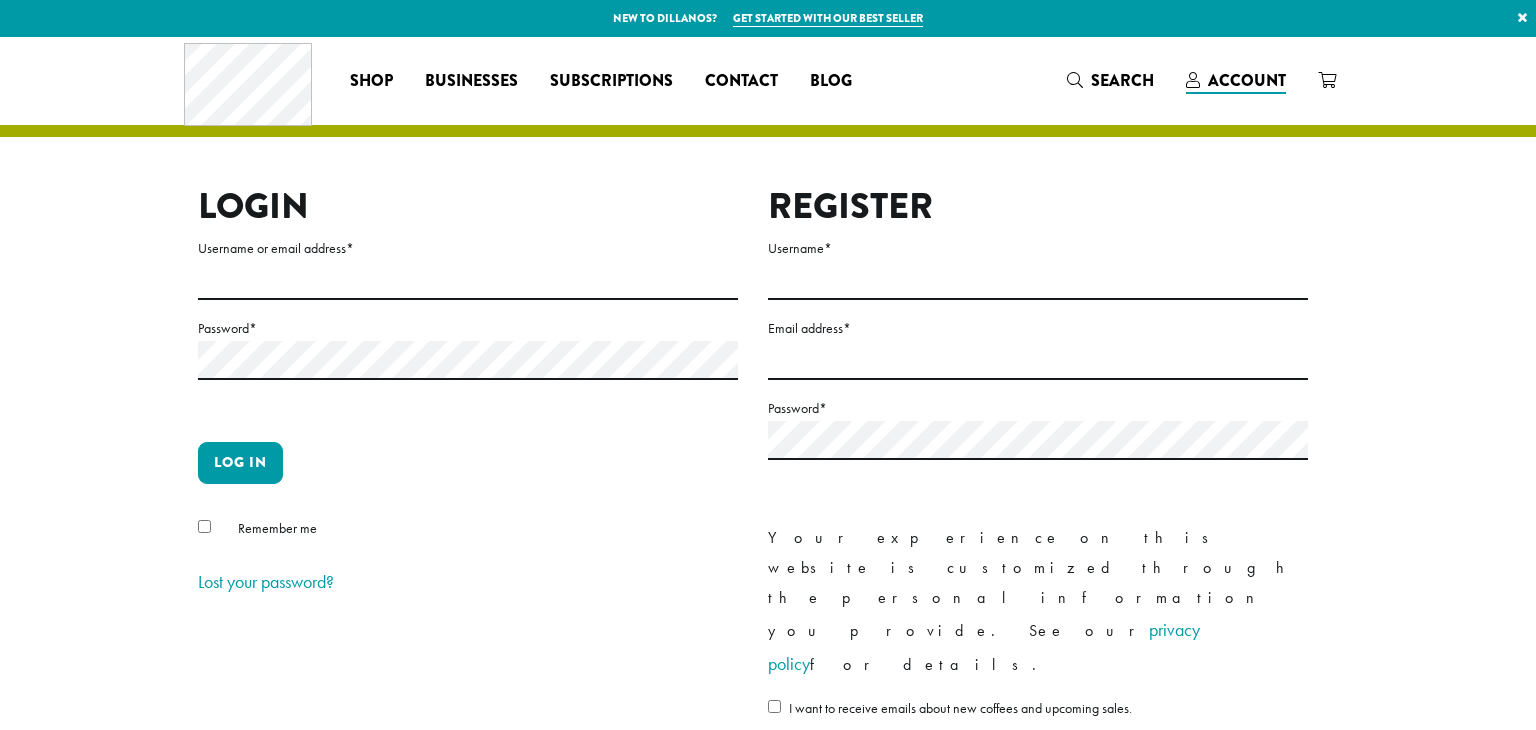 scroll, scrollTop: 0, scrollLeft: 0, axis: both 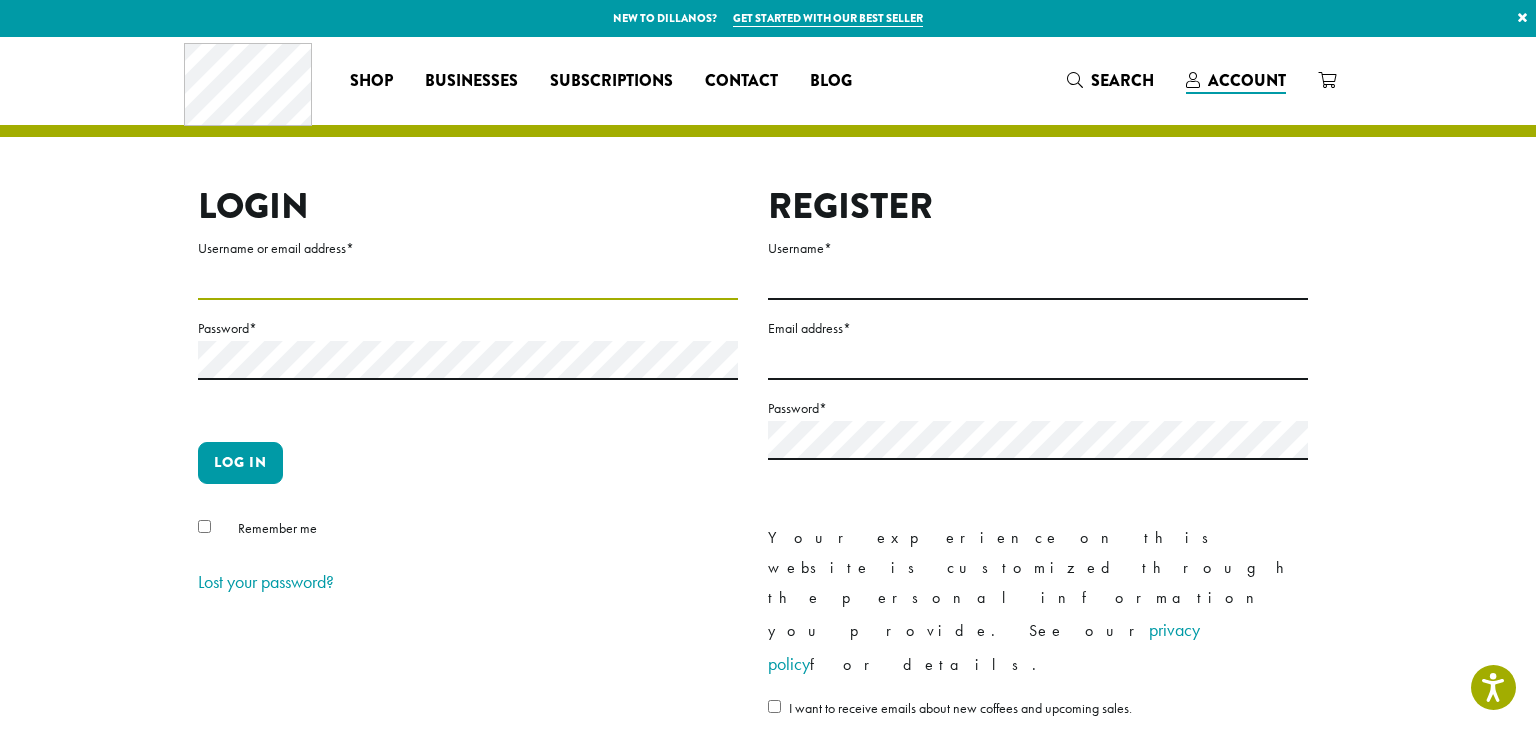 type on "**********" 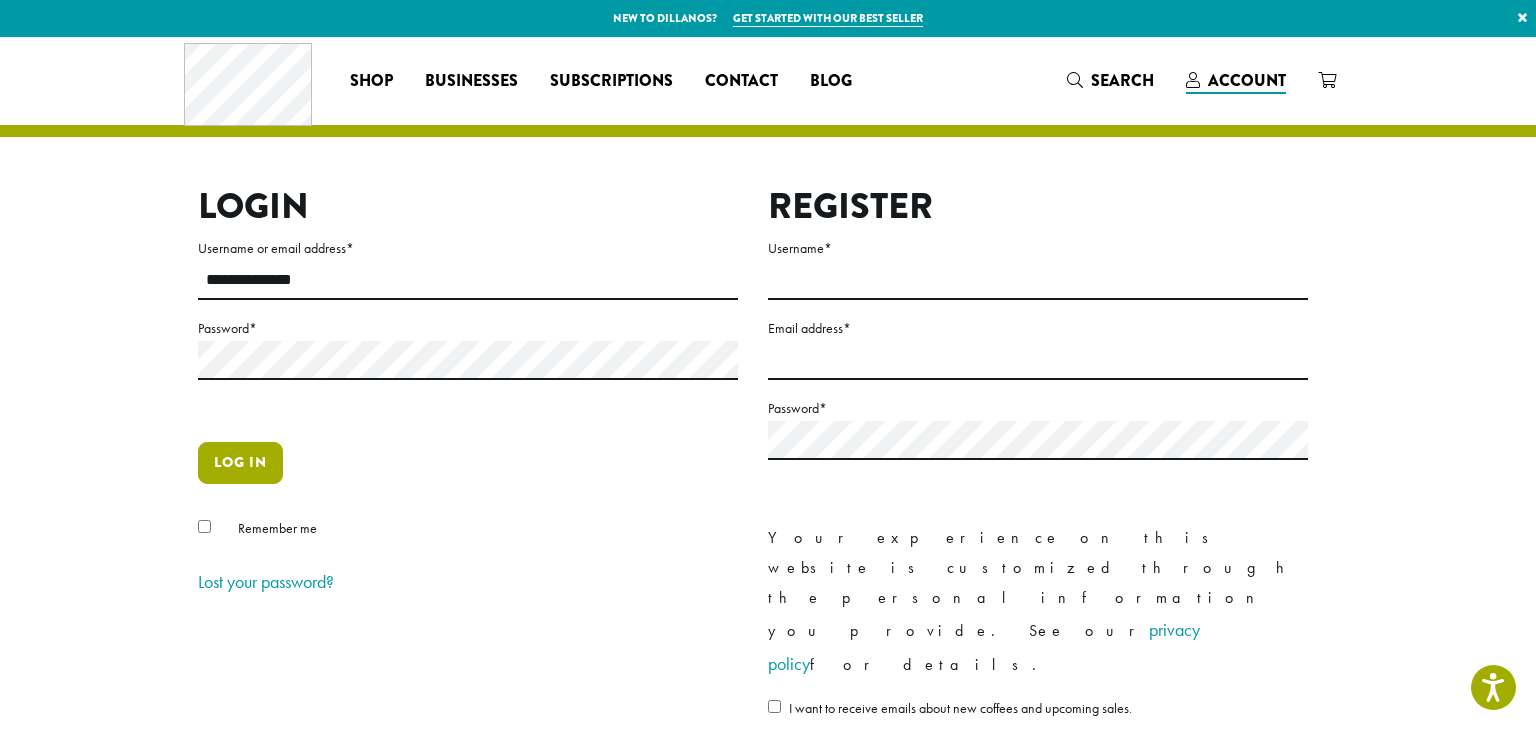 click on "Log in" at bounding box center [240, 463] 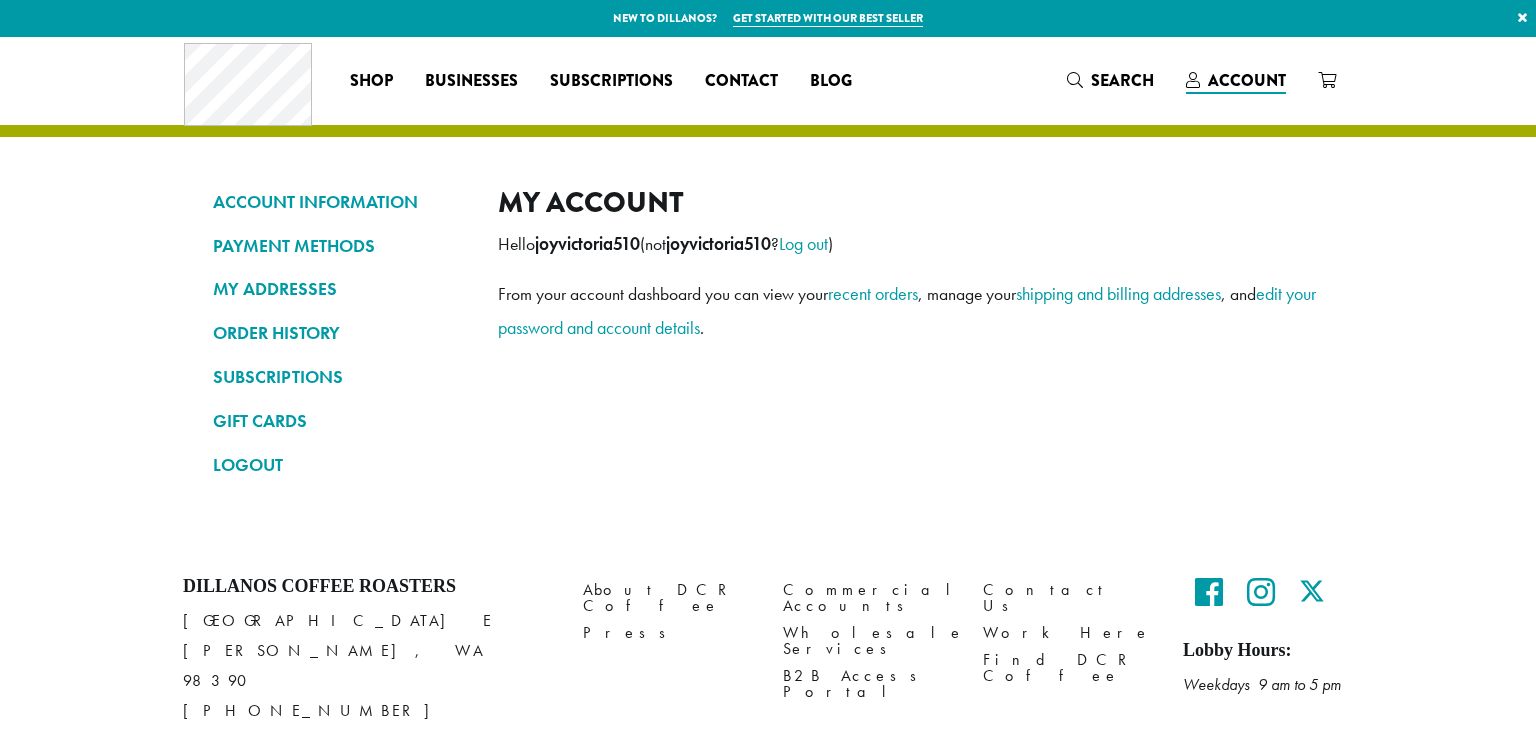 scroll, scrollTop: 0, scrollLeft: 0, axis: both 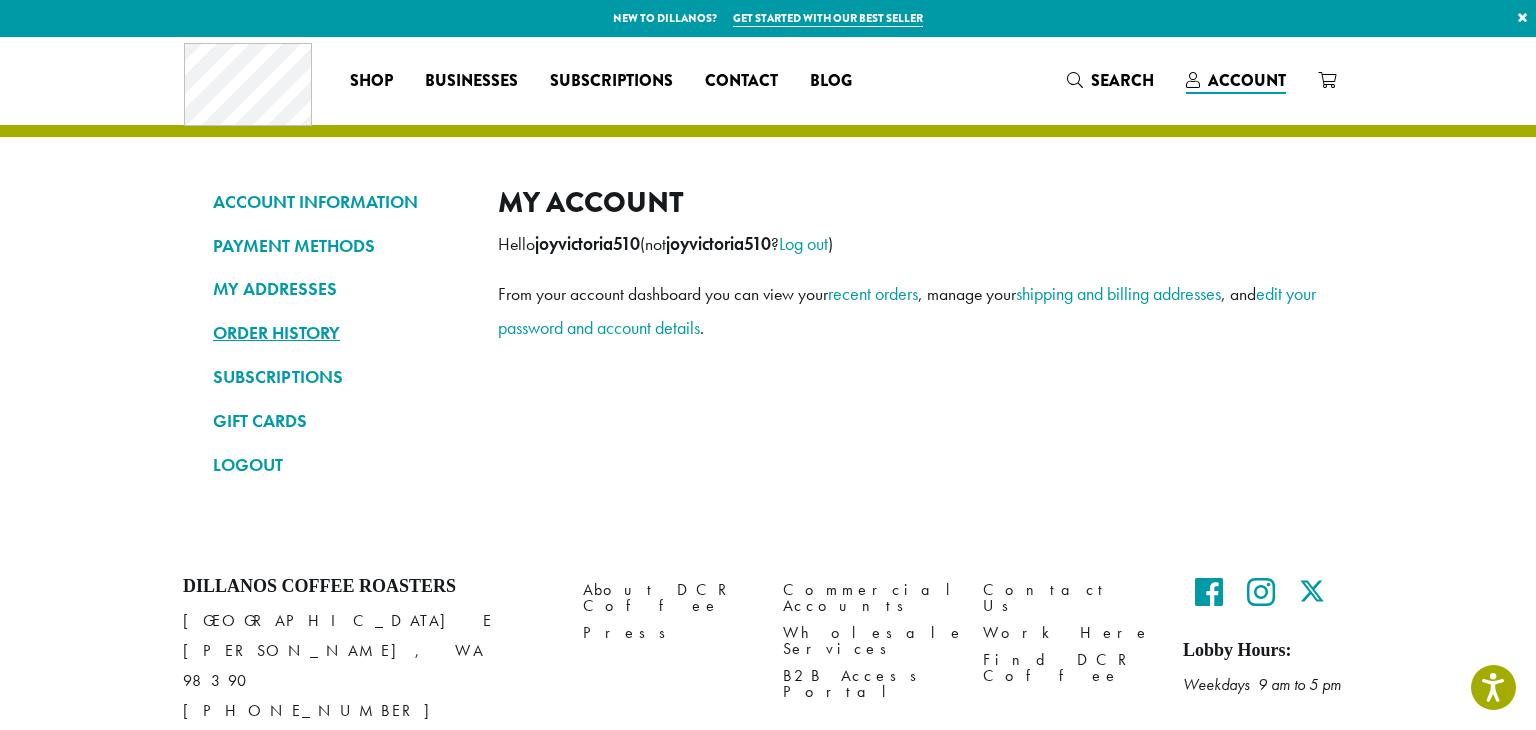 click on "ORDER HISTORY" at bounding box center [340, 333] 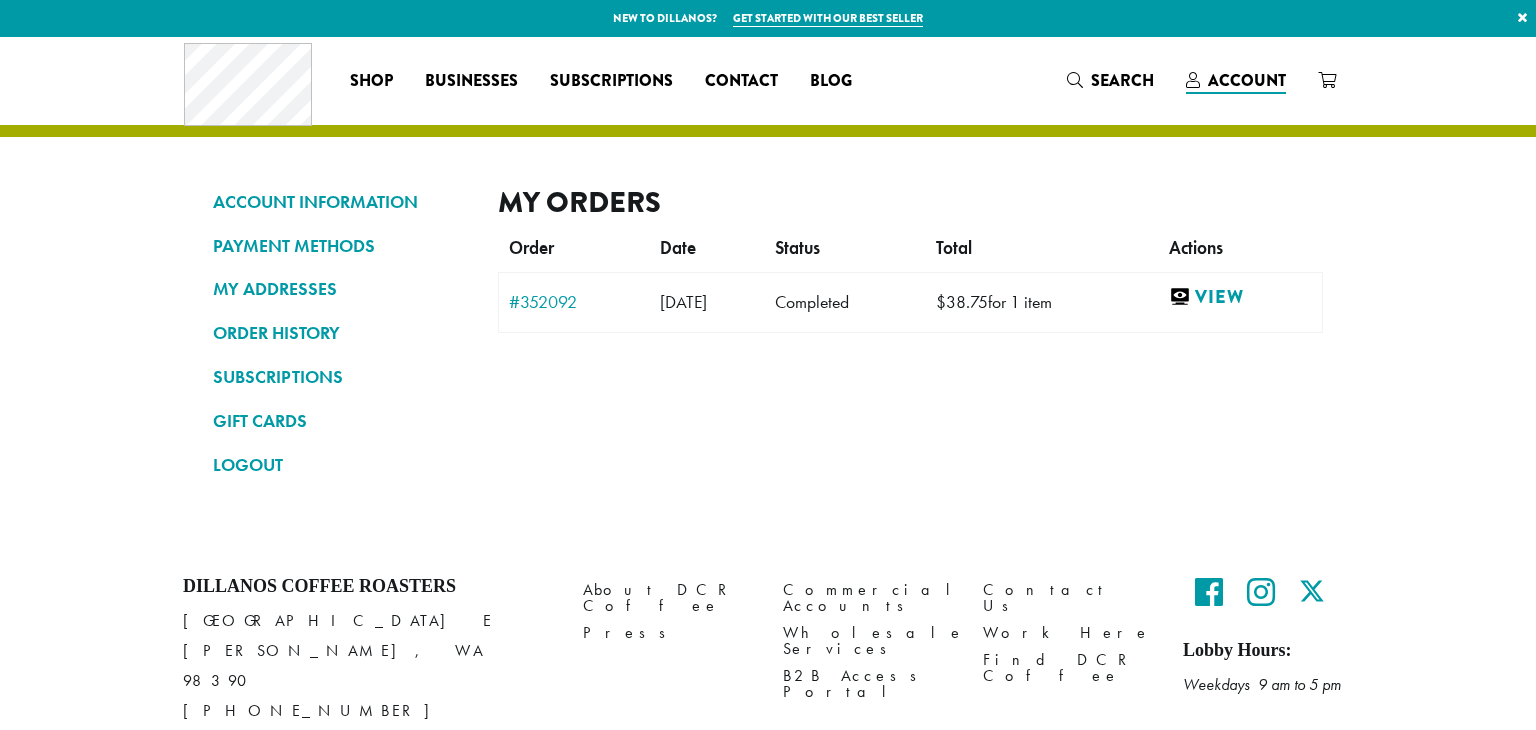 scroll, scrollTop: 0, scrollLeft: 0, axis: both 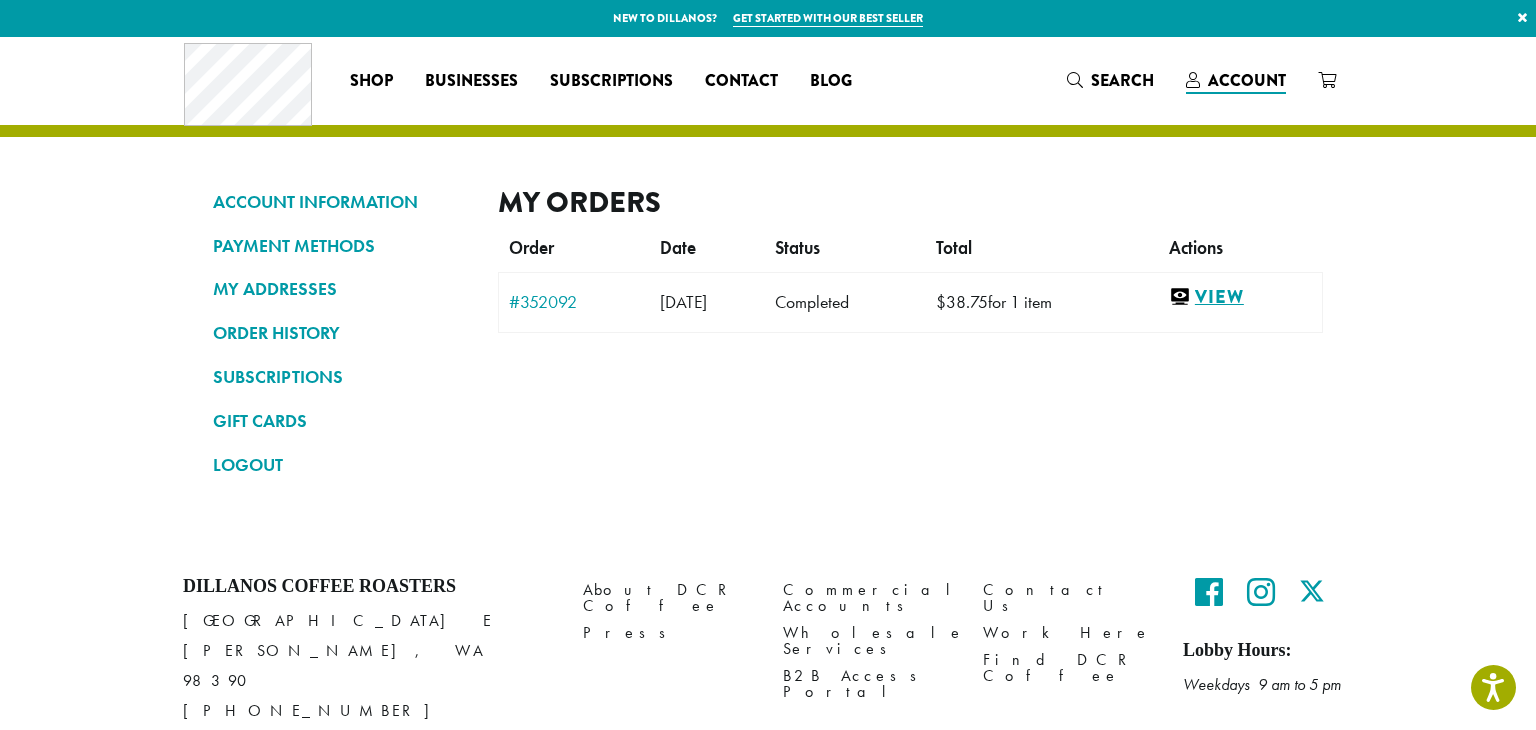 click on "View" at bounding box center [1240, 297] 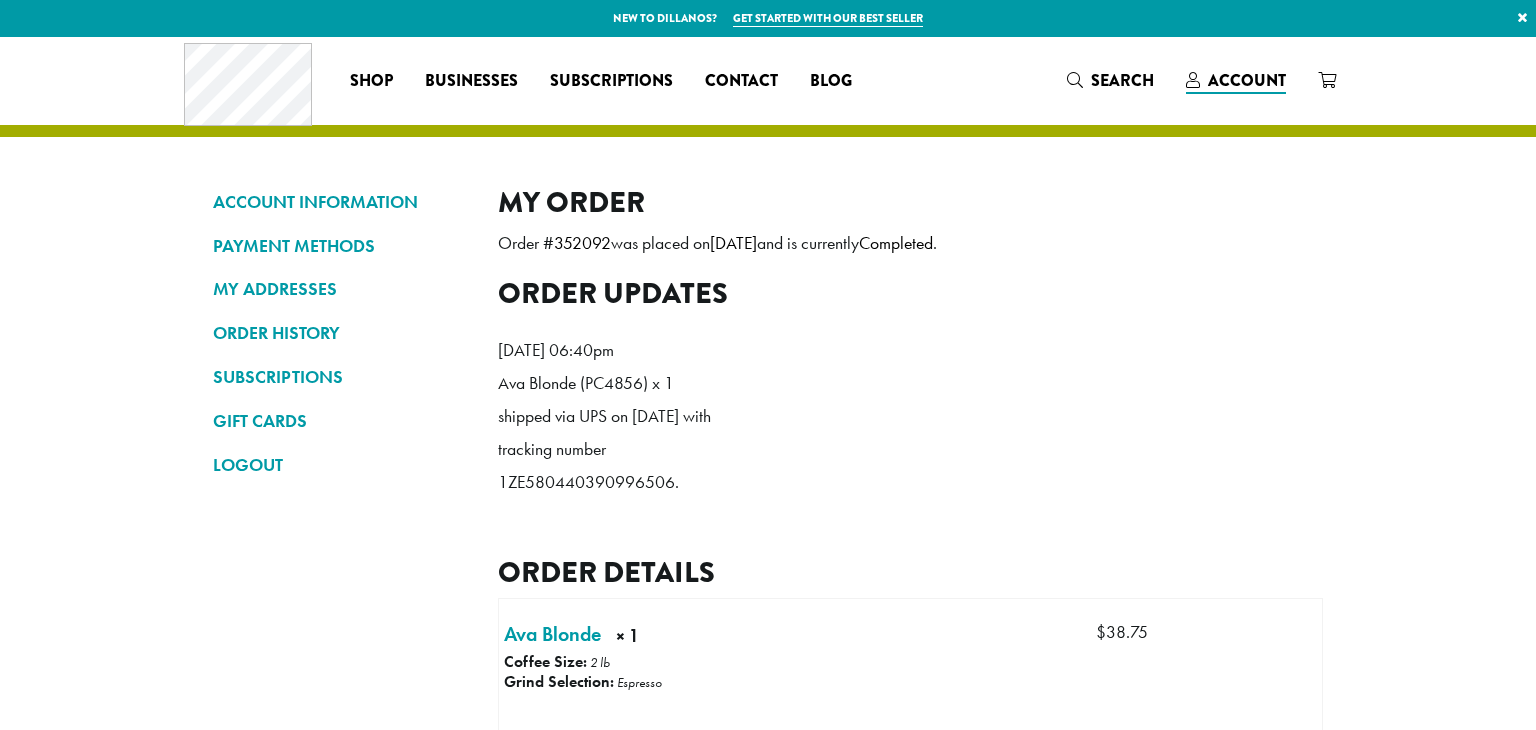 scroll, scrollTop: 0, scrollLeft: 0, axis: both 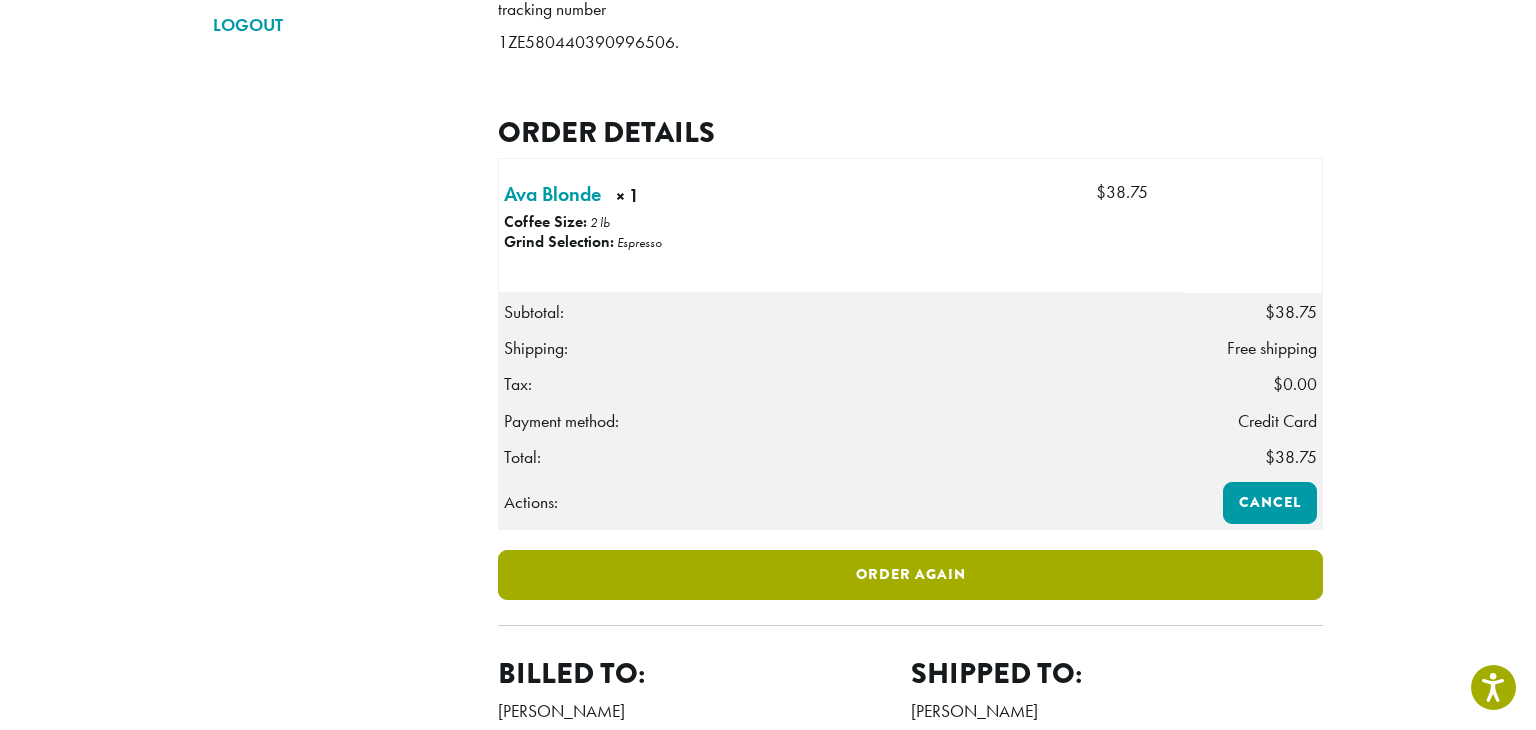 click on "Order again" at bounding box center [910, 575] 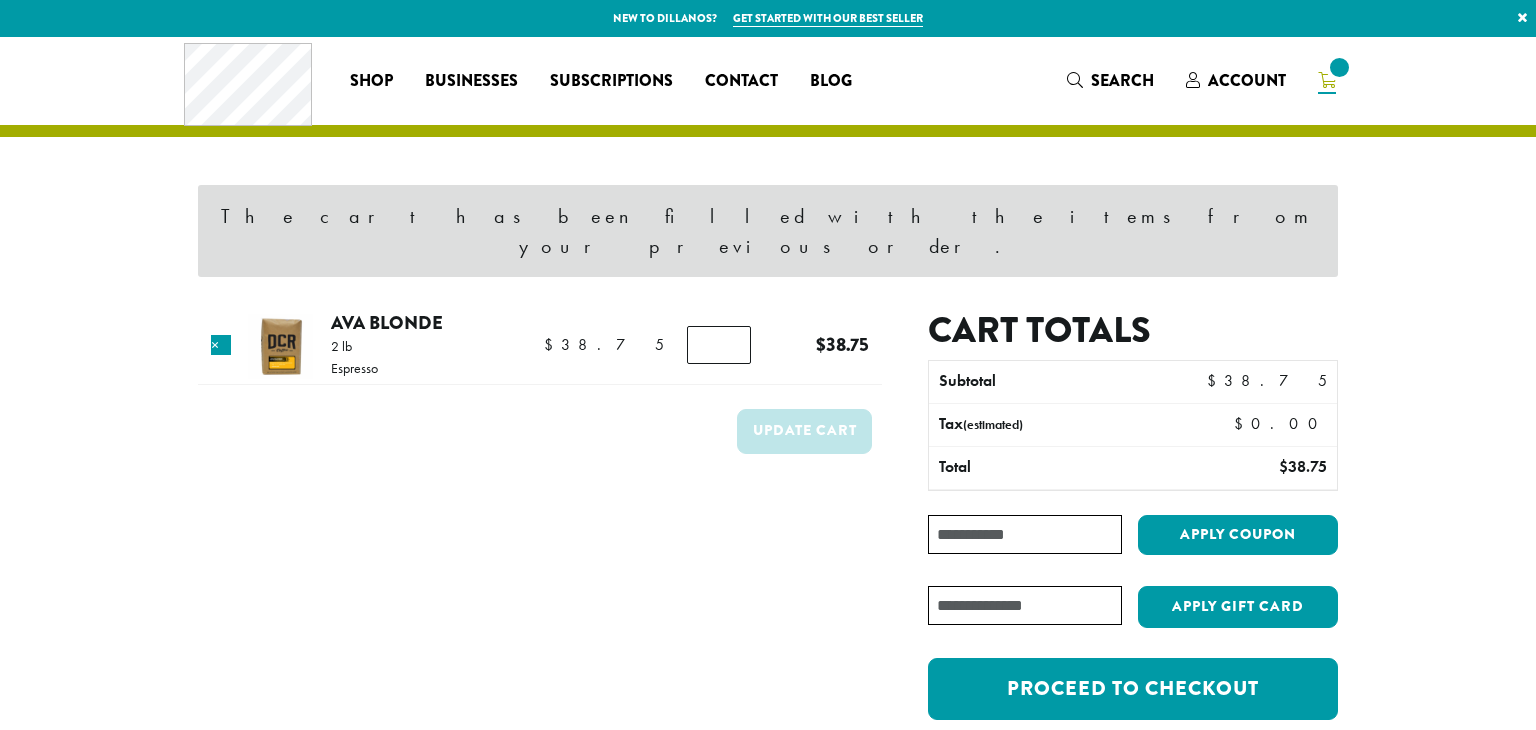 scroll, scrollTop: 0, scrollLeft: 0, axis: both 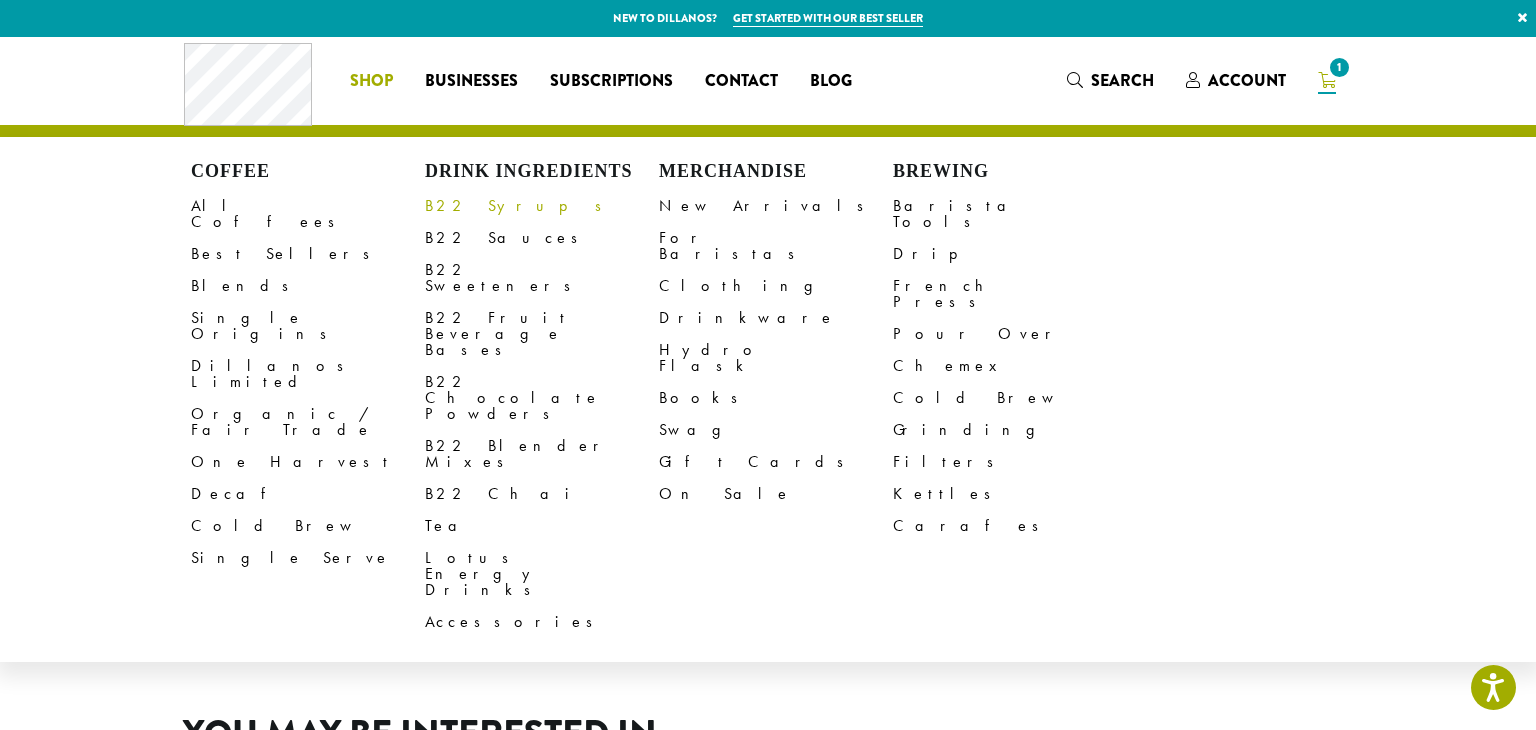 click on "B22 Syrups" at bounding box center (542, 206) 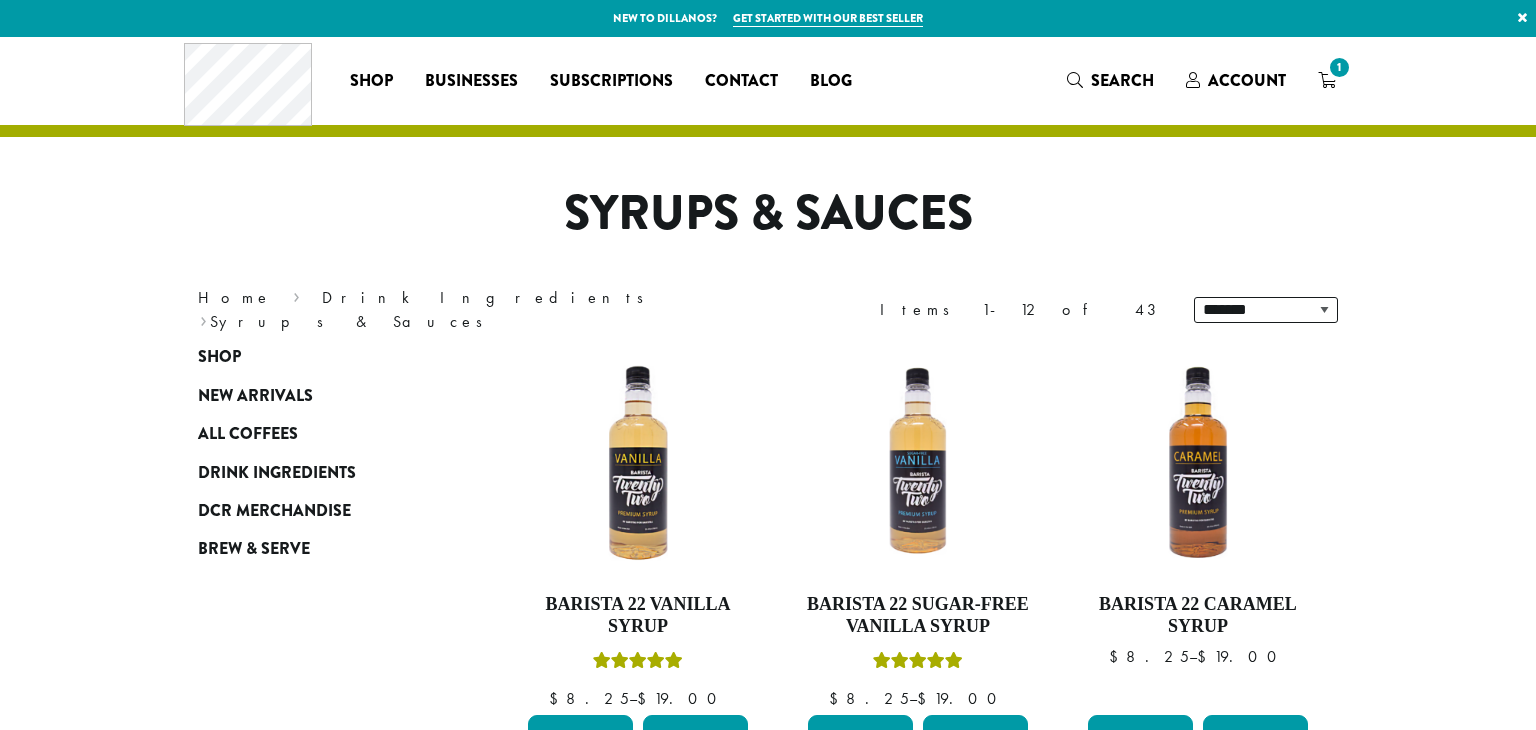 scroll, scrollTop: 0, scrollLeft: 0, axis: both 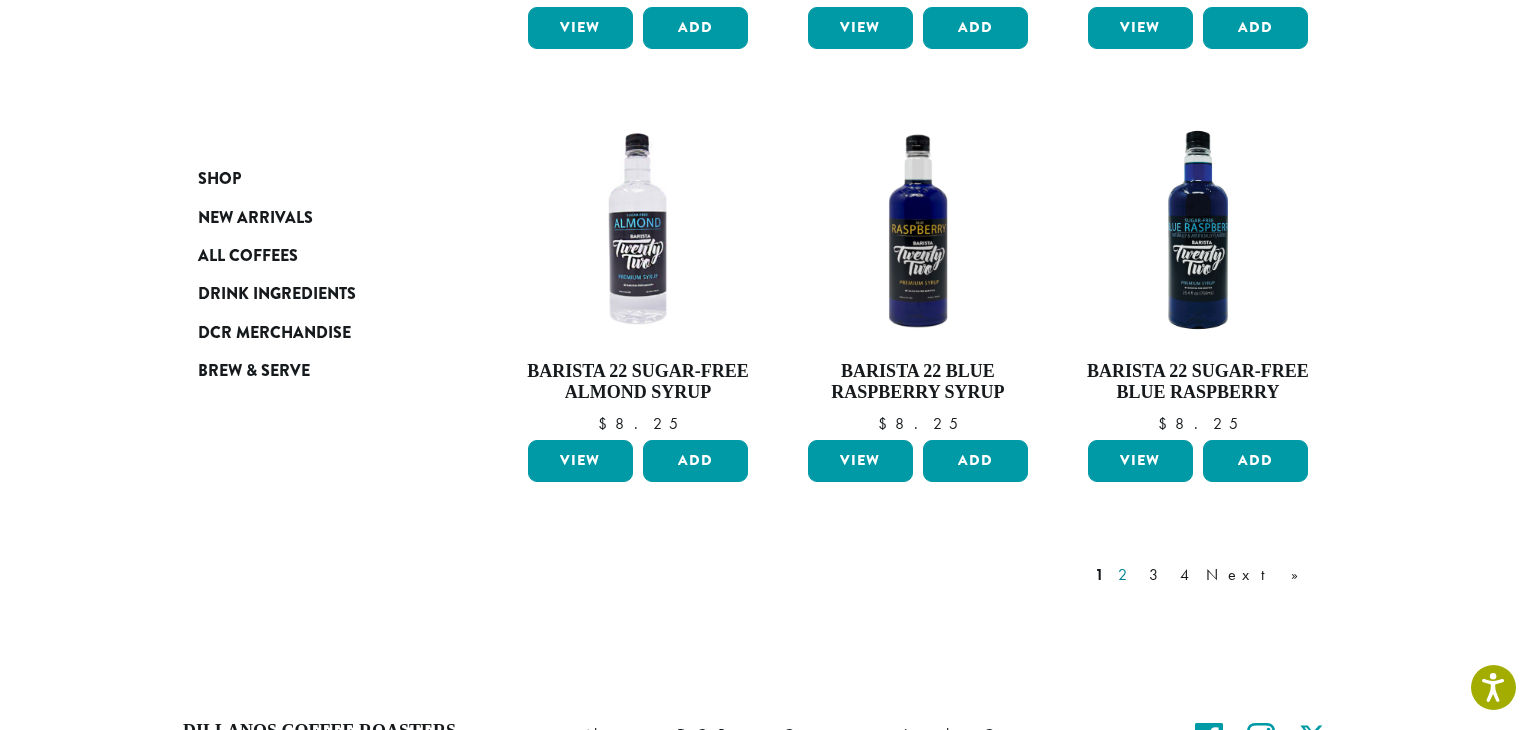 click on "2" at bounding box center [1126, 575] 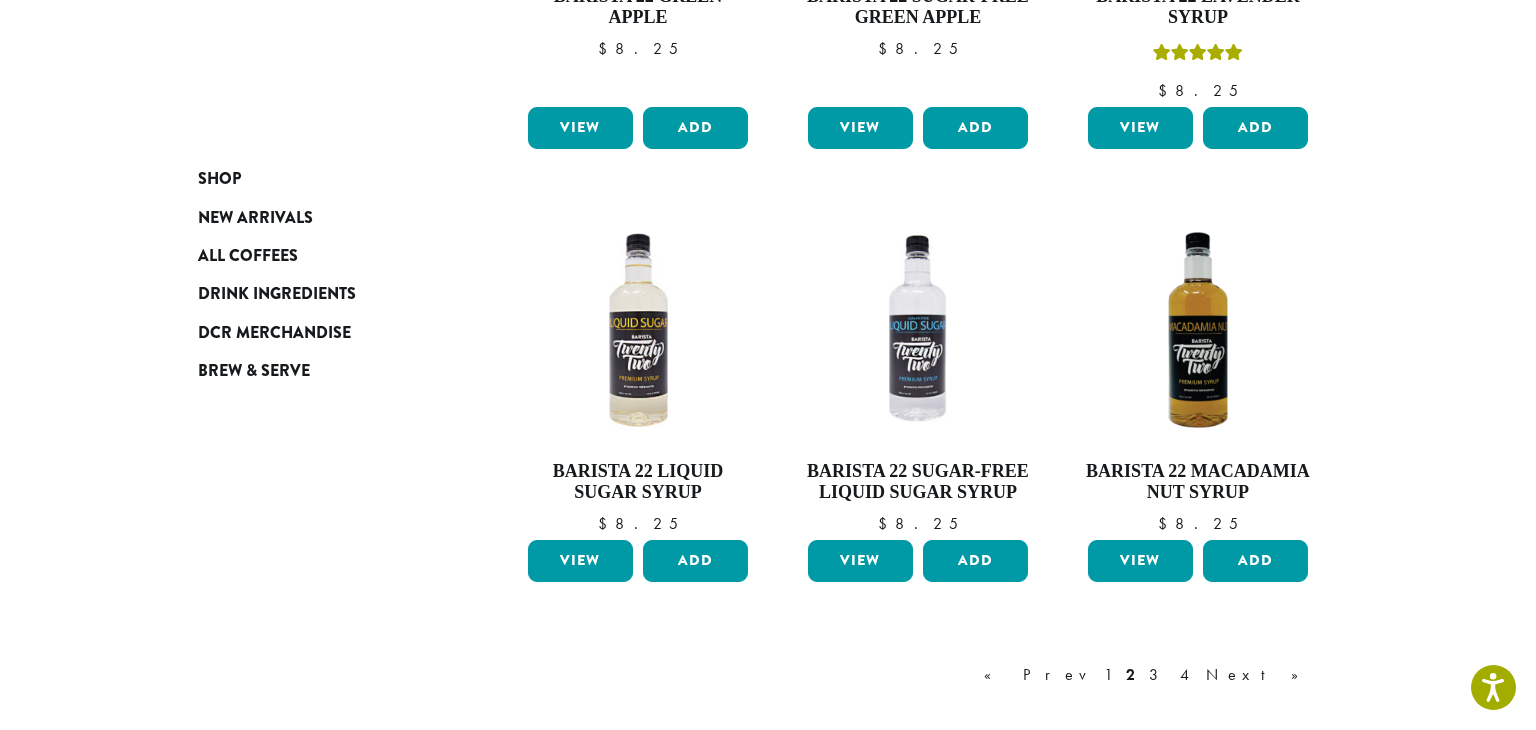 scroll, scrollTop: 1531, scrollLeft: 0, axis: vertical 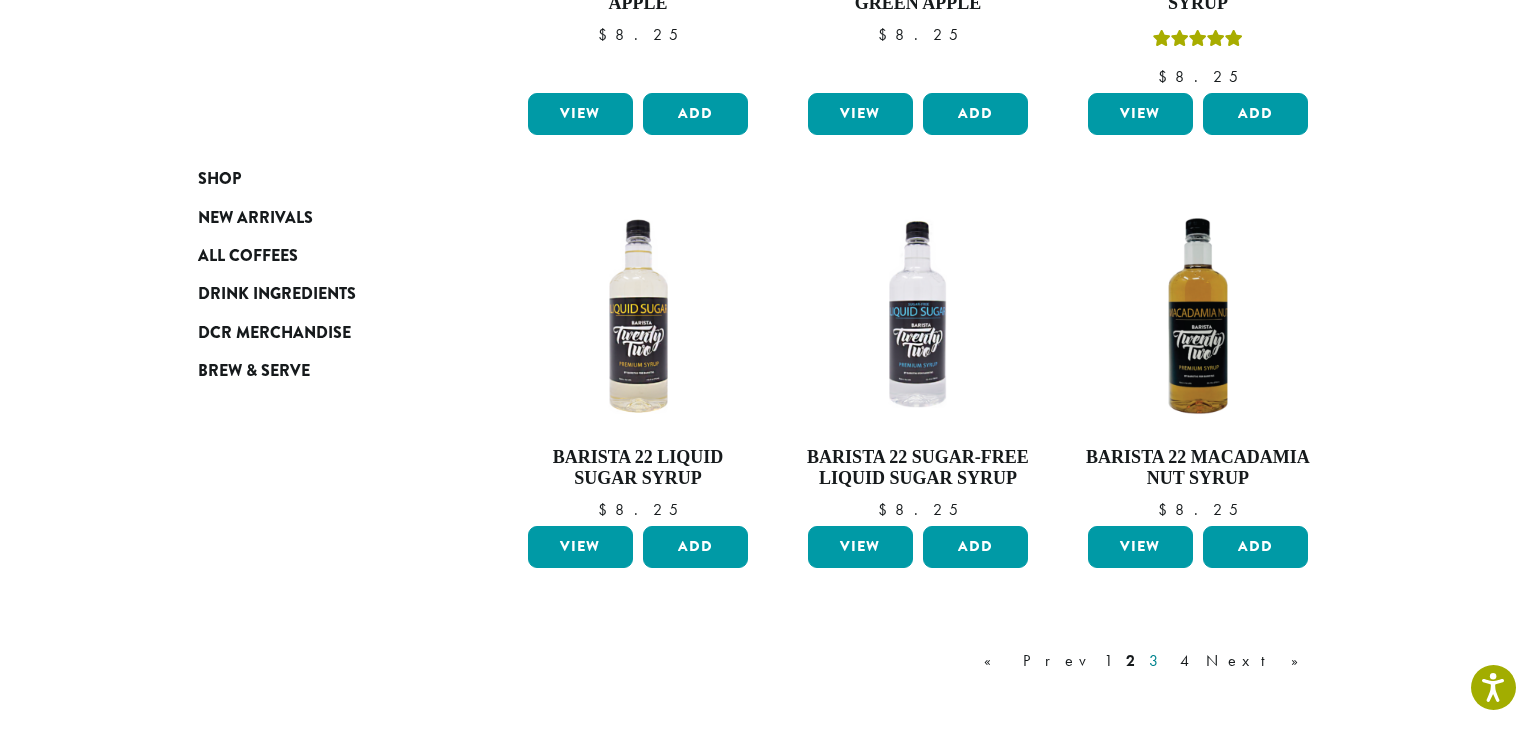 click on "3" at bounding box center (1157, 661) 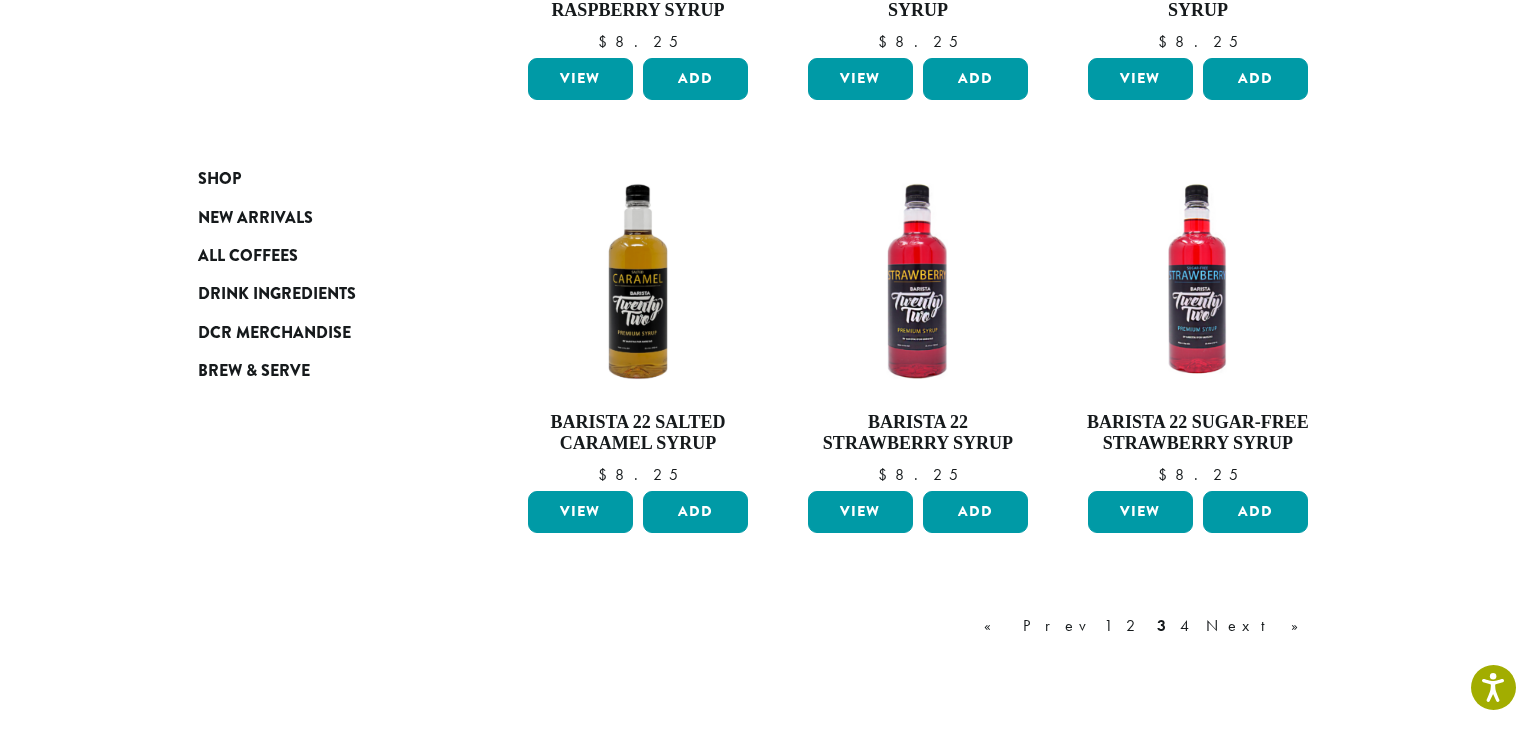 scroll, scrollTop: 1559, scrollLeft: 0, axis: vertical 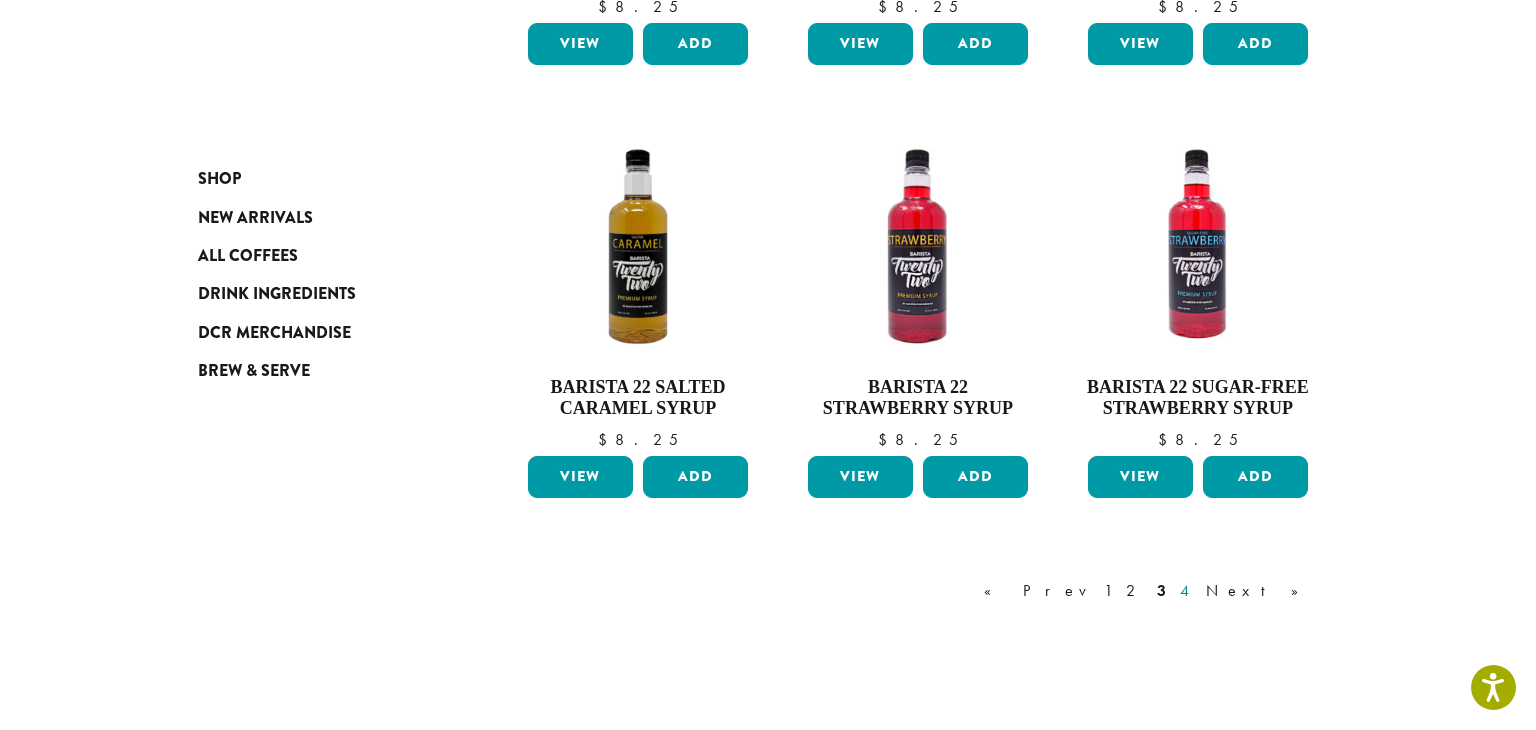 click on "4" at bounding box center (1186, 591) 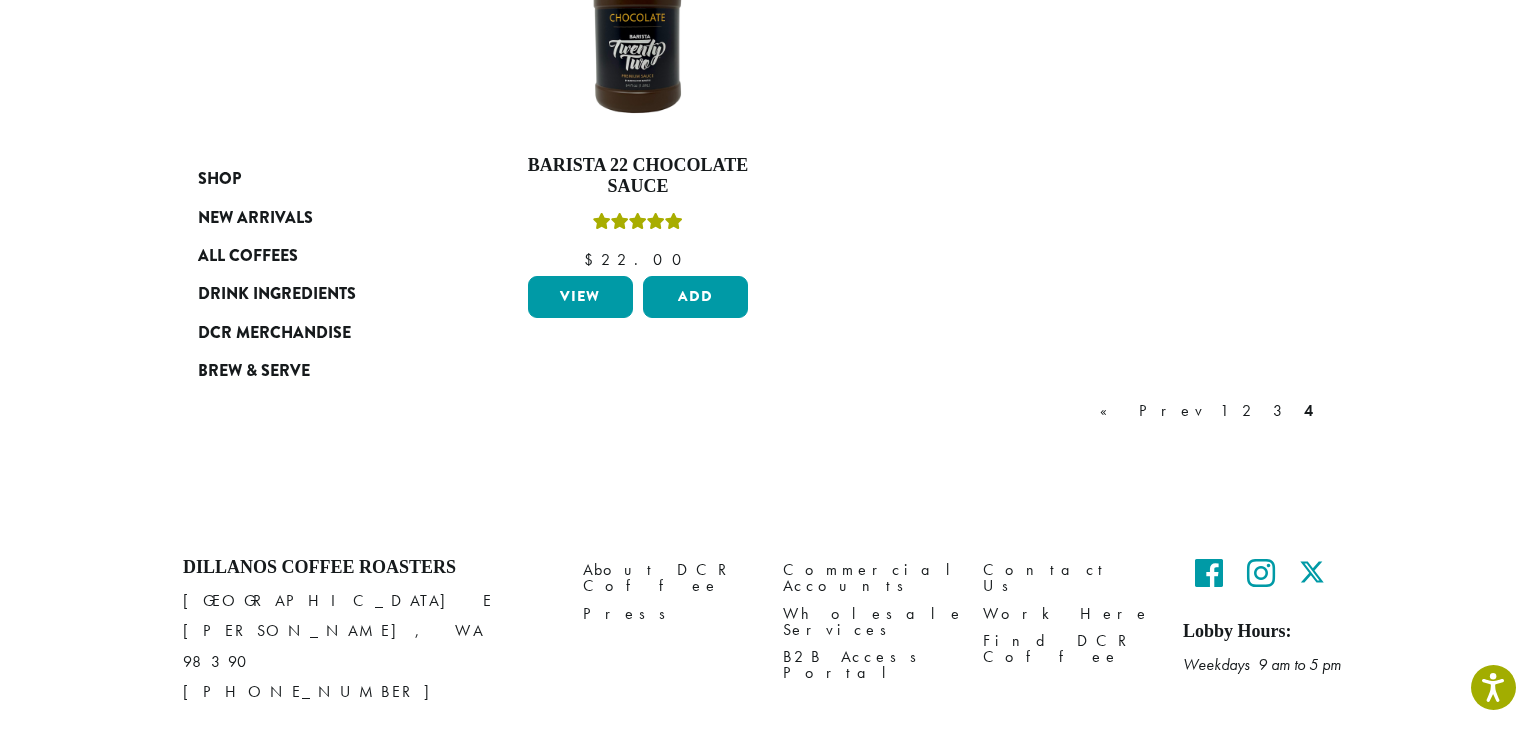 scroll, scrollTop: 1398, scrollLeft: 0, axis: vertical 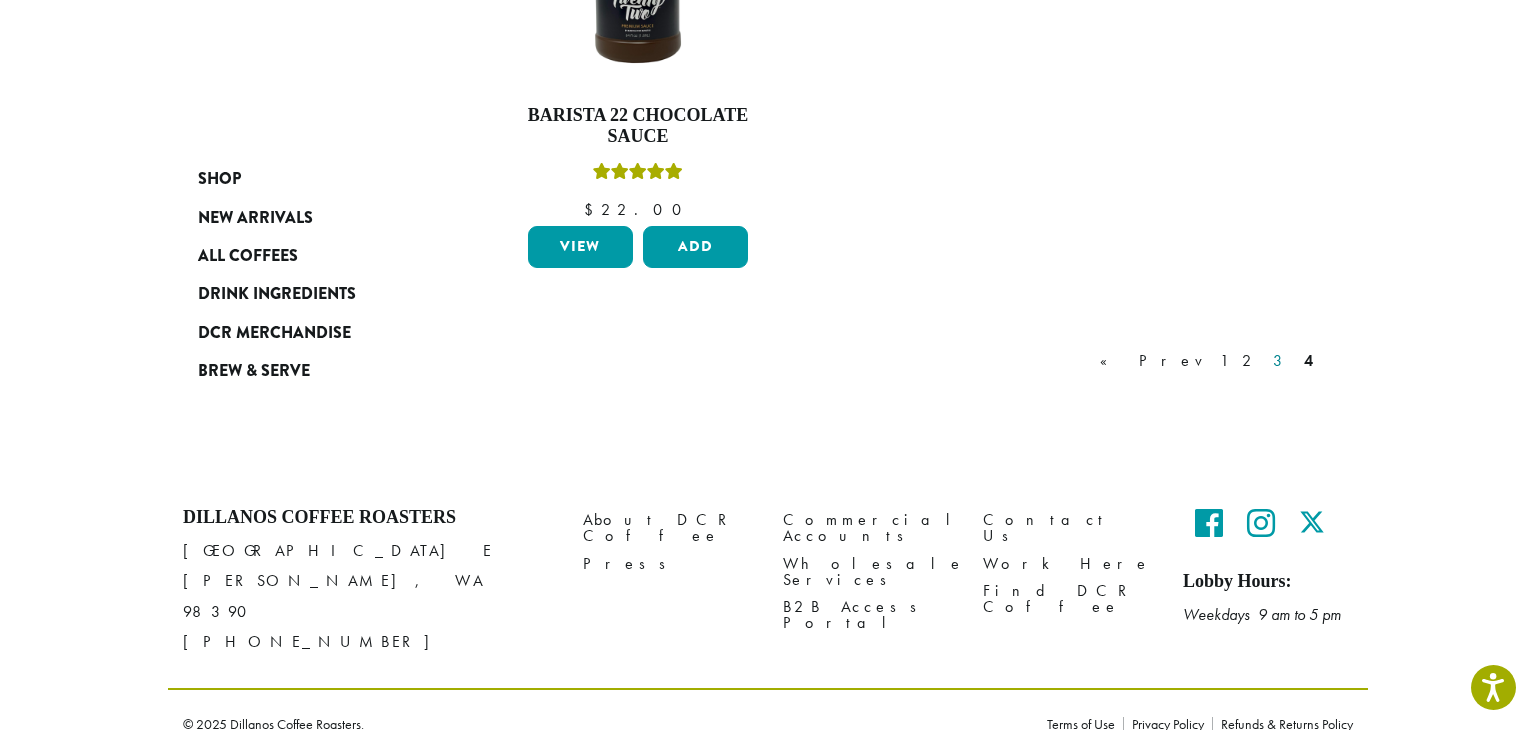 click on "3" at bounding box center (1281, 361) 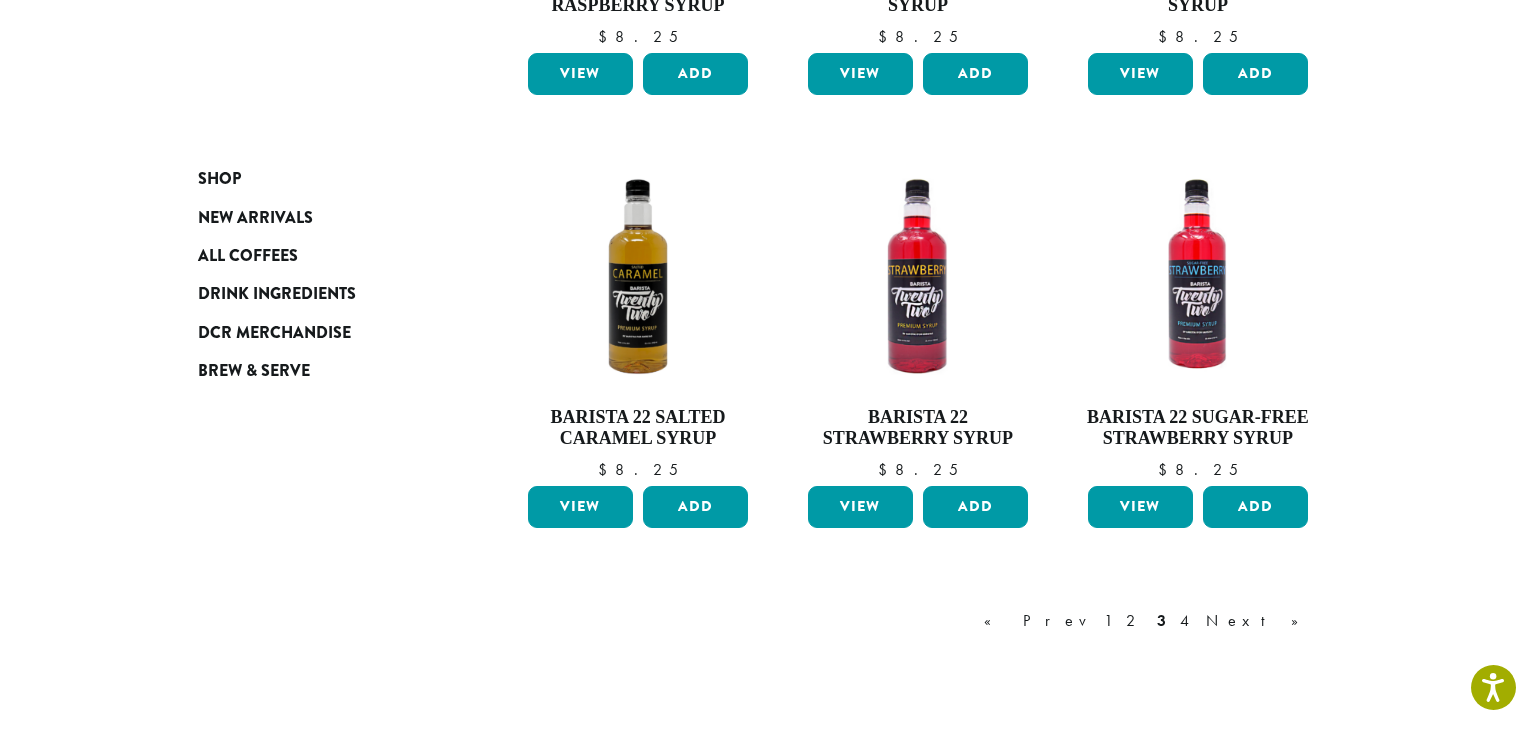 scroll, scrollTop: 1532, scrollLeft: 0, axis: vertical 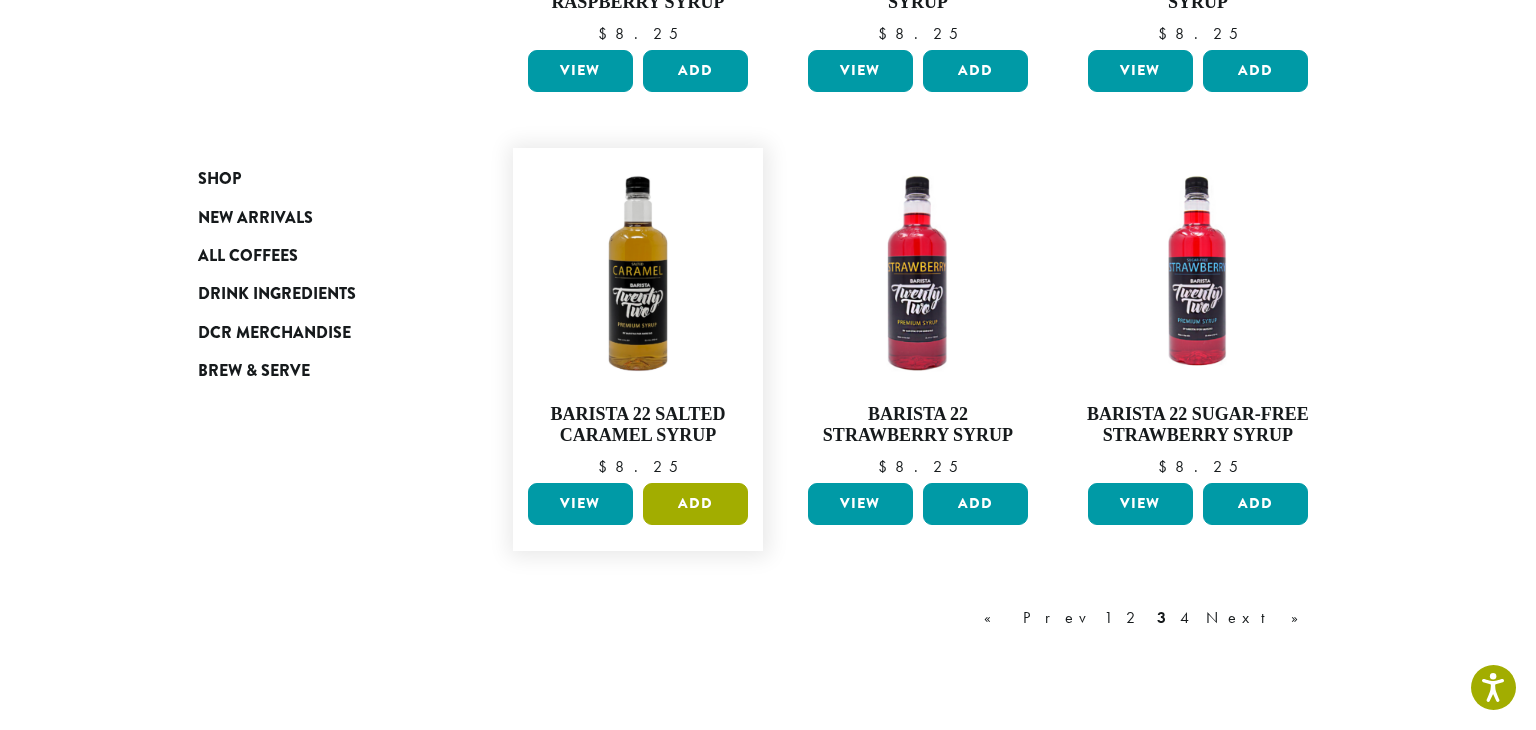 click on "Add" at bounding box center [695, 504] 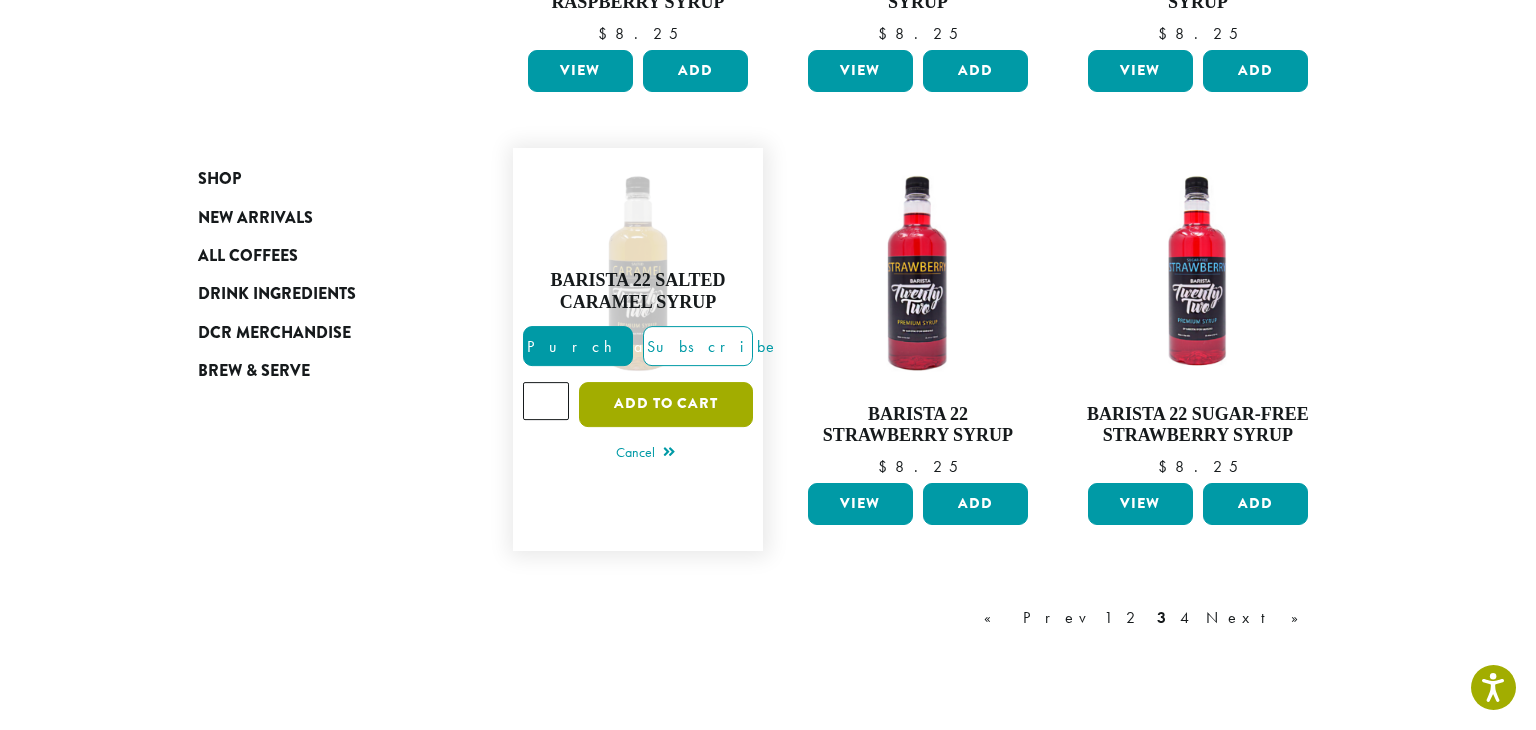 click on "Add to cart" at bounding box center (666, 404) 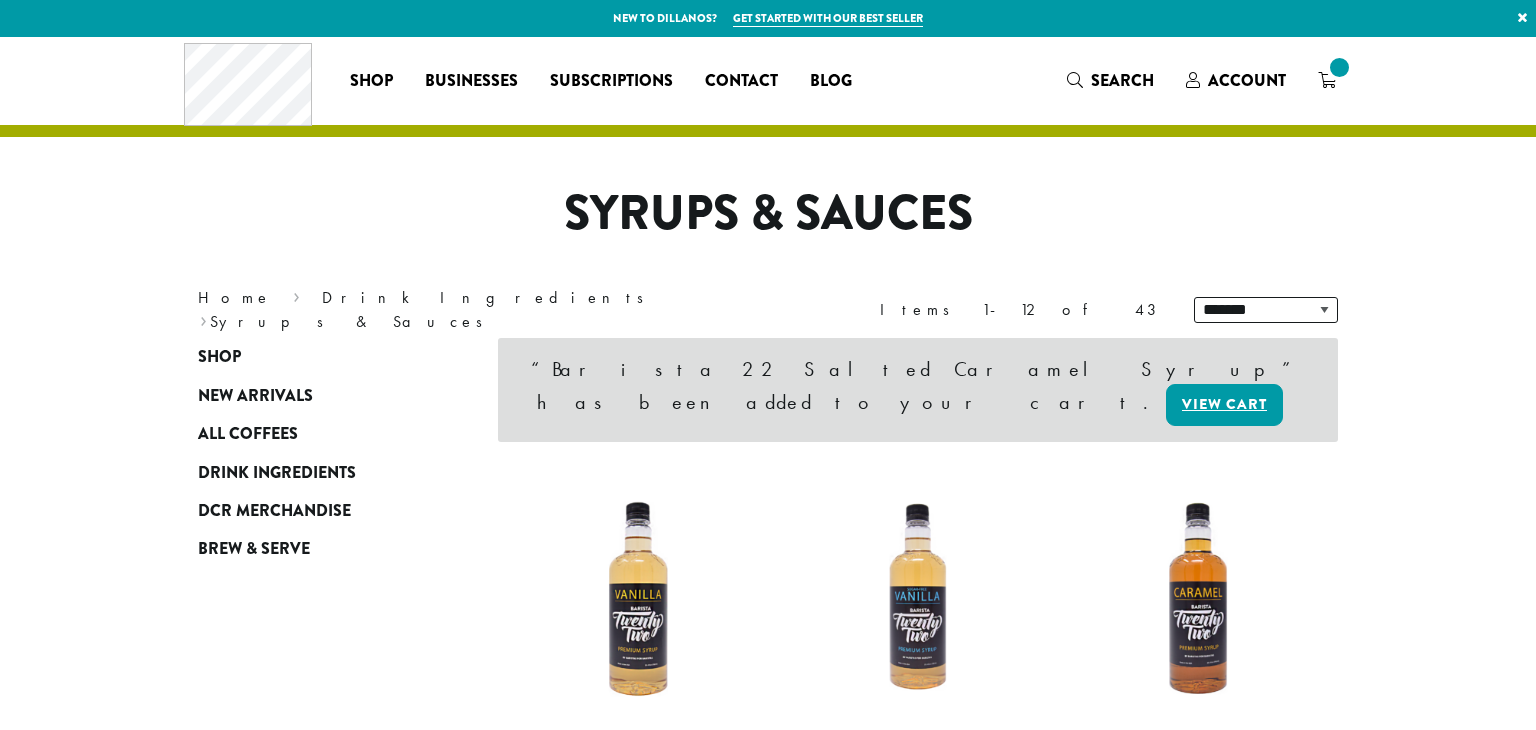 scroll, scrollTop: 0, scrollLeft: 0, axis: both 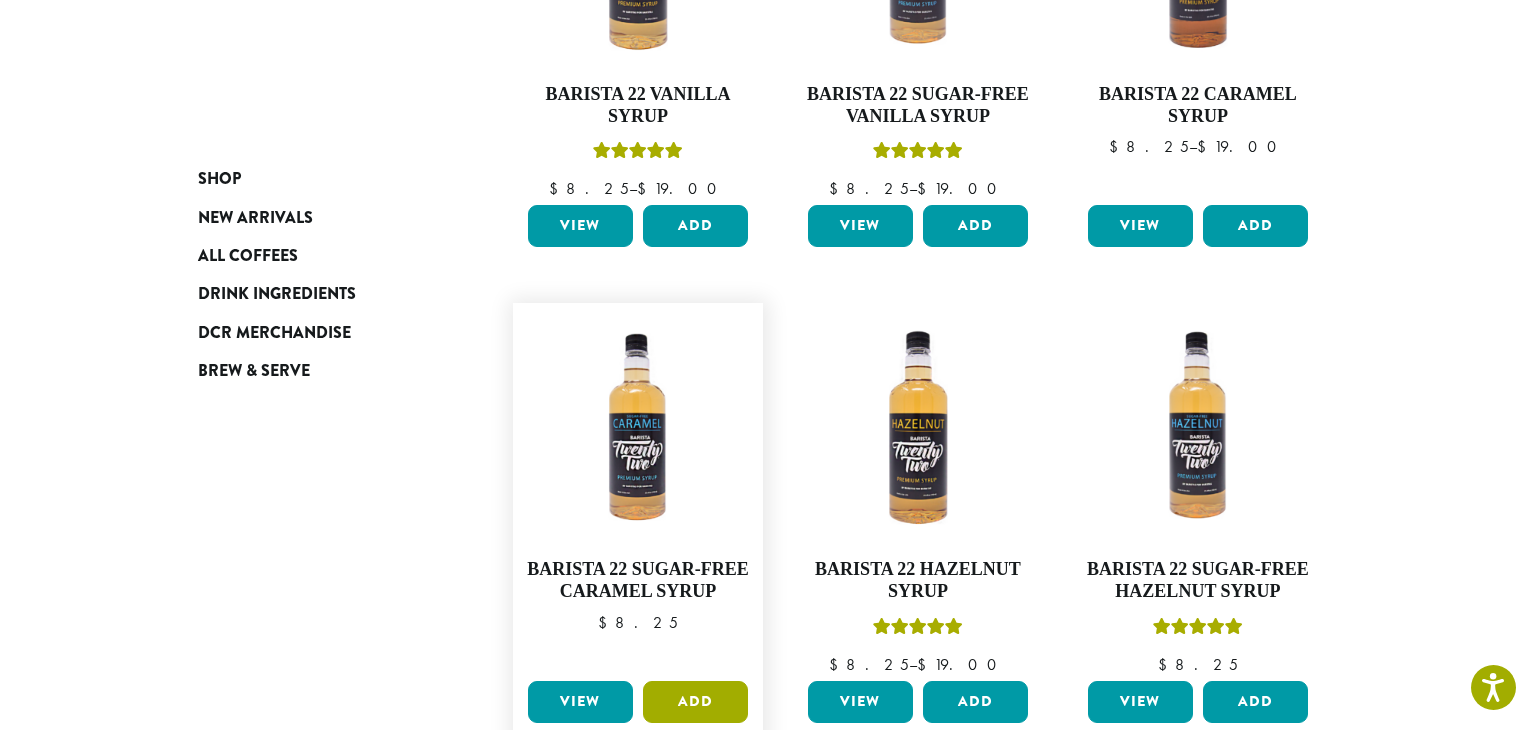 click on "Add" at bounding box center [695, 702] 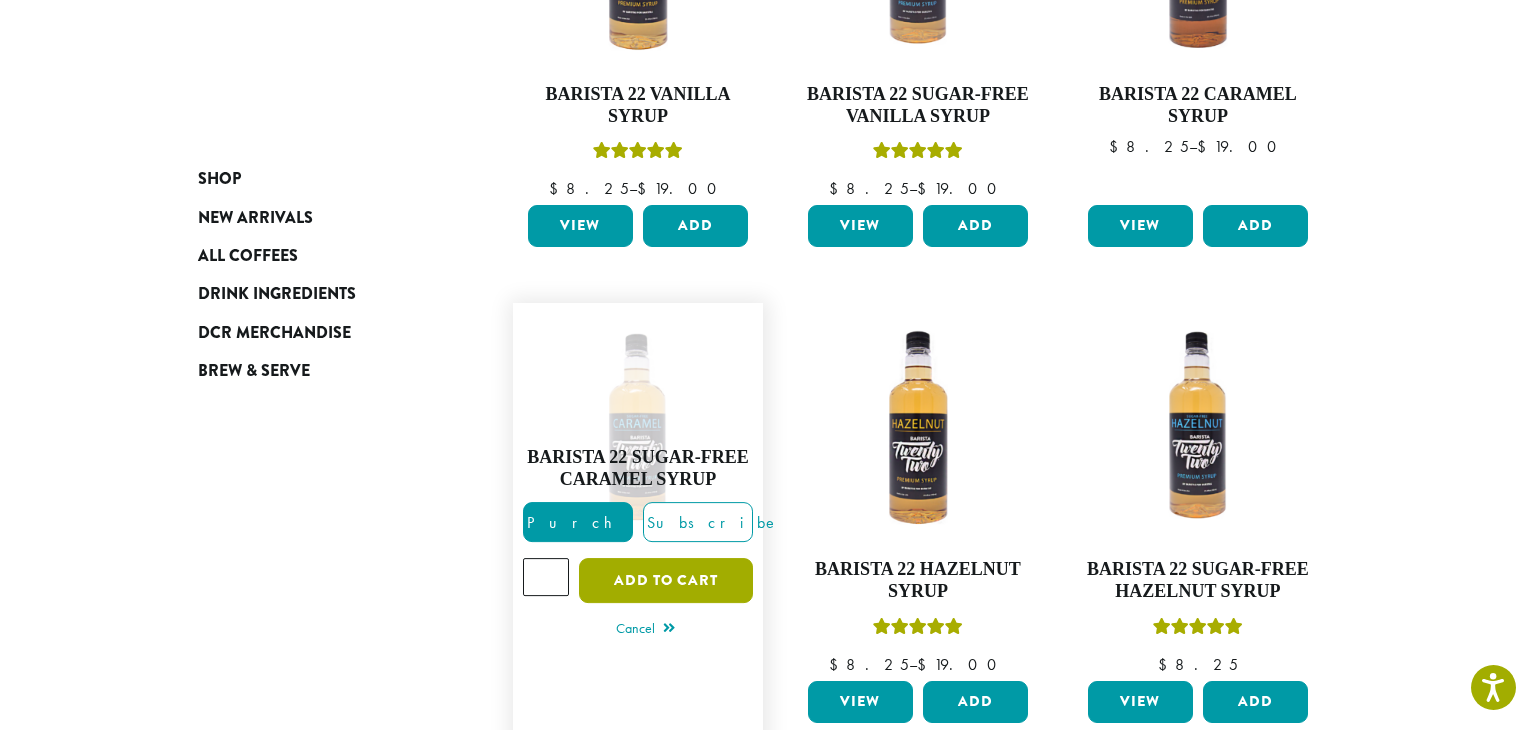click on "Add to cart" at bounding box center [666, 580] 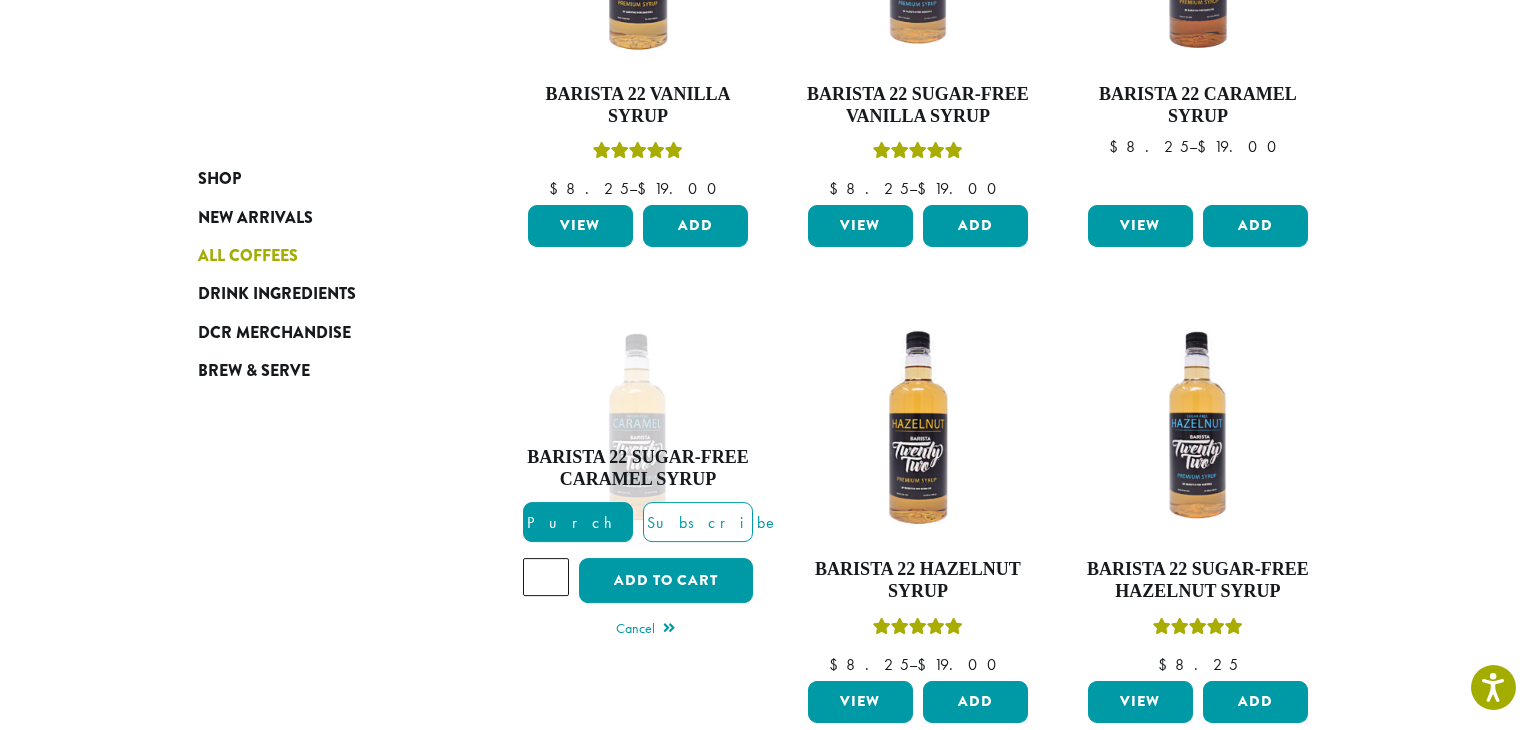click on "All Coffees" at bounding box center (248, 256) 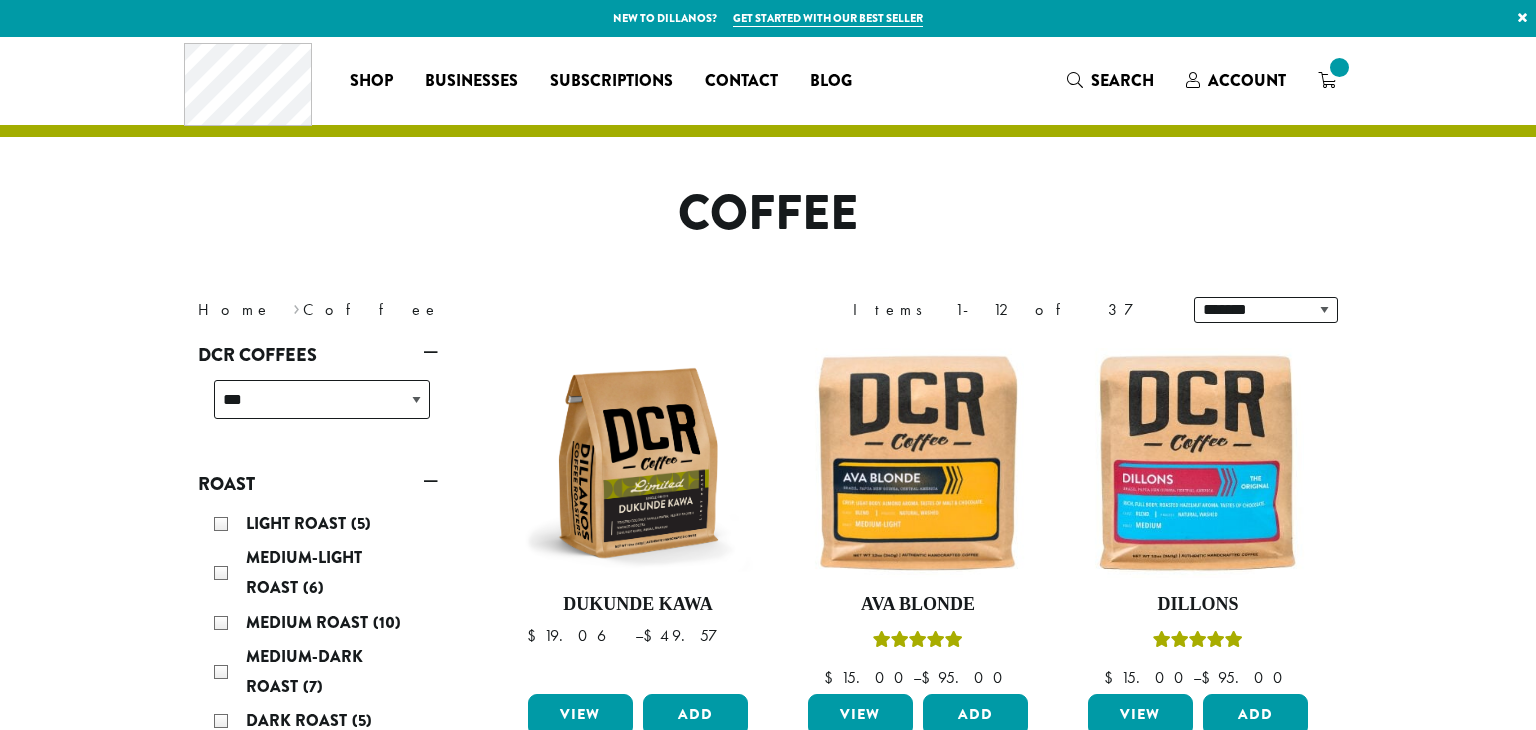 scroll, scrollTop: 0, scrollLeft: 0, axis: both 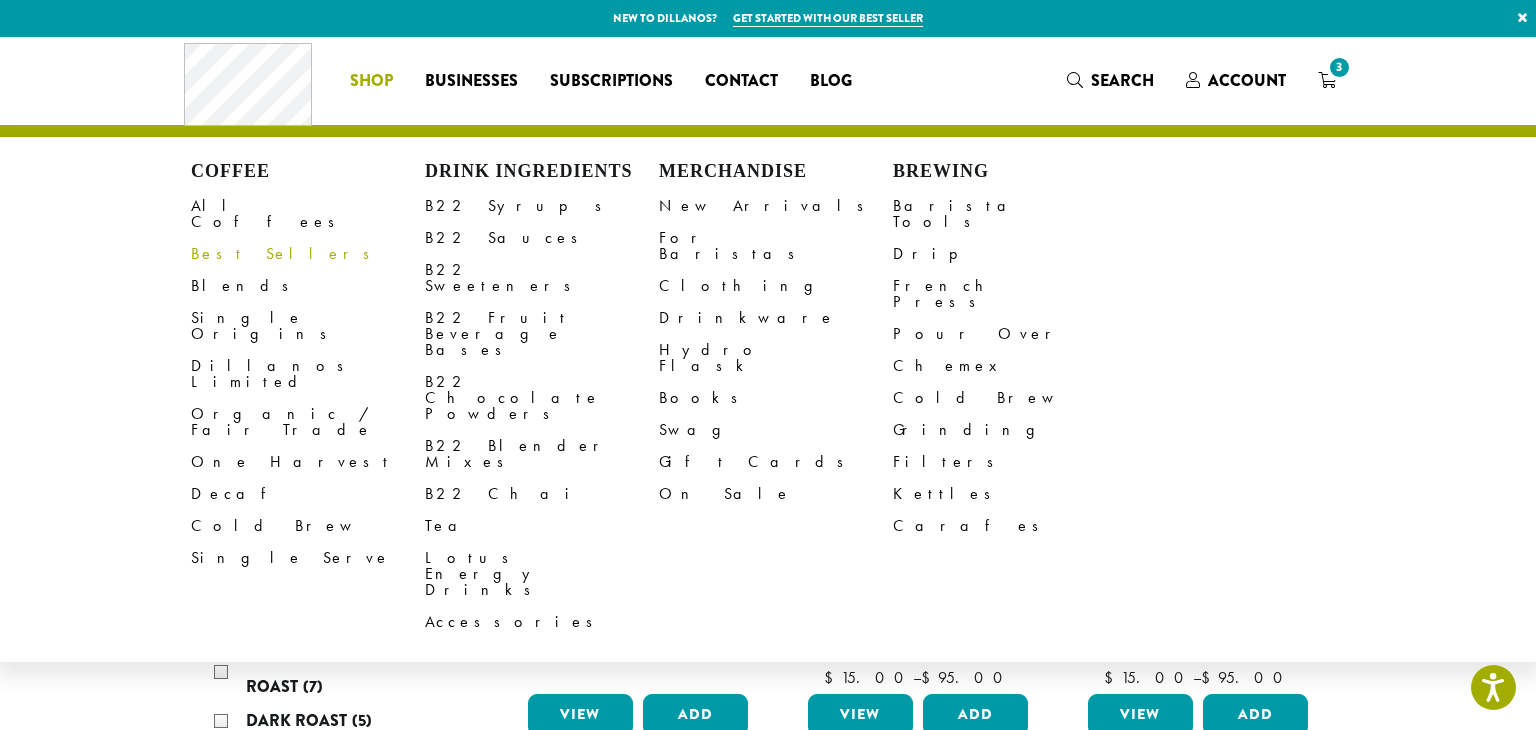 click on "Best Sellers" at bounding box center (308, 254) 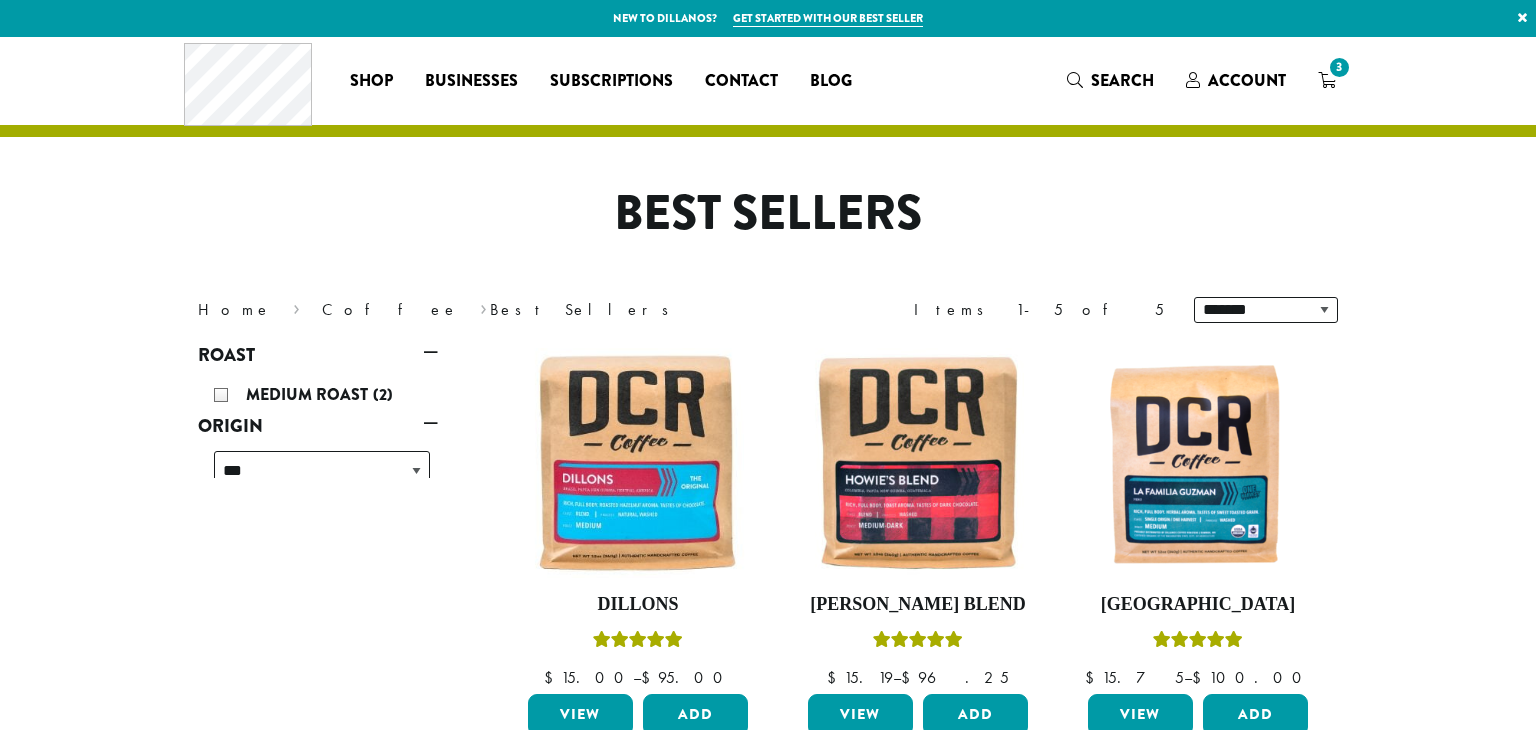 scroll, scrollTop: 0, scrollLeft: 0, axis: both 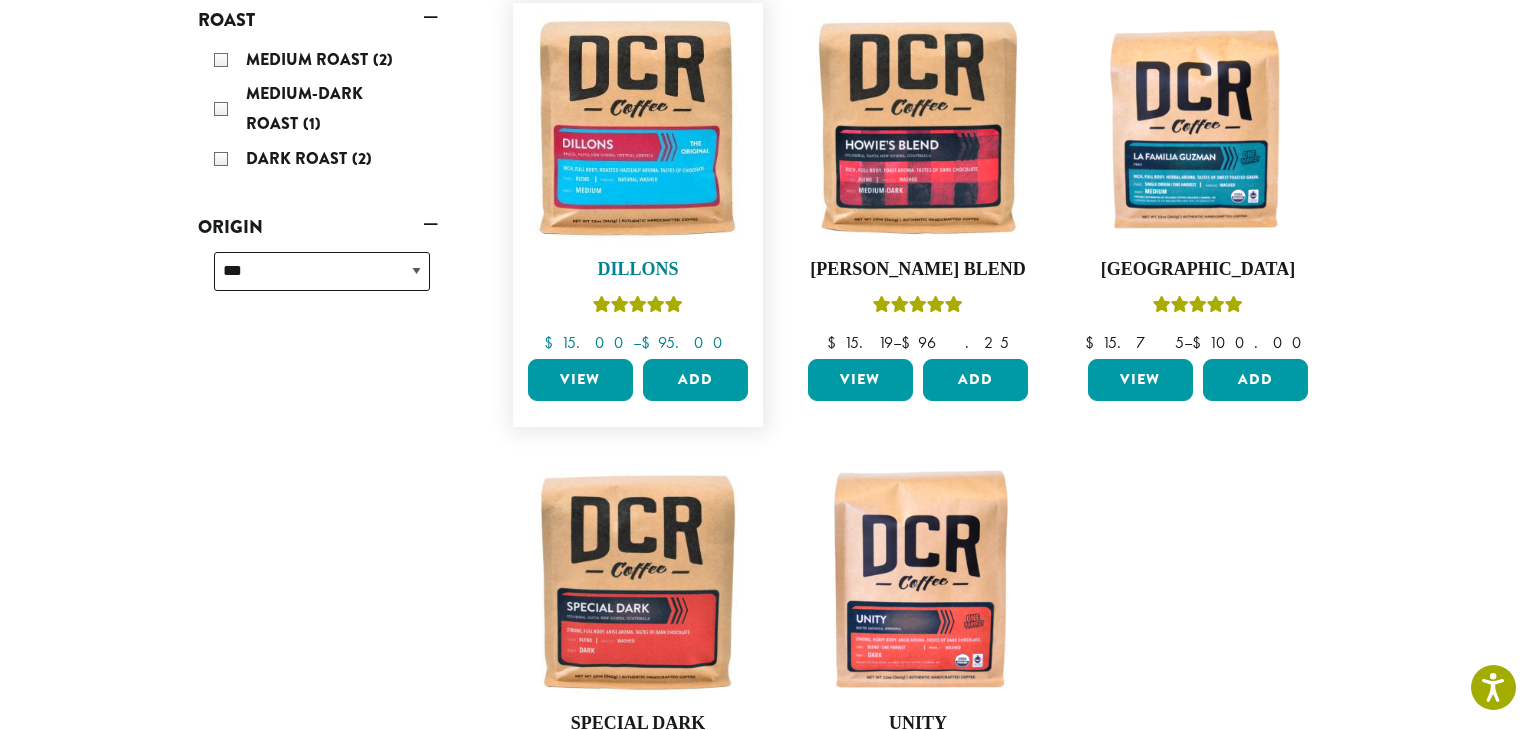 click at bounding box center [638, 128] 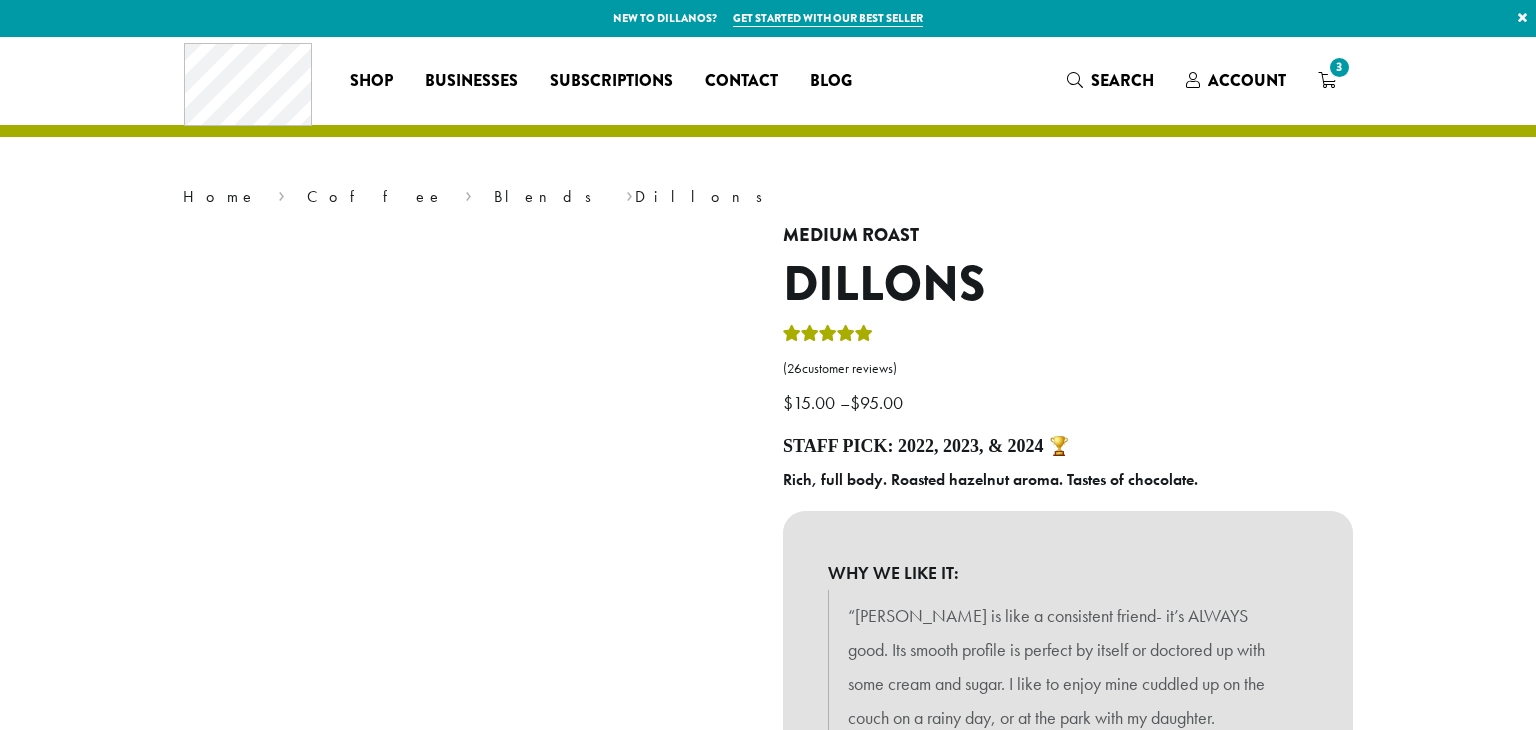 scroll, scrollTop: 0, scrollLeft: 0, axis: both 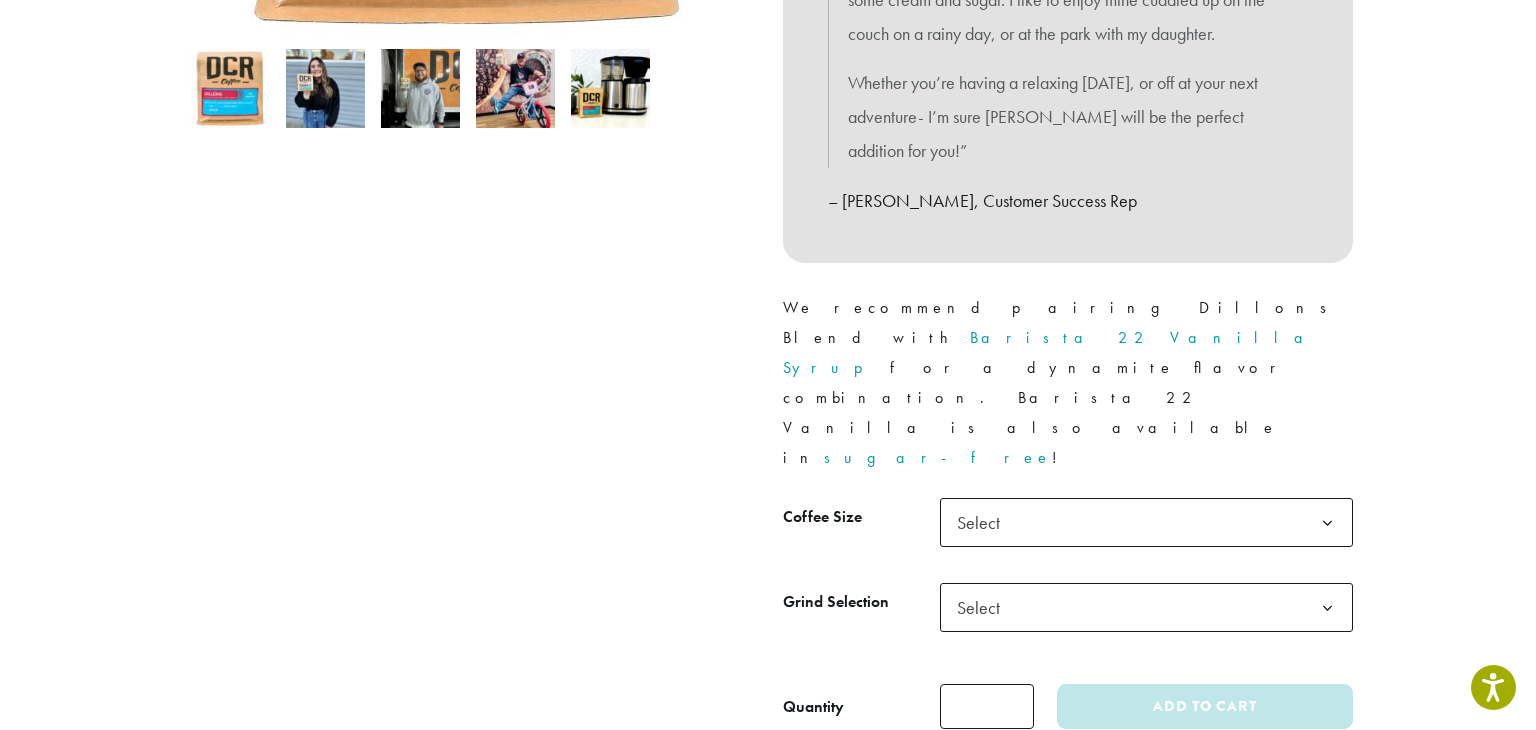 click 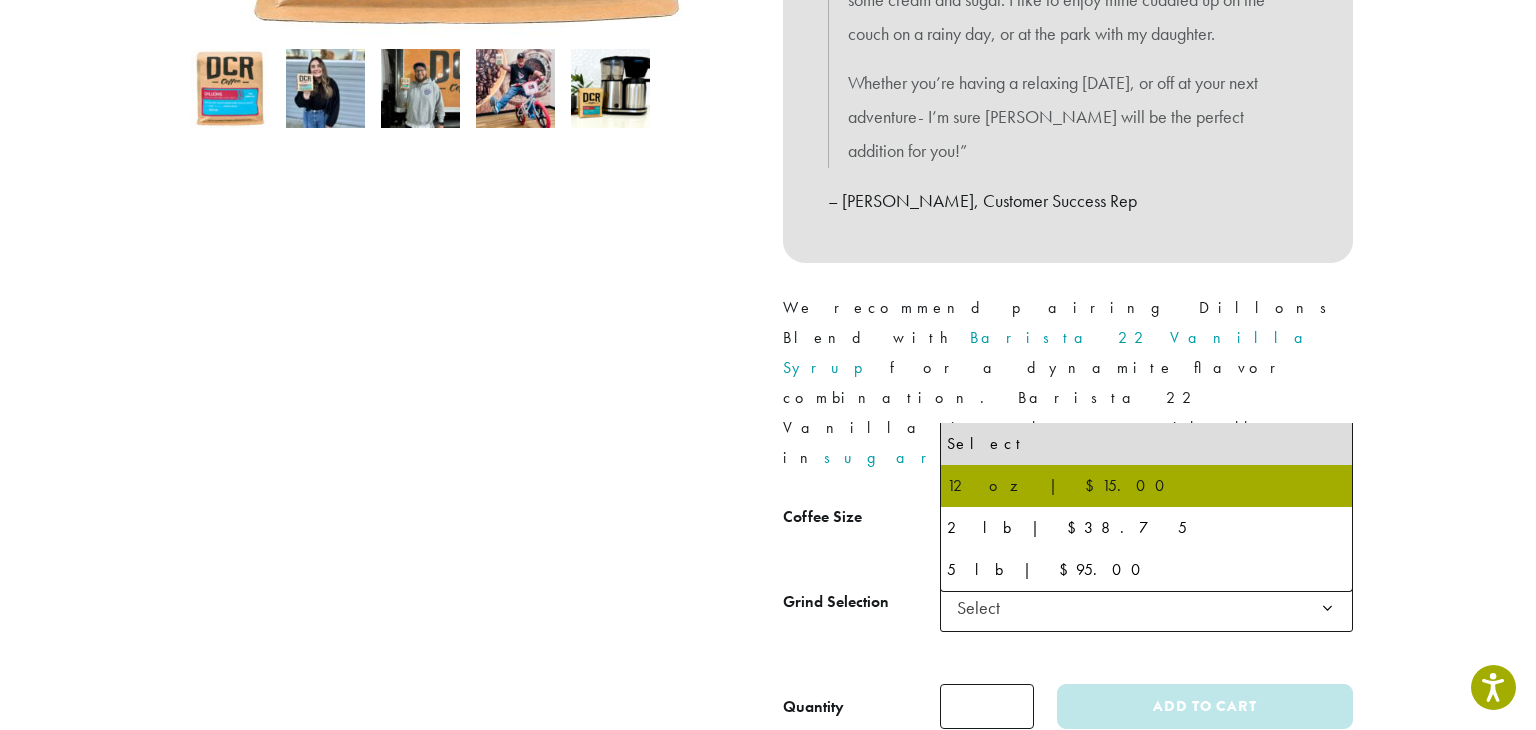 select on "*********" 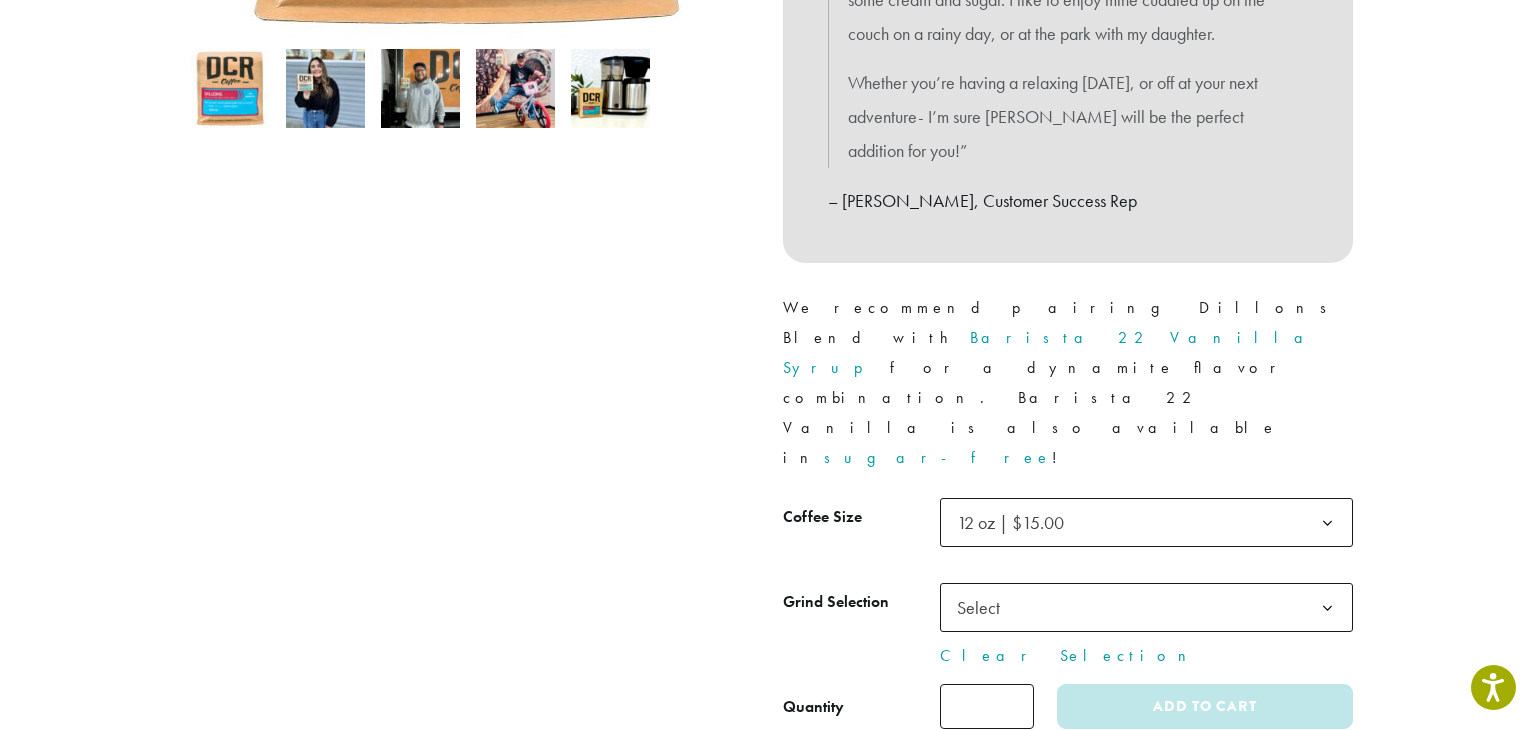 click 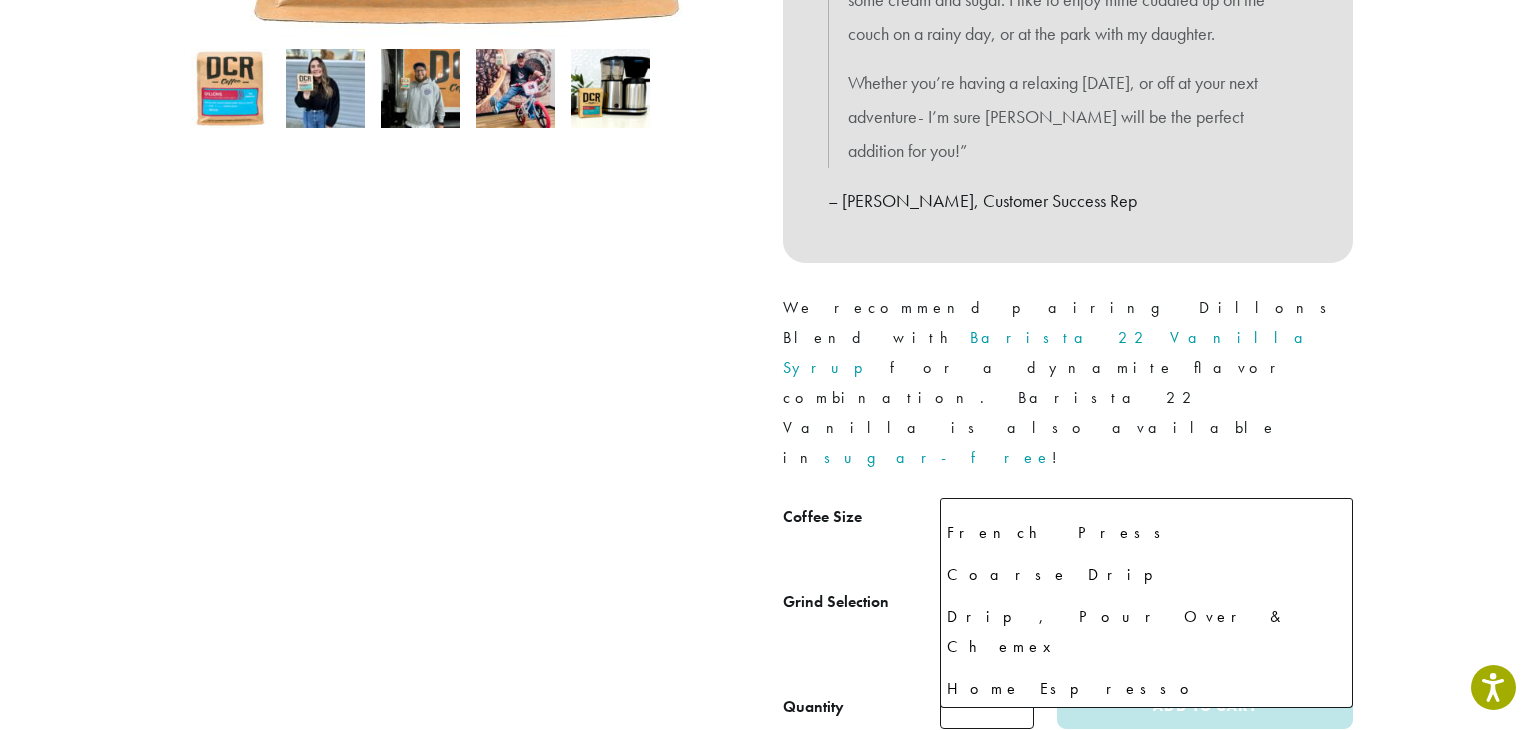 scroll, scrollTop: 136, scrollLeft: 0, axis: vertical 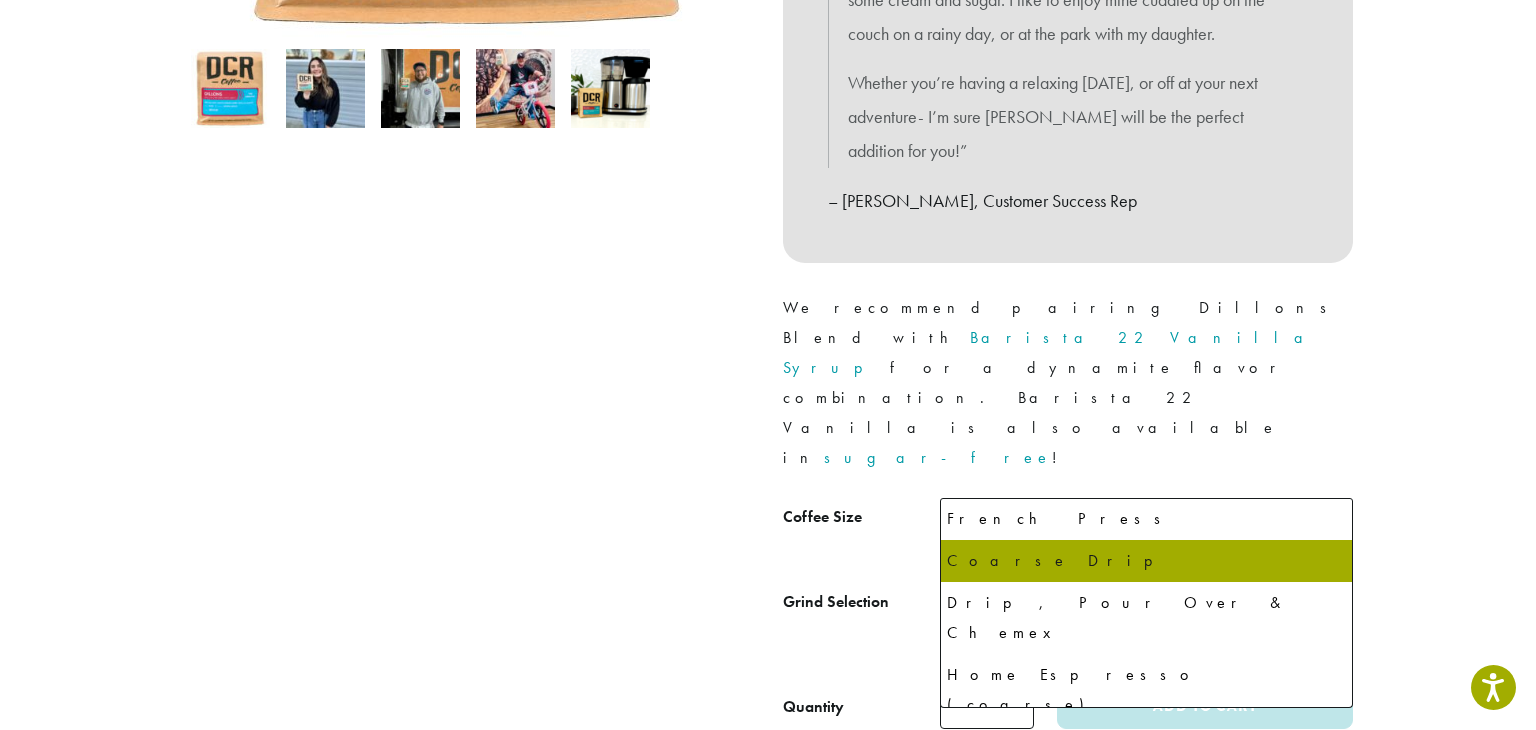 click on "Home   ›   Coffee   ›   Blends   ›  Dillons
Medium Roast Dillons
( 26  customer reviews)
$ 15.00  –  $ 95.00
Staff Pick: 2022, 2023, & 2024  🏆
Rich, full body. Roasted hazelnut aroma. Tastes of chocolate.
WHY WE LIKE IT:
“Dillons is like a consistent friend- it’s ALWAYS good. Its smooth profile is perfect by itself or doctored up with some cream and sugar. I like to enjoy mine cuddled up on the couch on a rainy day, or at the park with my daughter.
Whether you’re having a relaxing Saturday, or off at your next adventure- I’m sure Dillons will be the perfect addition for you!”
– Nikki, Customer Success Rep
We recommend pairing Dillons Blend with  Barista 22 Vanilla Syrup  for a dynamite flavor combination. Barista 22 Vanilla is also available in  sugar-free !" at bounding box center (768, 3664) 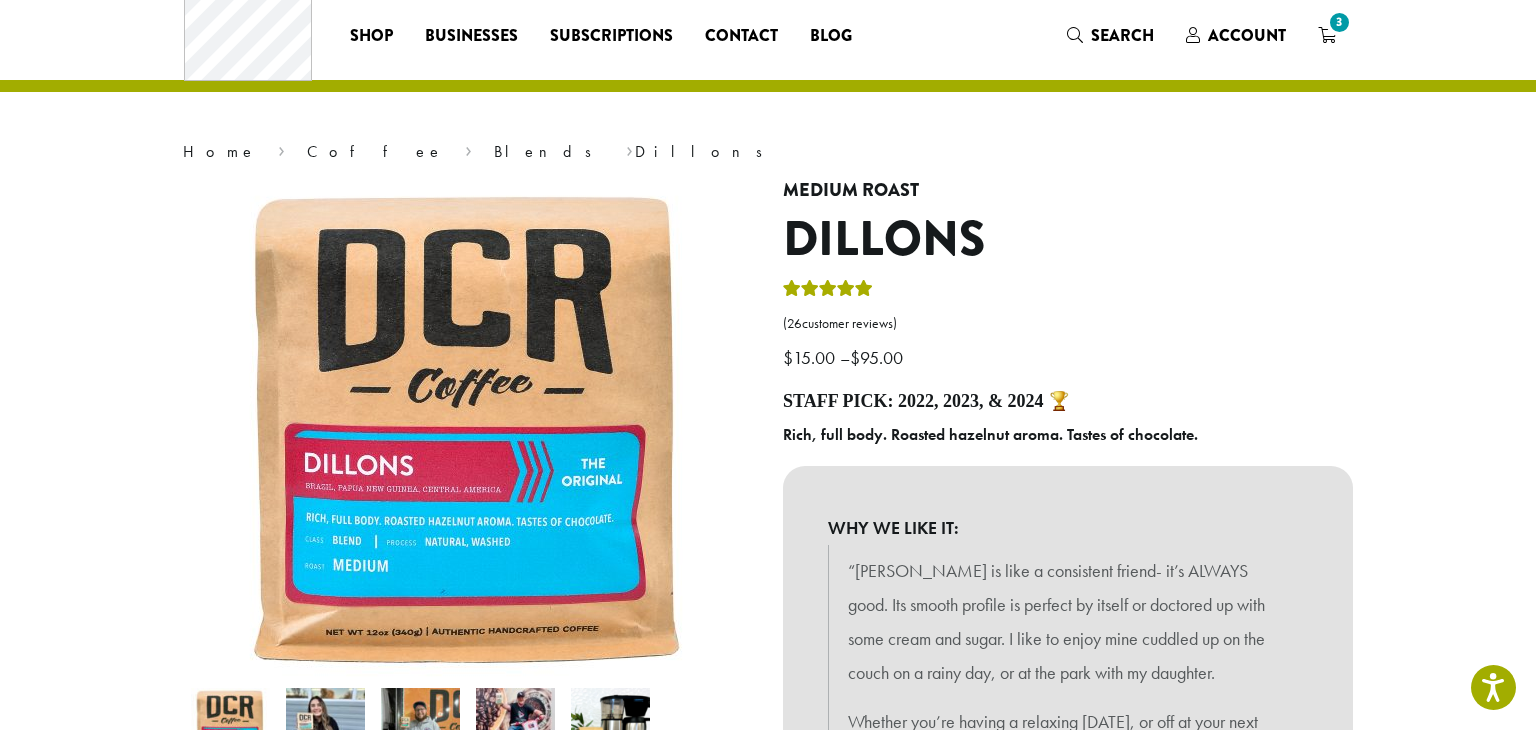 scroll, scrollTop: 0, scrollLeft: 0, axis: both 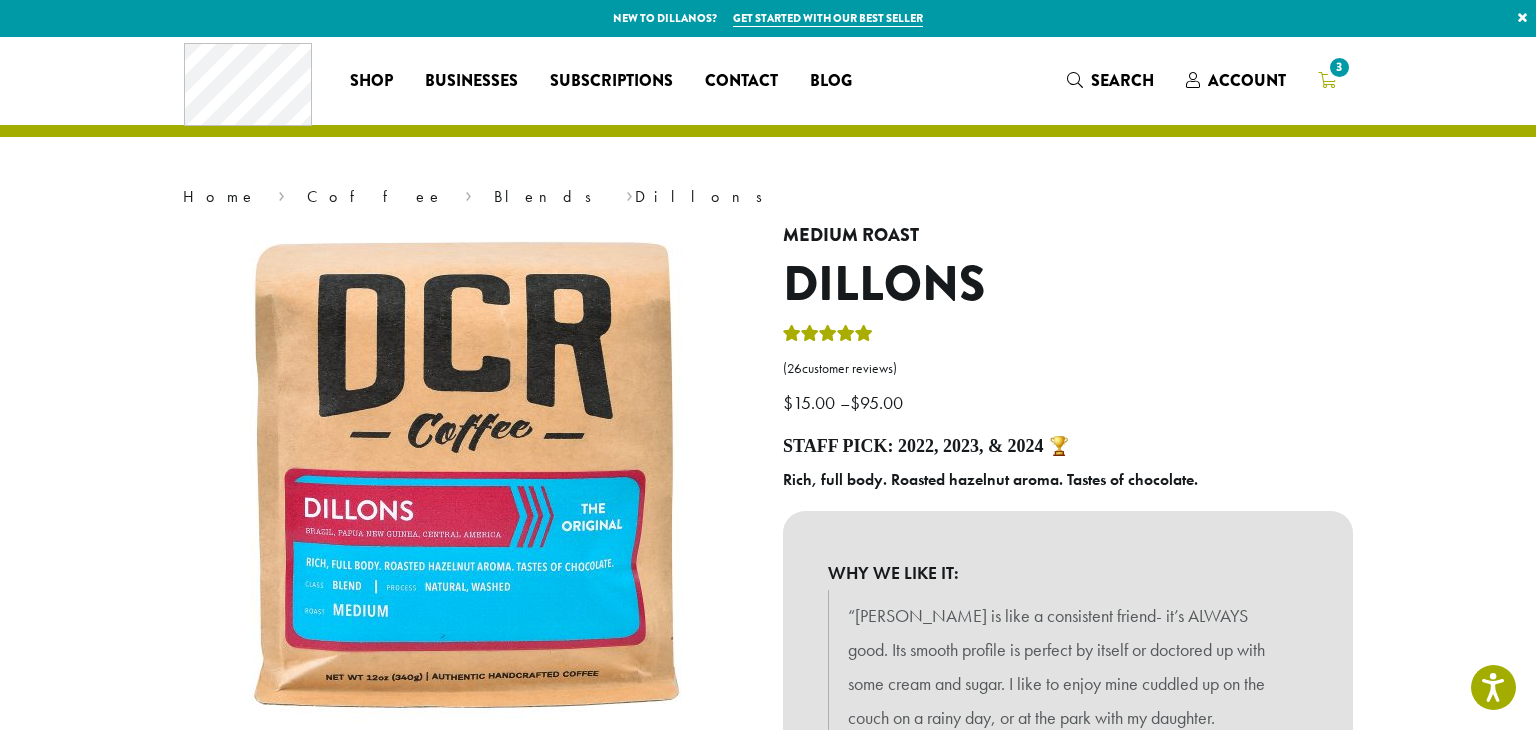 click on "3" at bounding box center [1339, 67] 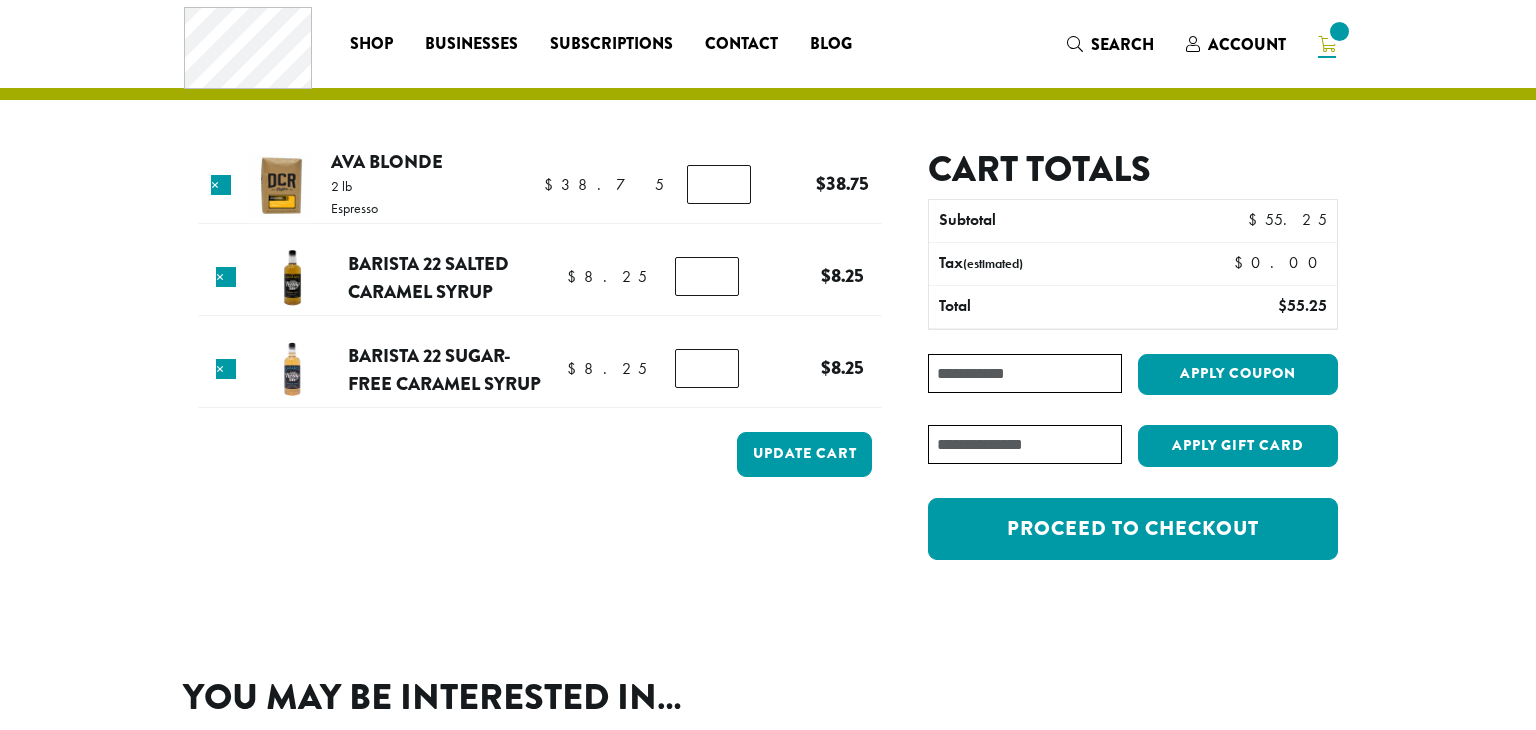 scroll, scrollTop: 0, scrollLeft: 0, axis: both 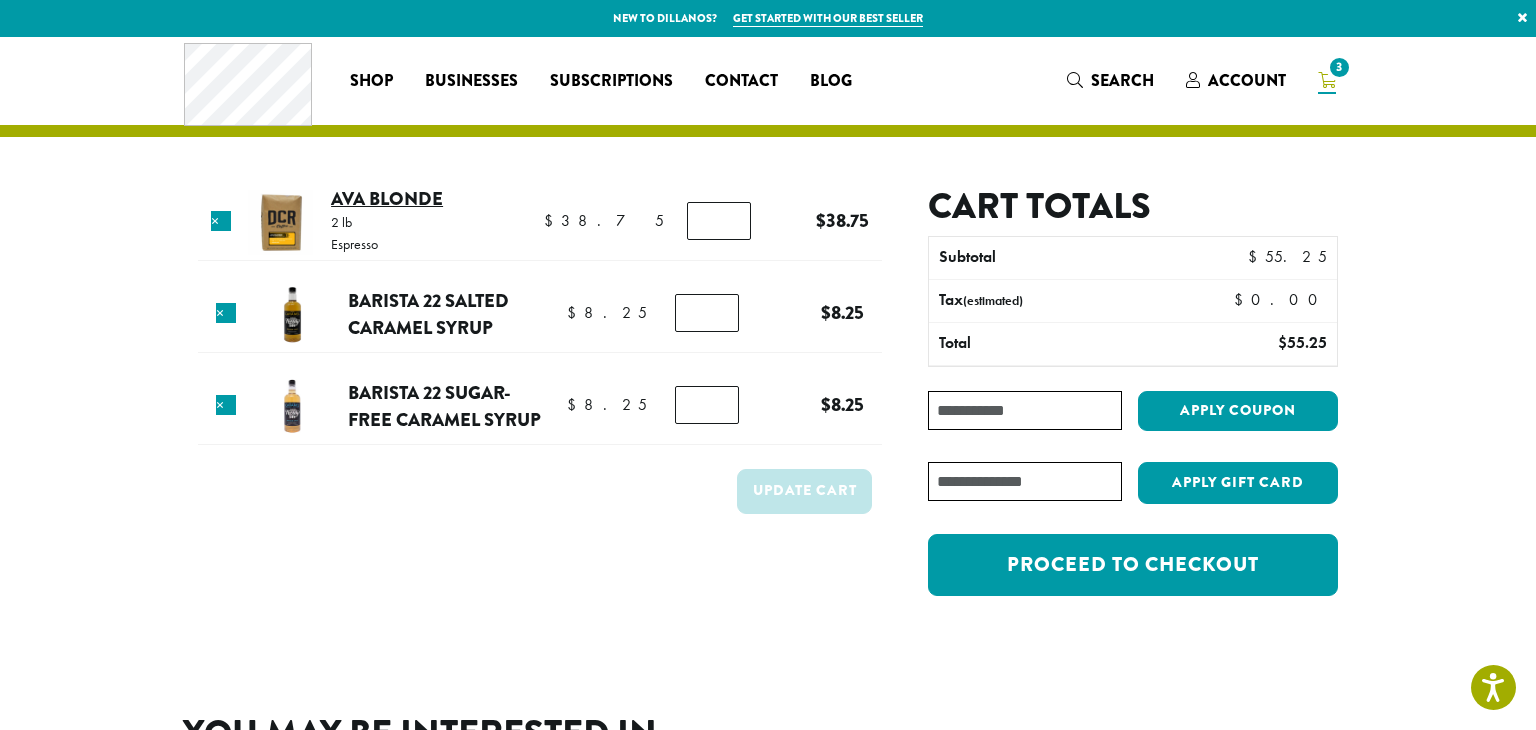click on "Ava Blonde" at bounding box center [387, 198] 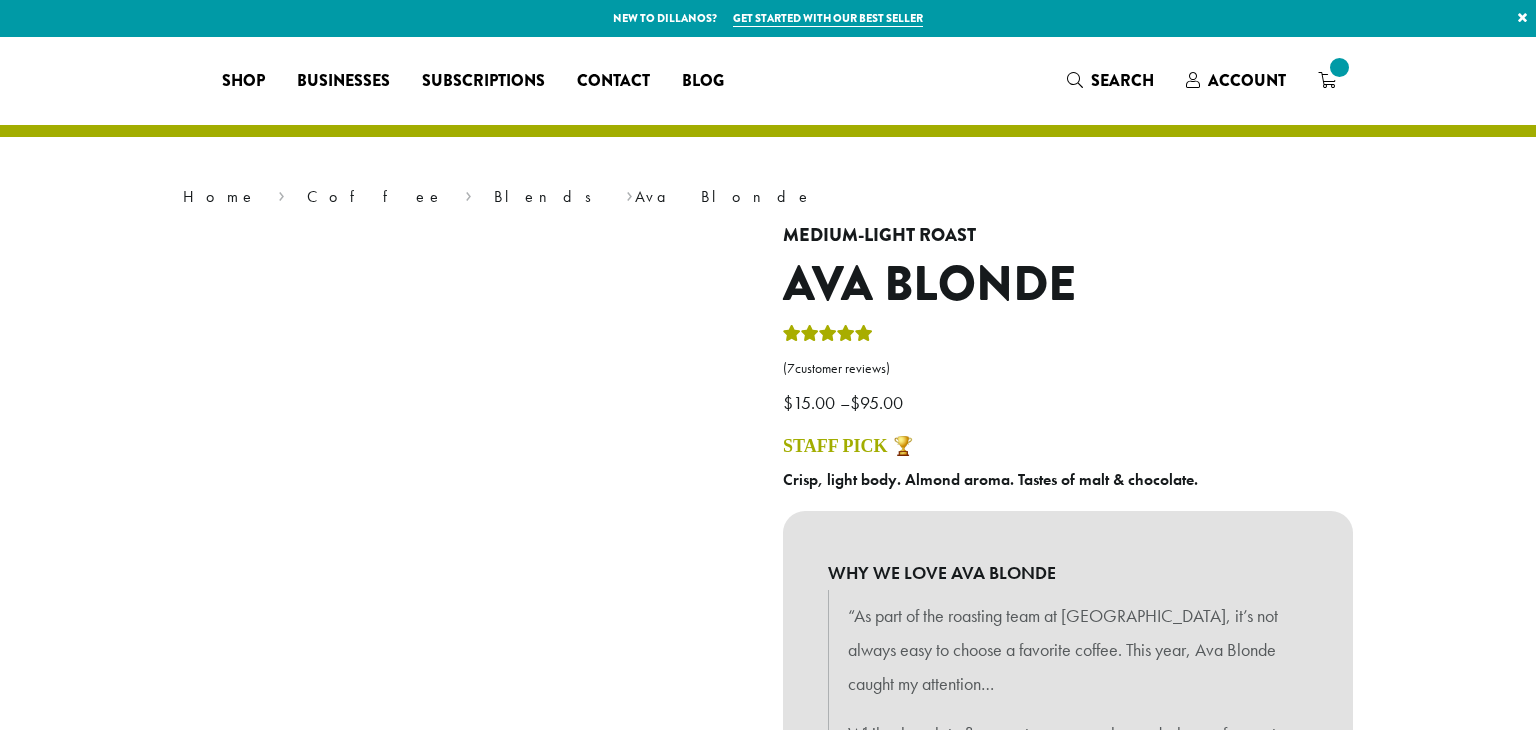 scroll, scrollTop: 0, scrollLeft: 0, axis: both 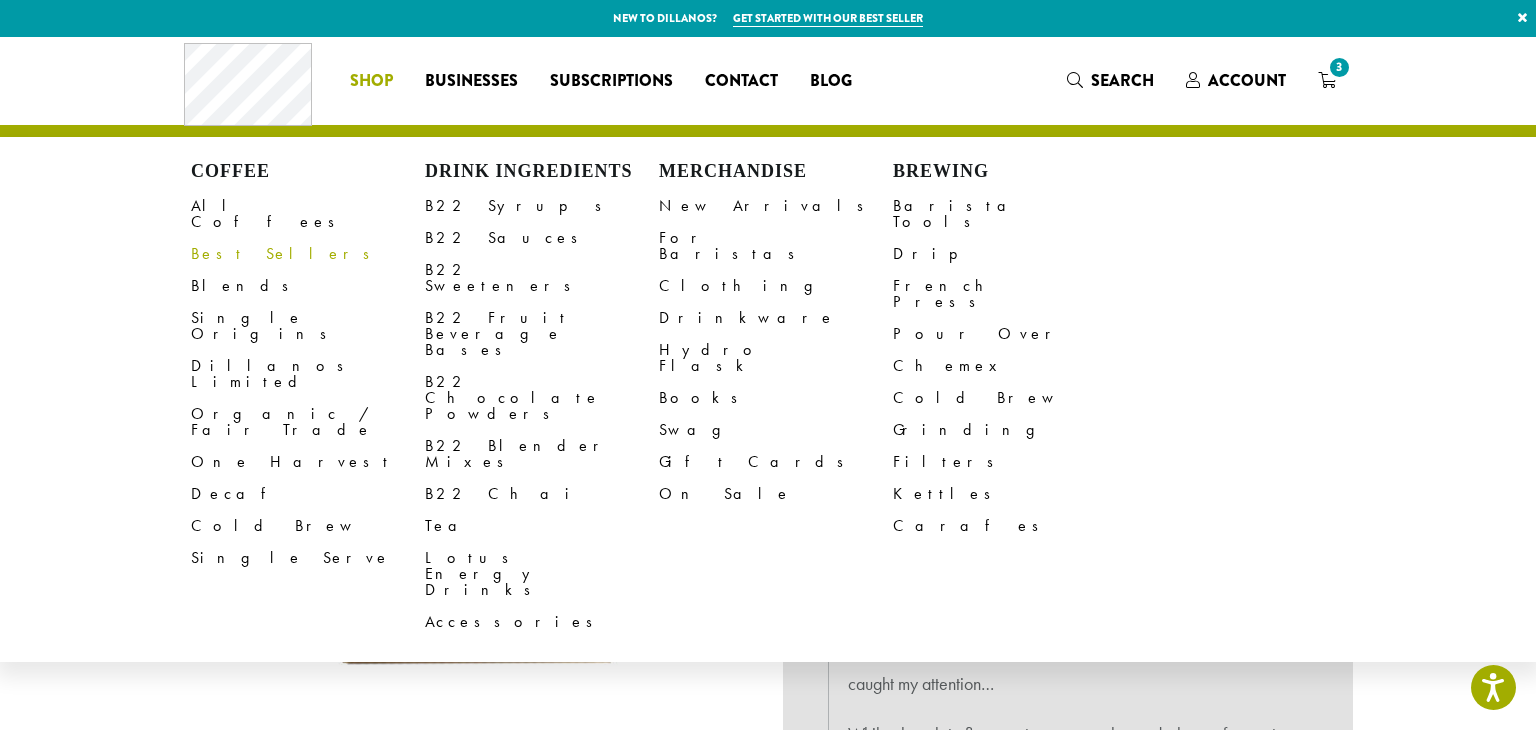 click on "Best Sellers" at bounding box center [308, 254] 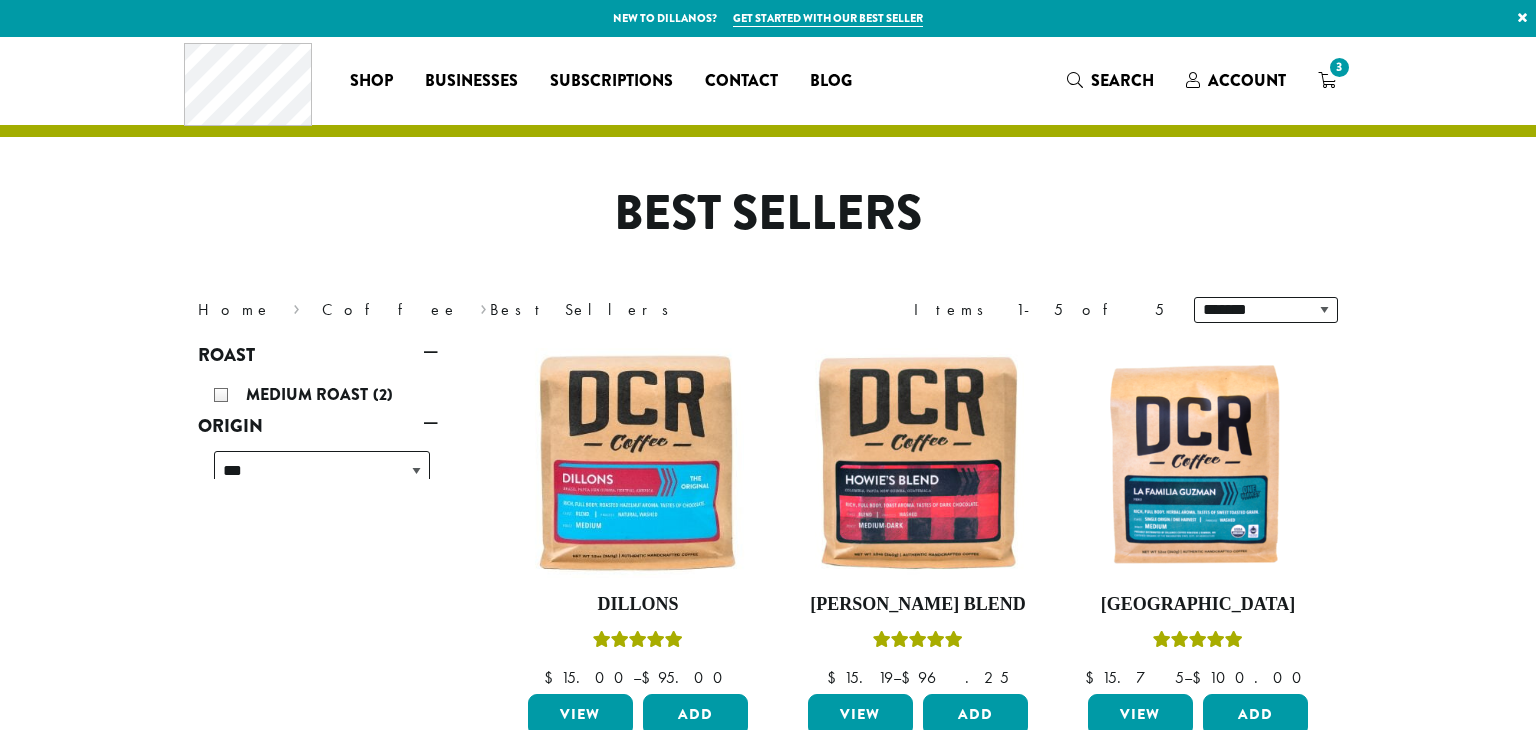 scroll, scrollTop: 0, scrollLeft: 0, axis: both 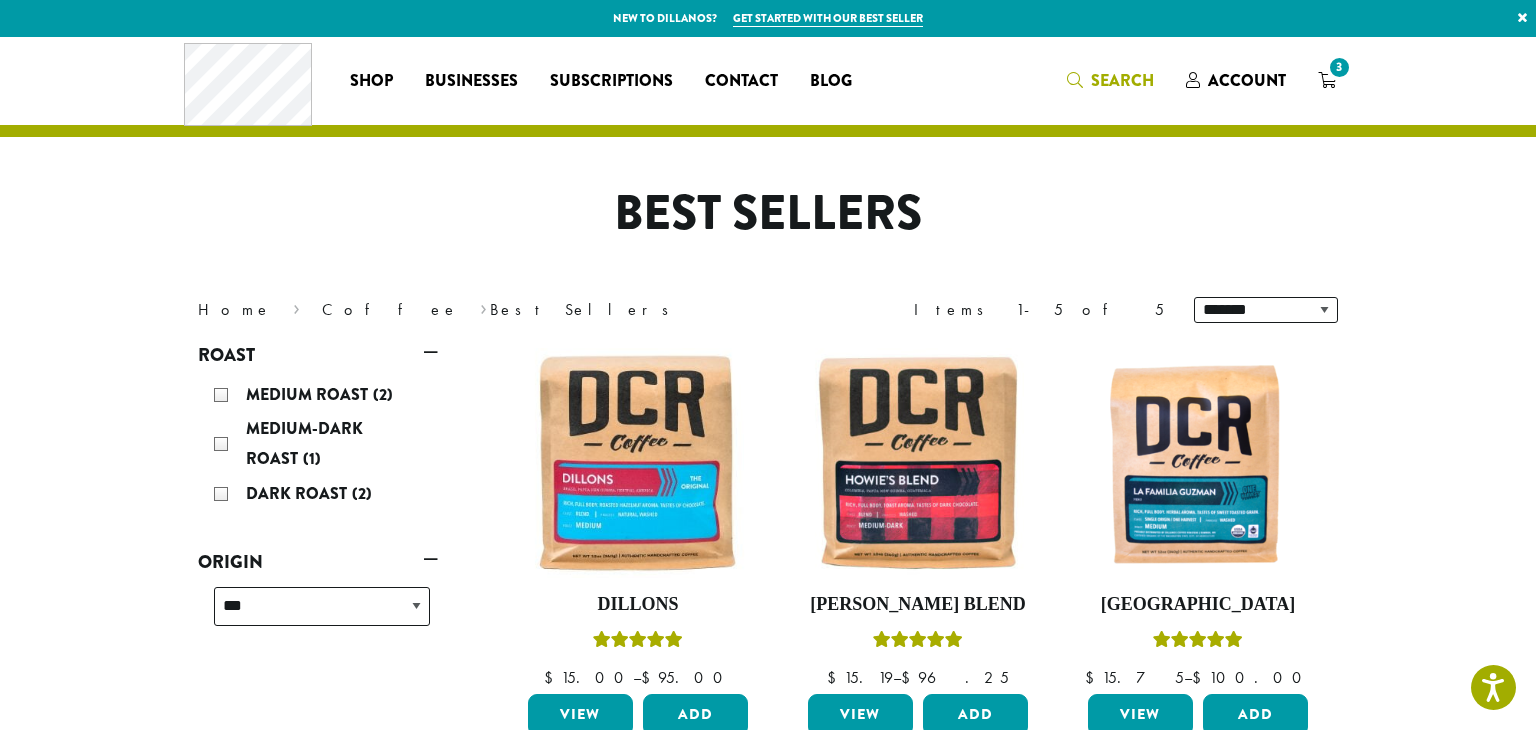 click on "Search" at bounding box center [1122, 80] 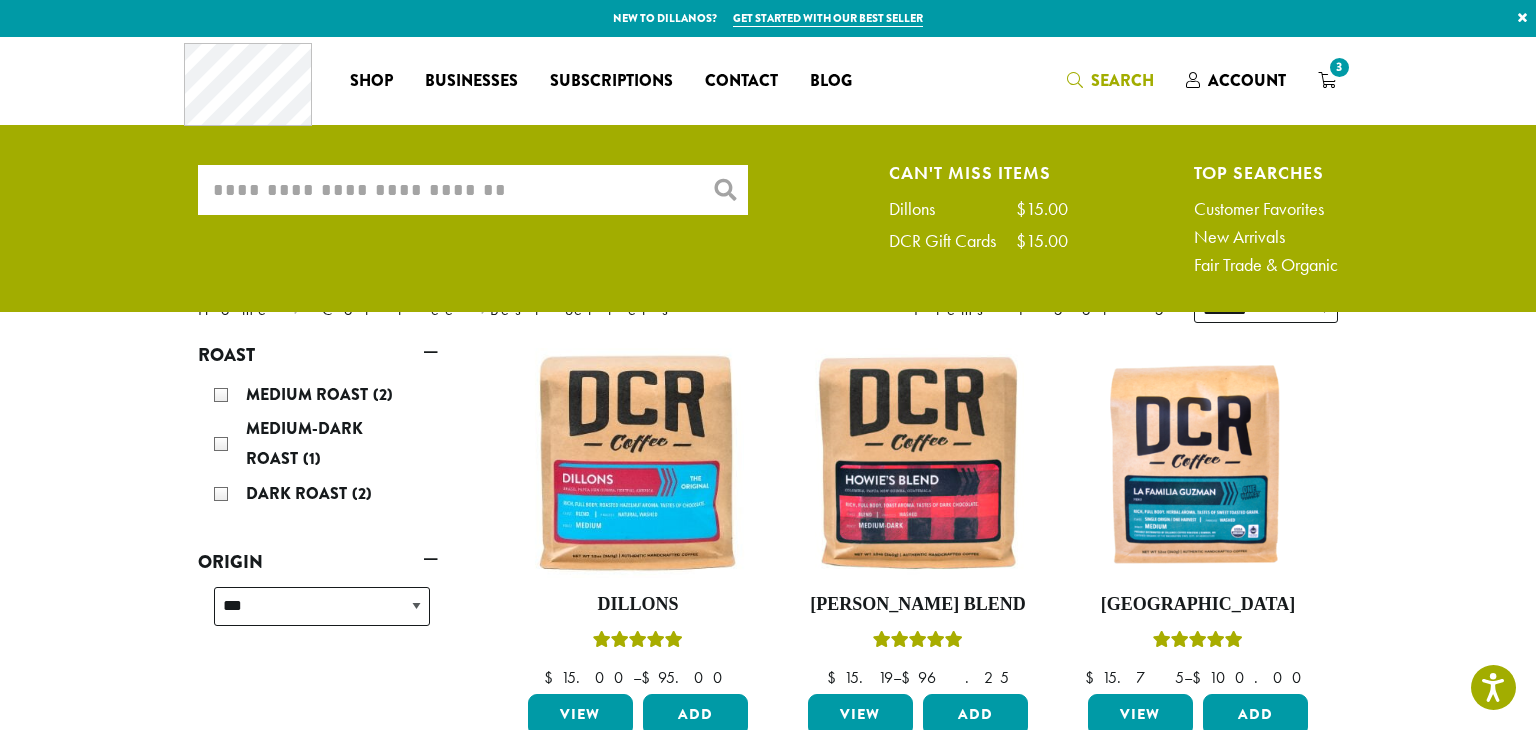 click on "What are you searching for?" at bounding box center (473, 190) 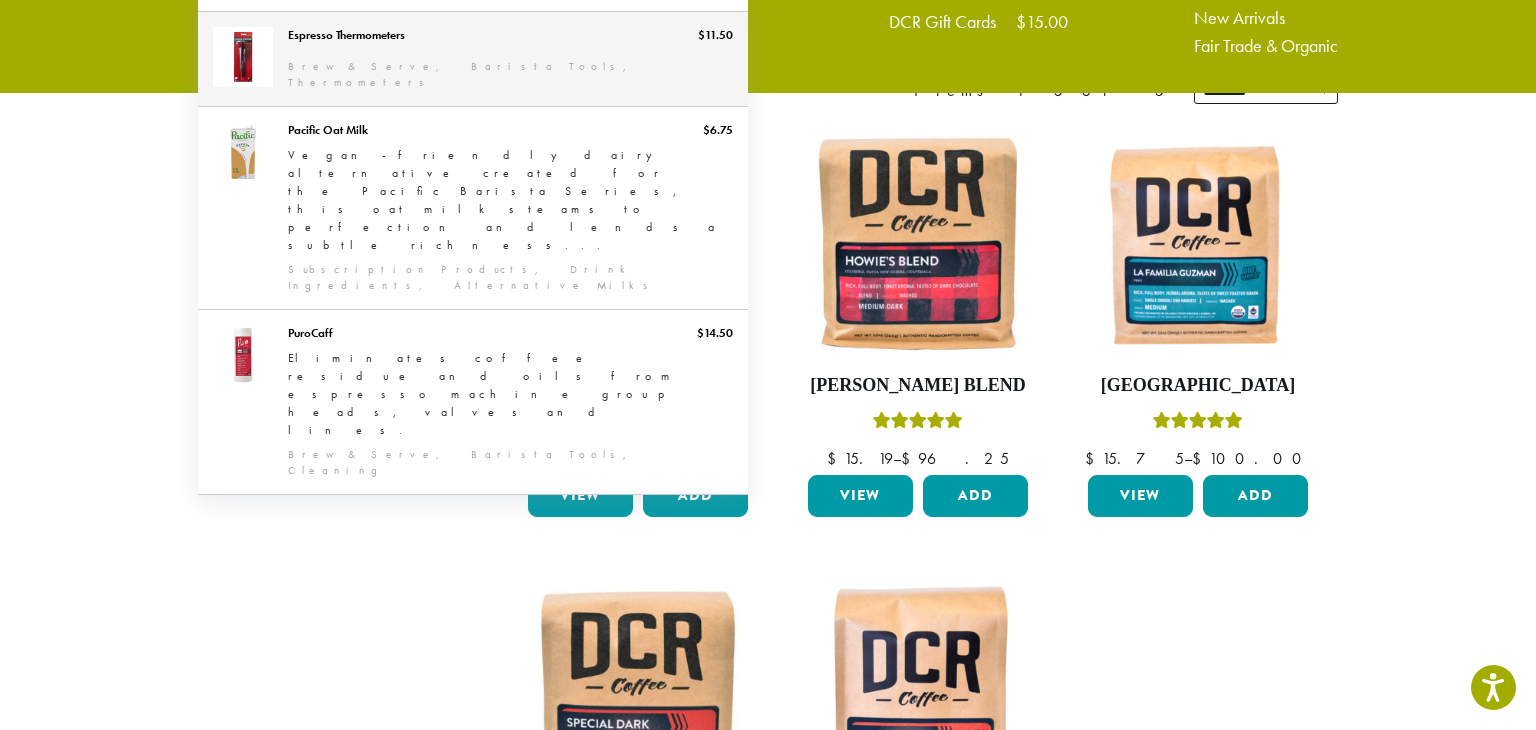 scroll, scrollTop: 221, scrollLeft: 0, axis: vertical 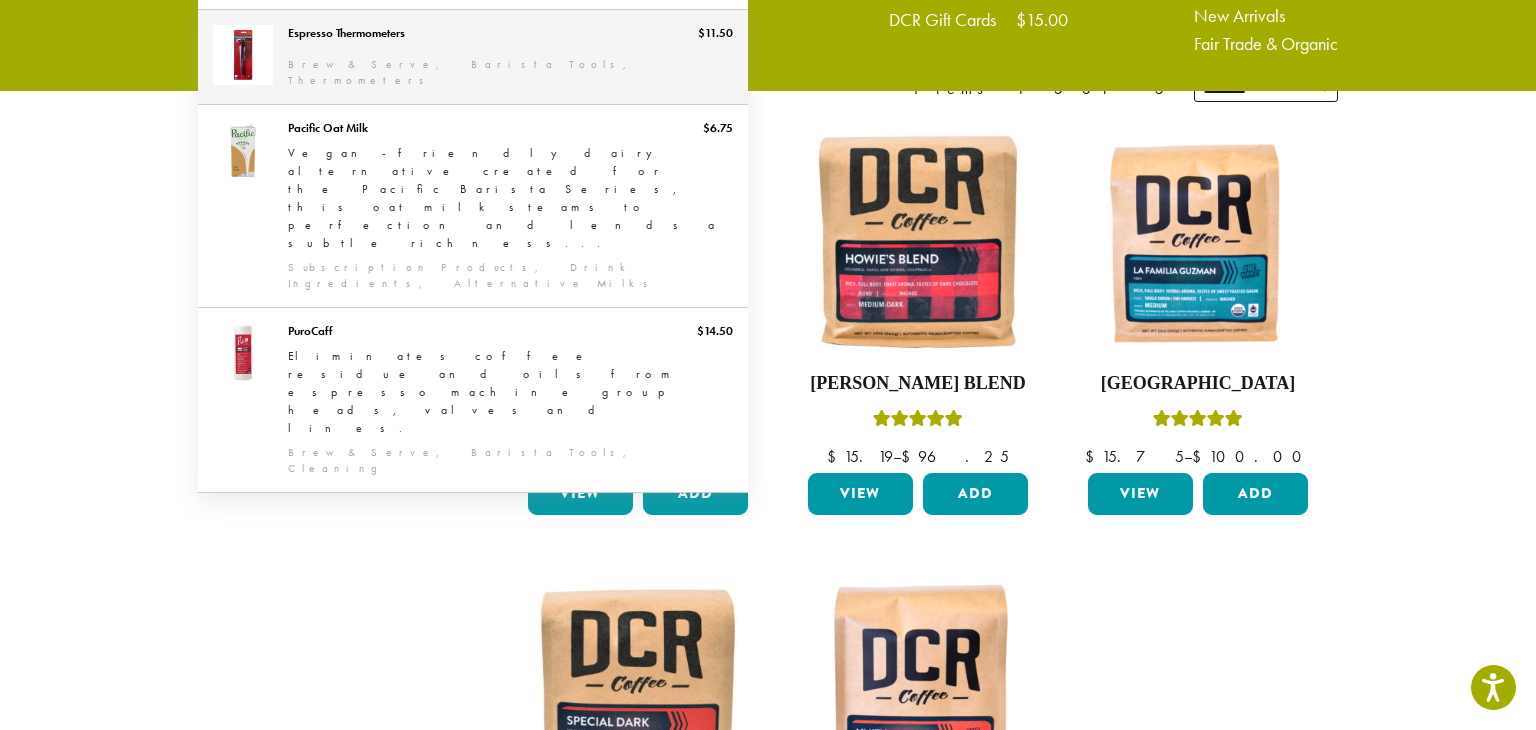 type on "********" 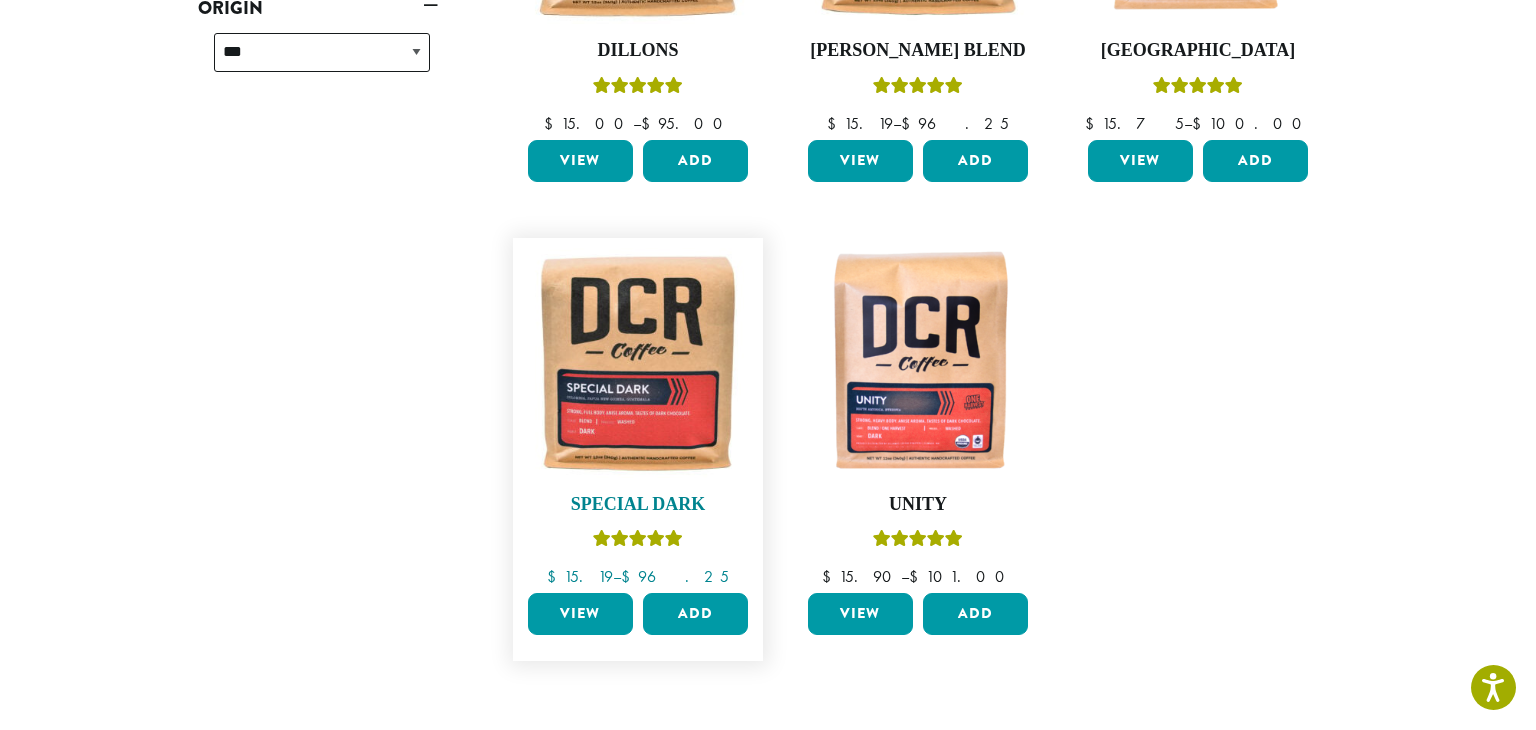 scroll, scrollTop: 549, scrollLeft: 0, axis: vertical 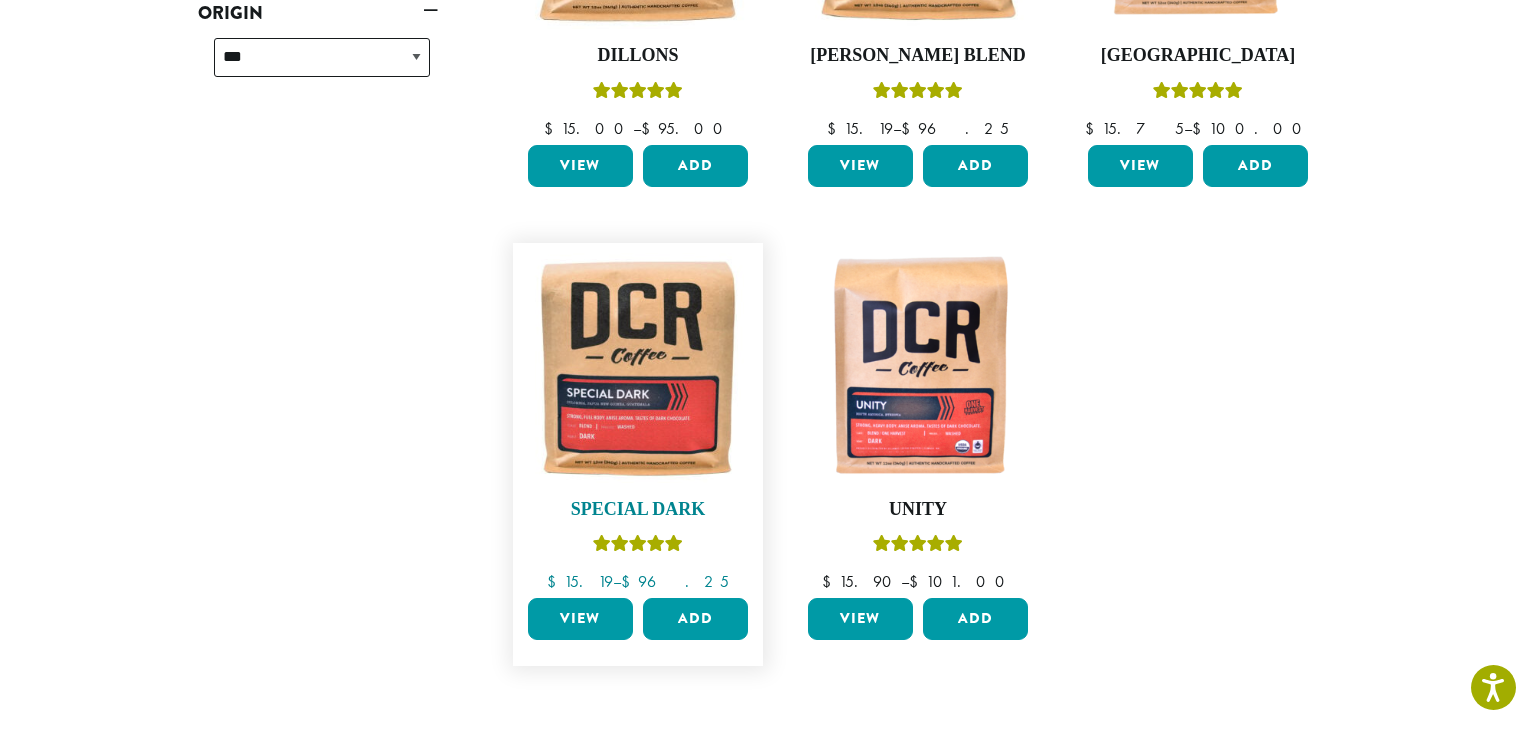click at bounding box center (638, 368) 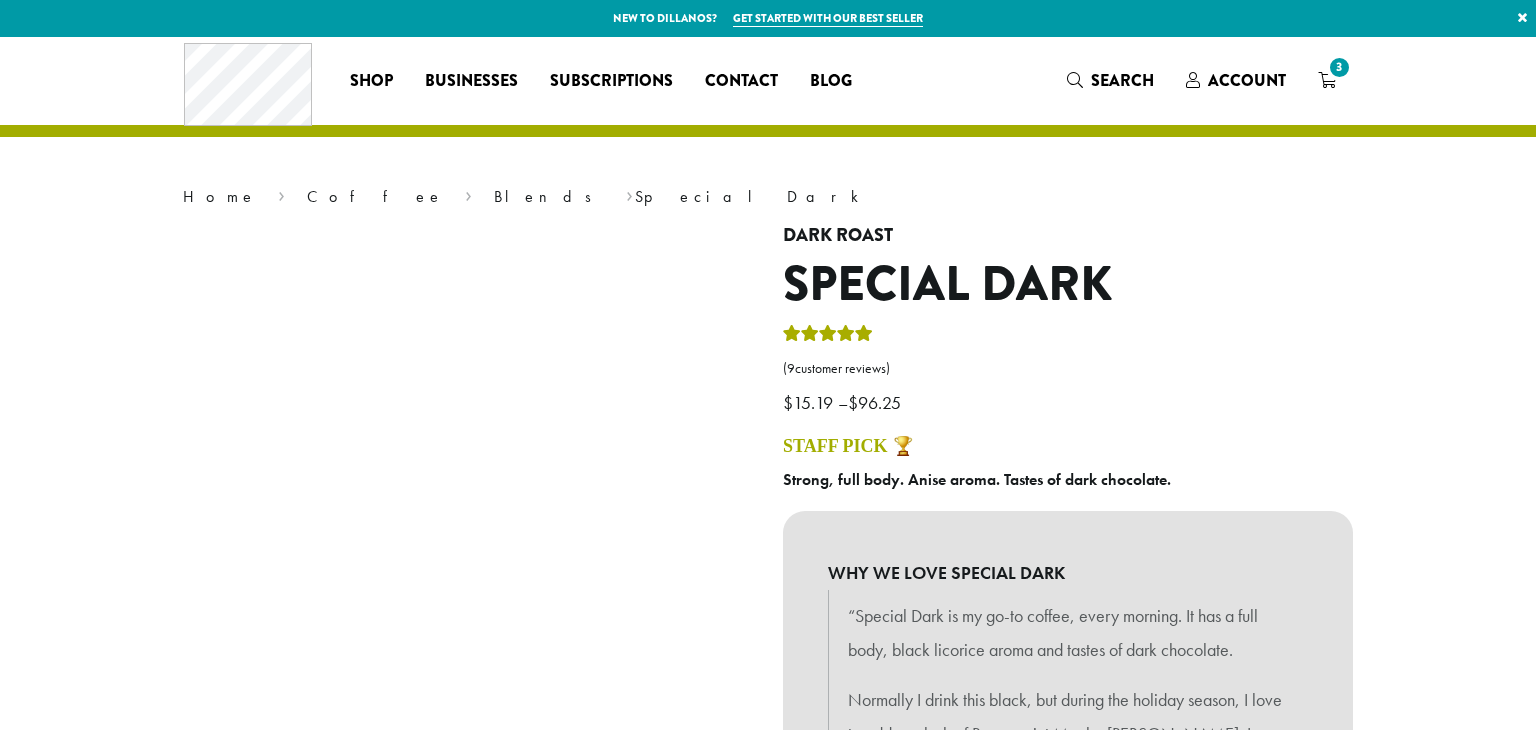 scroll, scrollTop: 0, scrollLeft: 0, axis: both 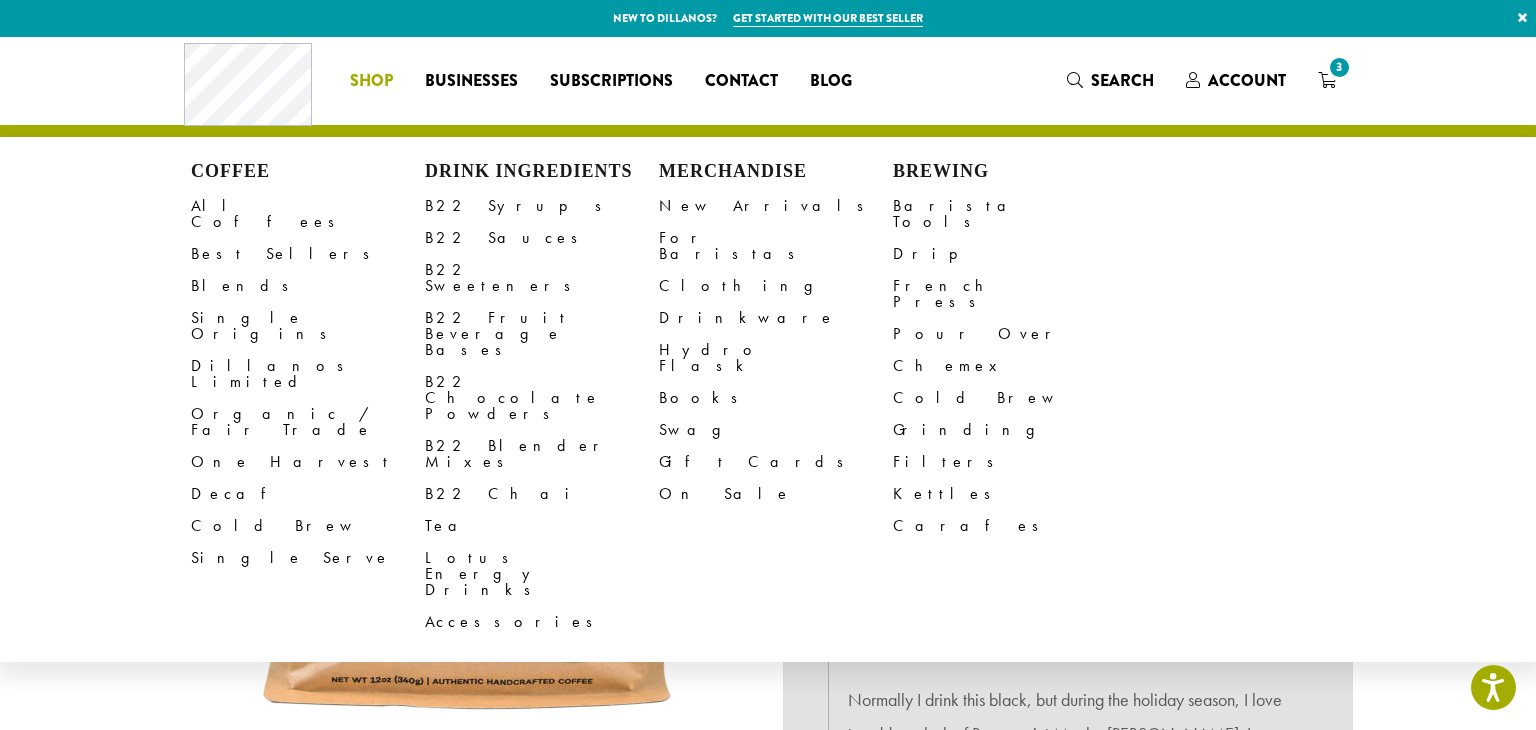 click on "Shop" at bounding box center (371, 81) 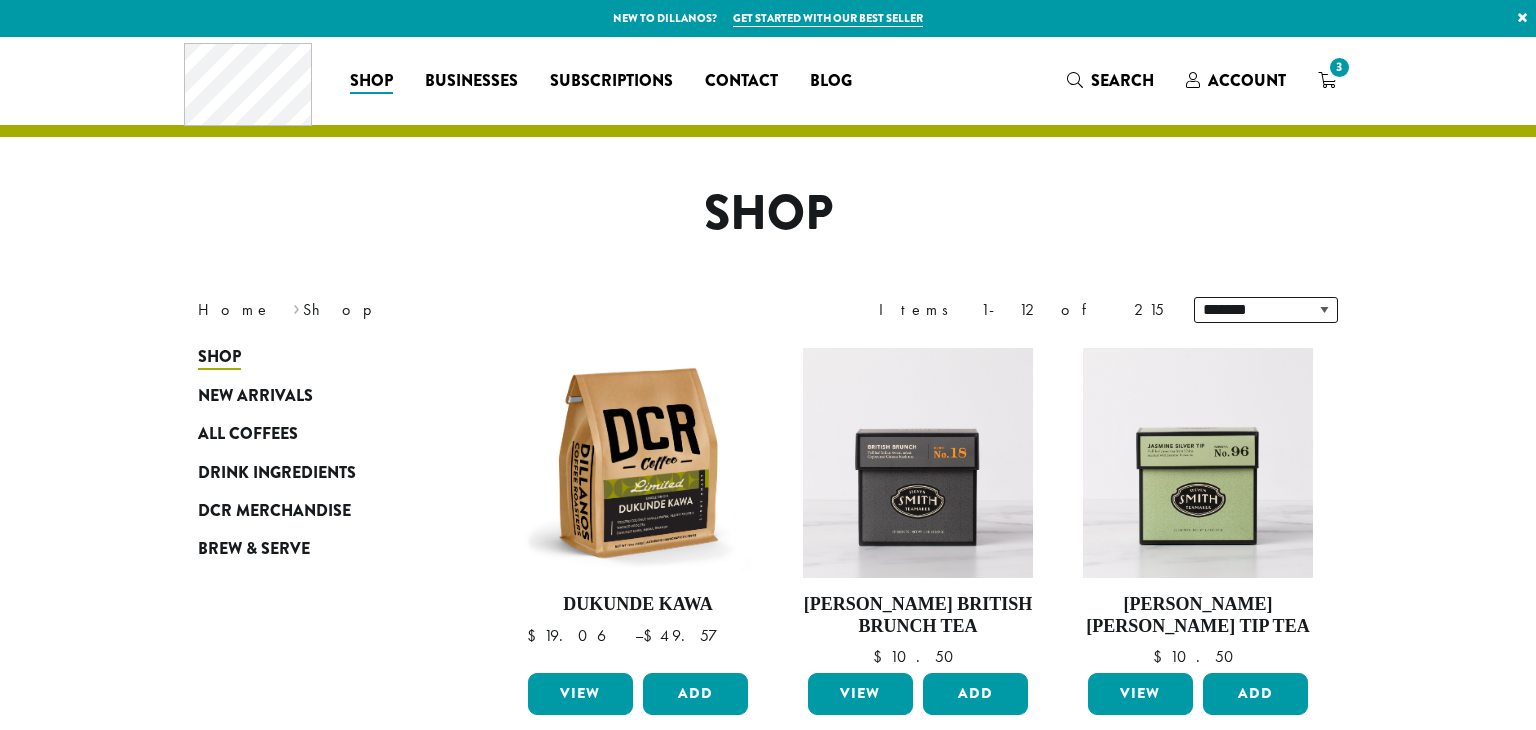 scroll, scrollTop: 0, scrollLeft: 0, axis: both 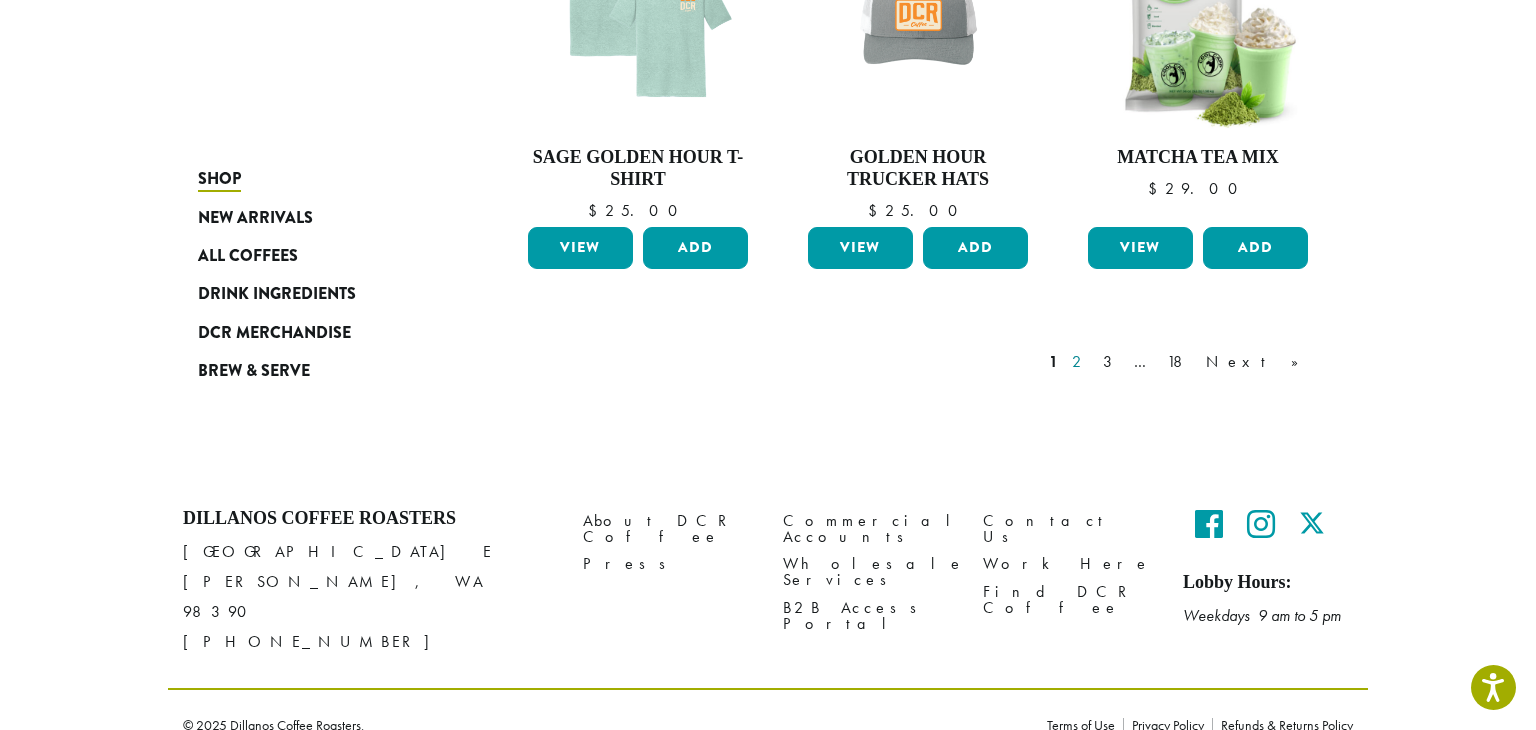 click on "2" at bounding box center (1080, 362) 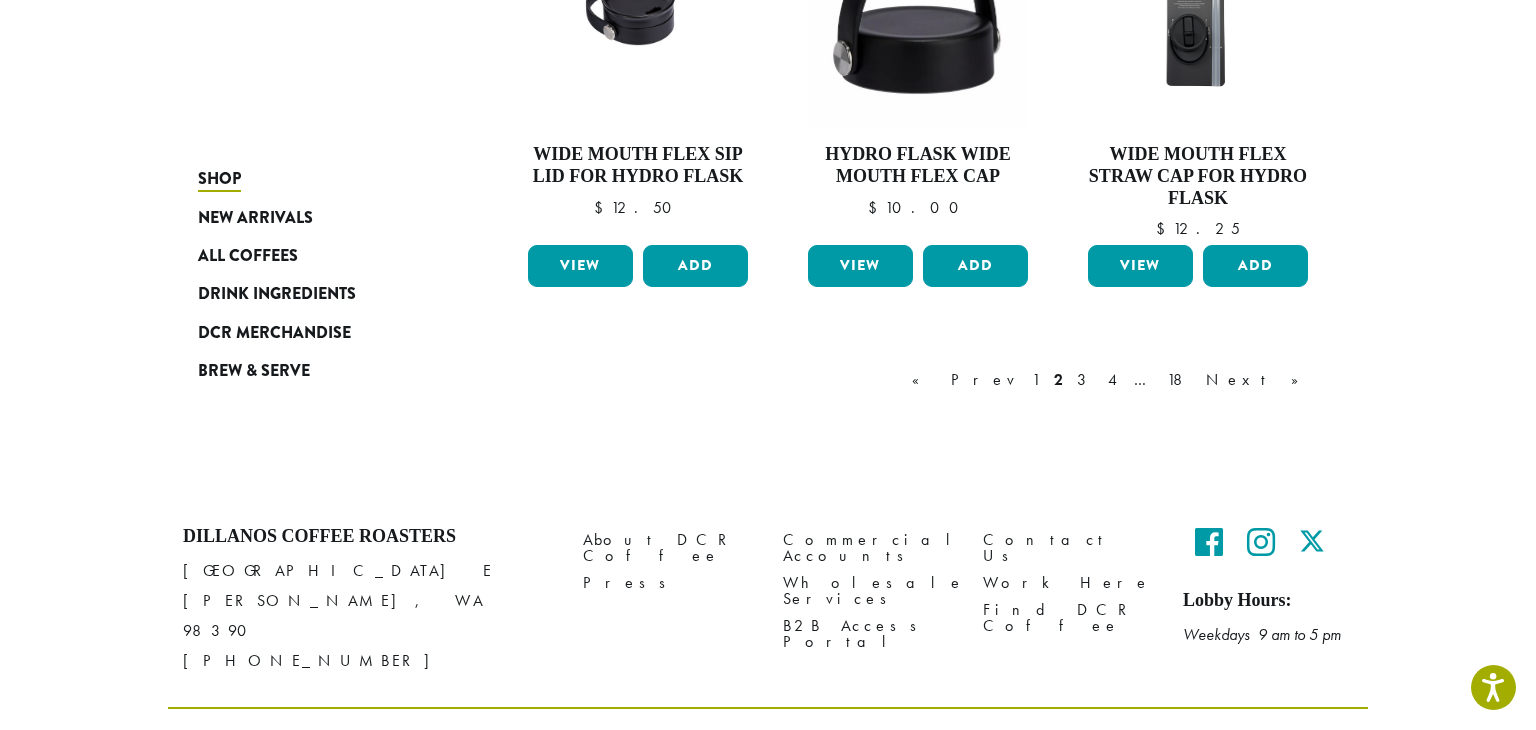 scroll, scrollTop: 1779, scrollLeft: 0, axis: vertical 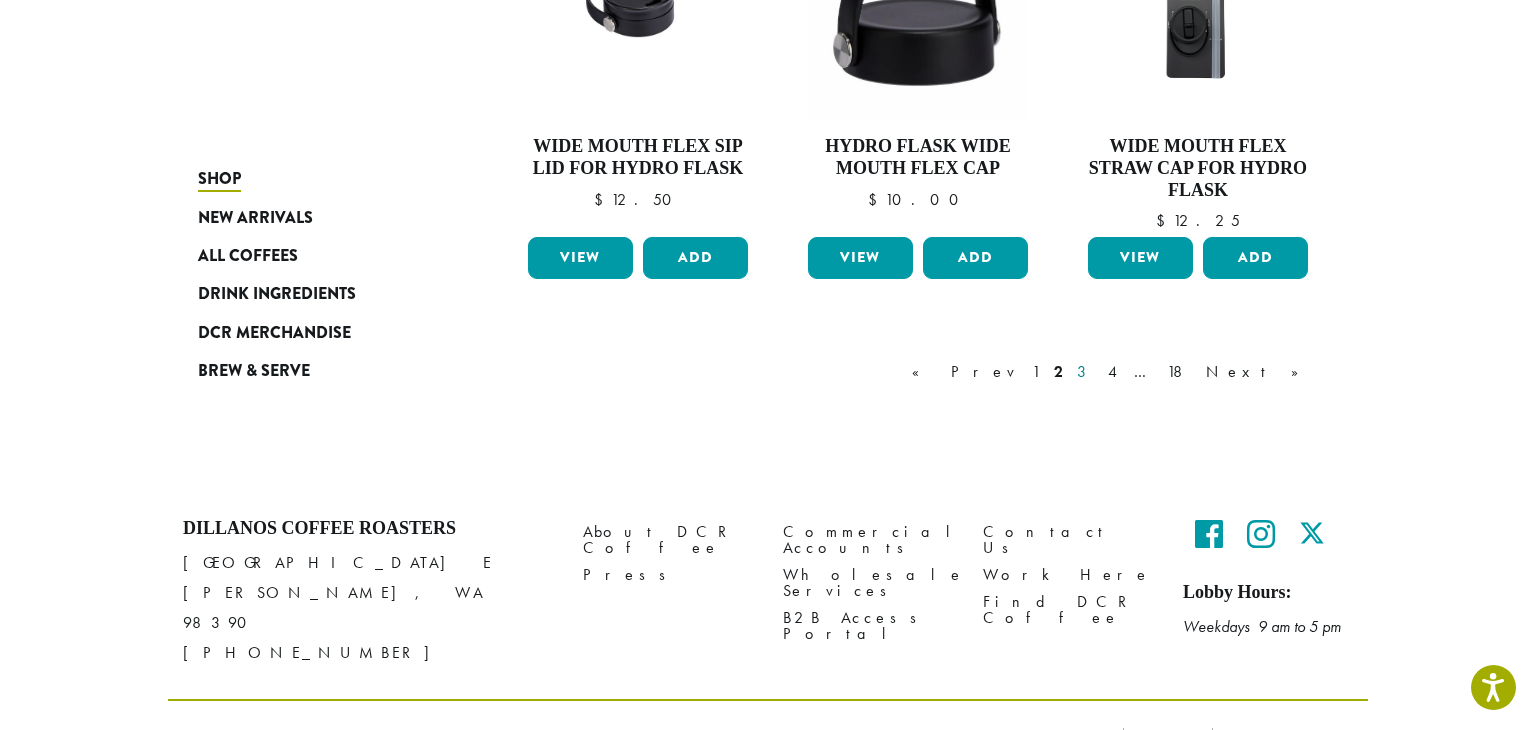 click on "3" at bounding box center (1085, 372) 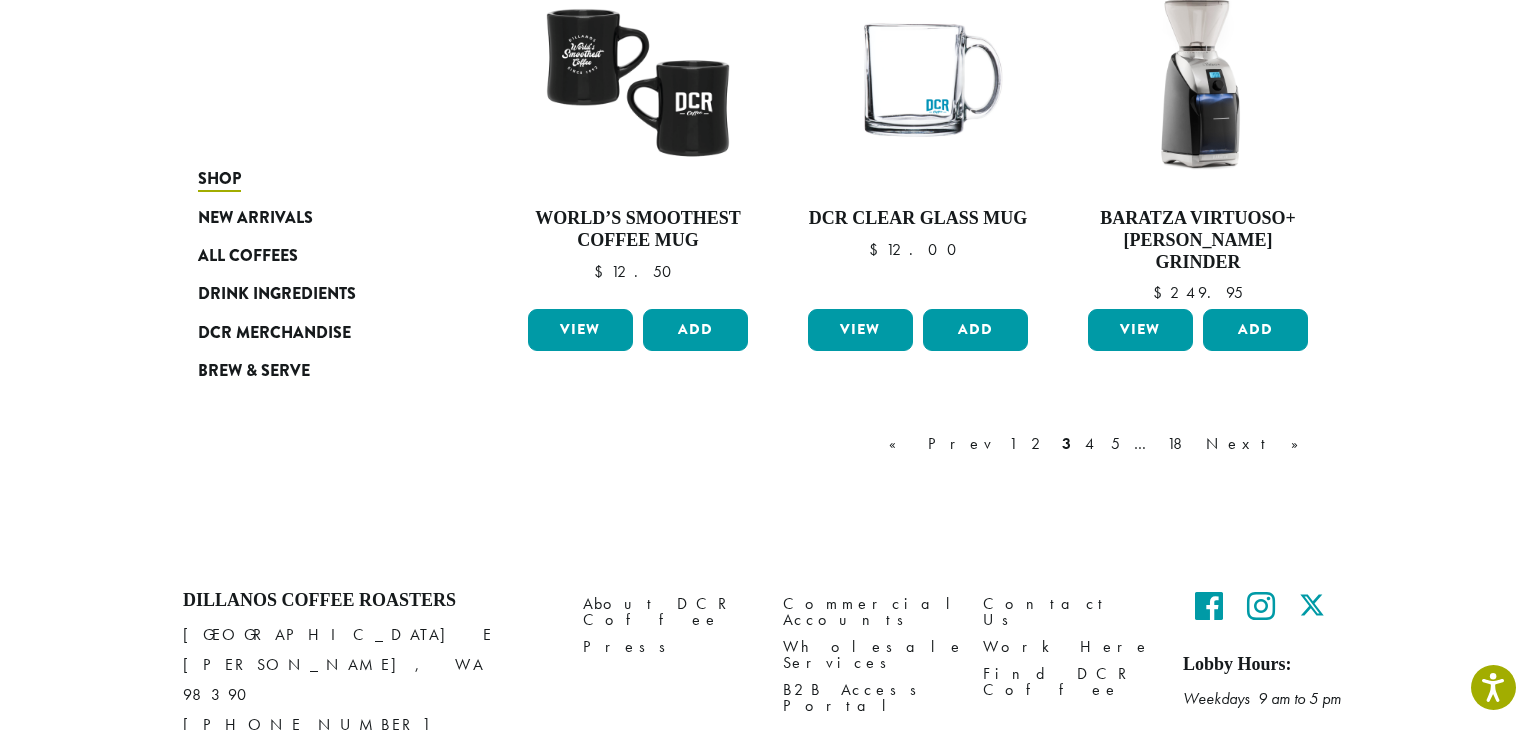 scroll, scrollTop: 1709, scrollLeft: 0, axis: vertical 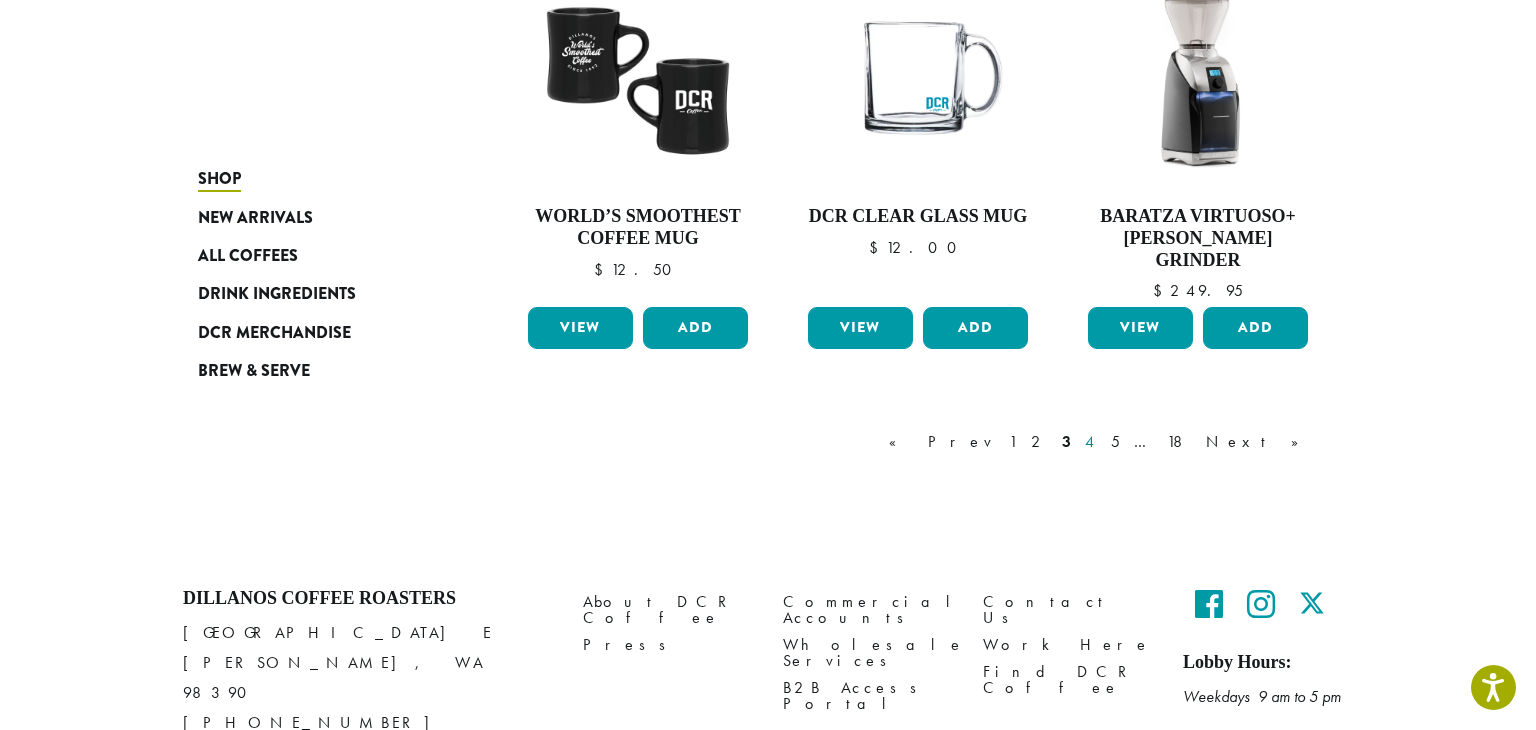 click on "4" at bounding box center [1091, 442] 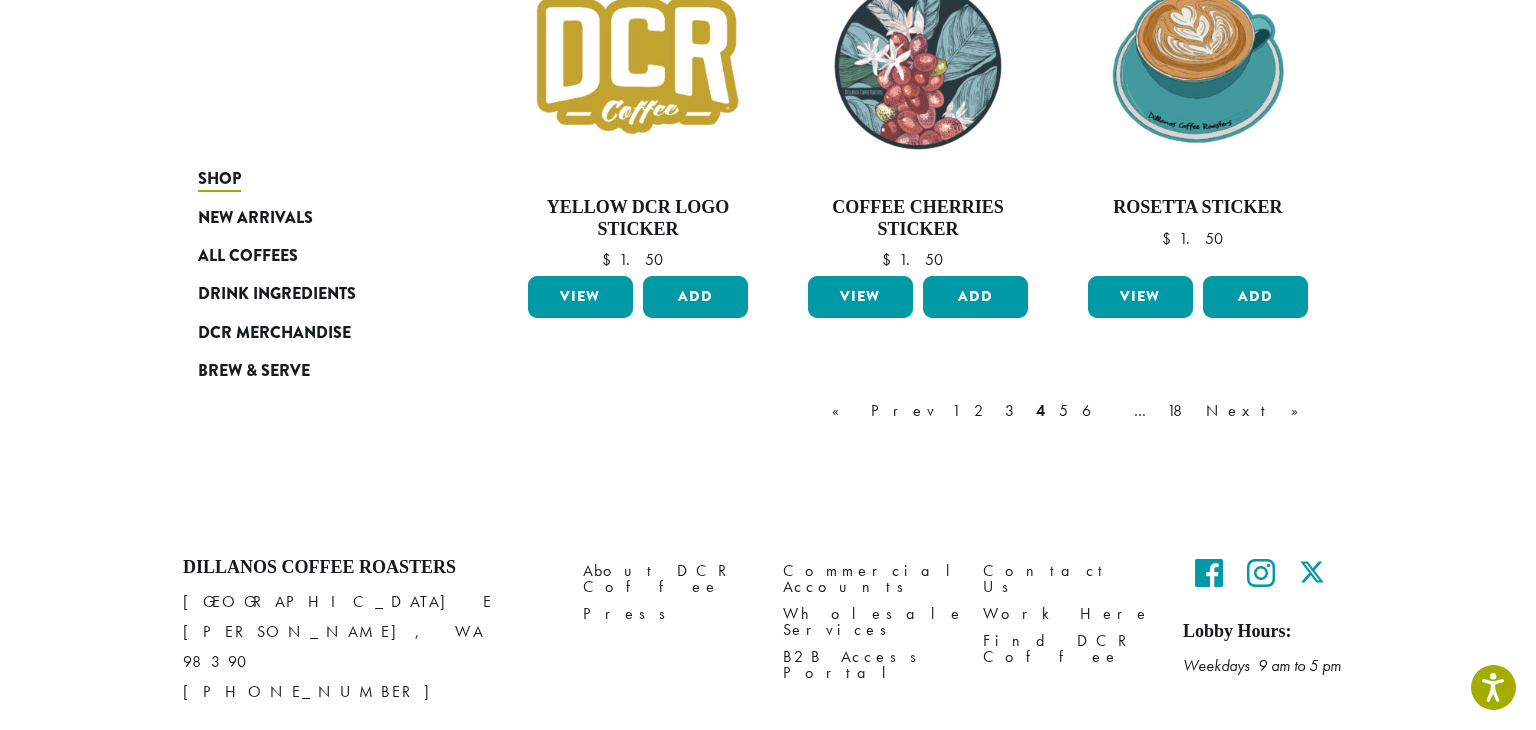 scroll, scrollTop: 1744, scrollLeft: 0, axis: vertical 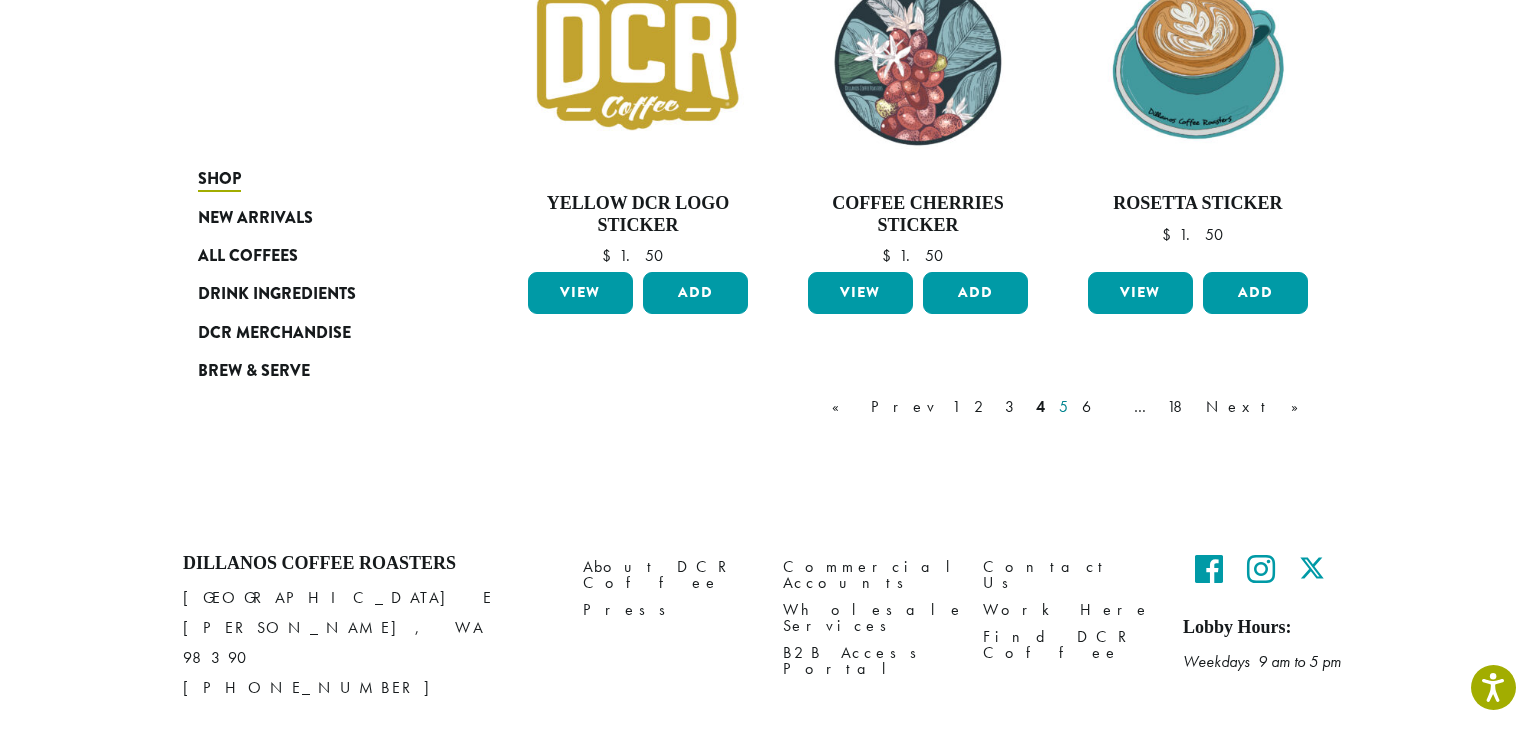click on "5" at bounding box center [1063, 407] 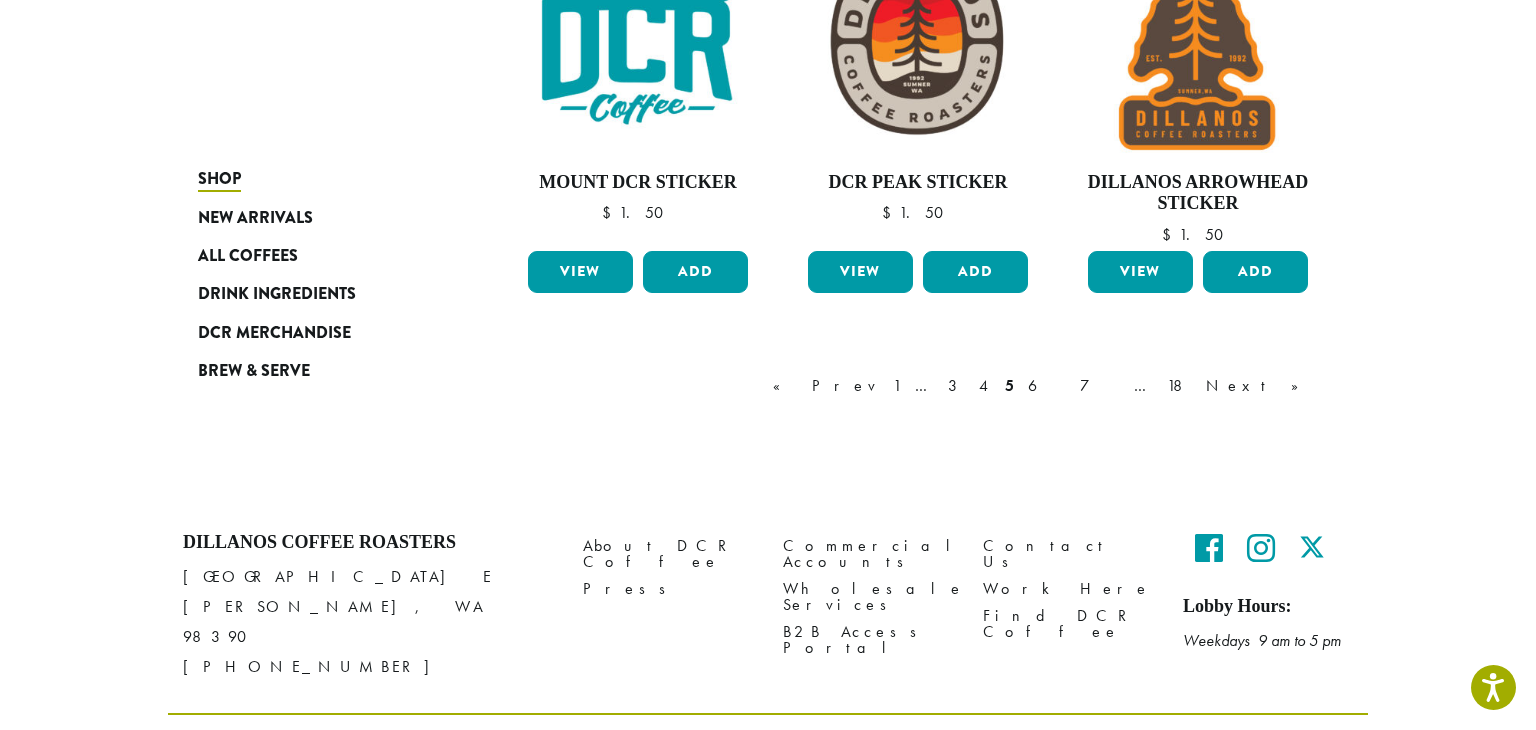 scroll, scrollTop: 1747, scrollLeft: 0, axis: vertical 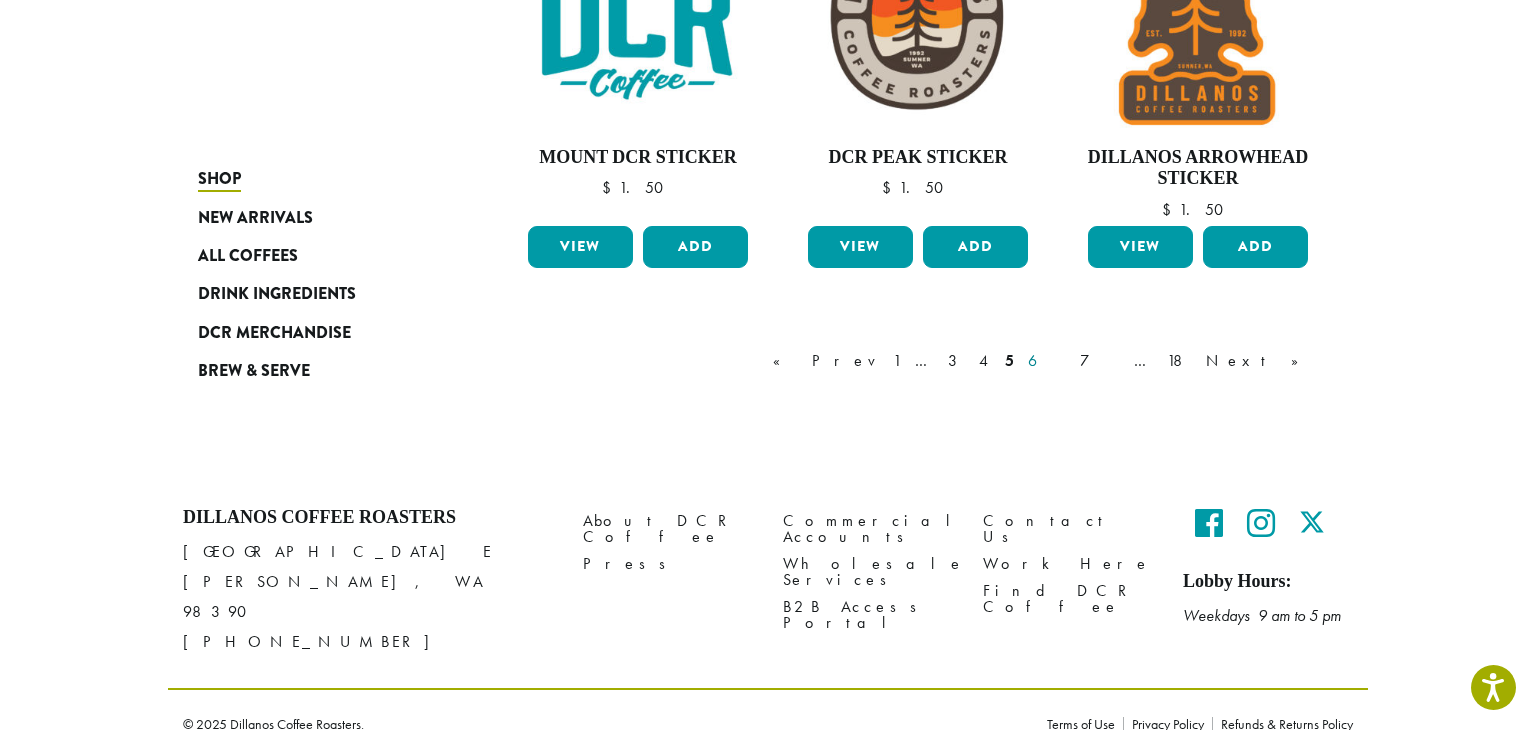 click on "6" at bounding box center (1047, 361) 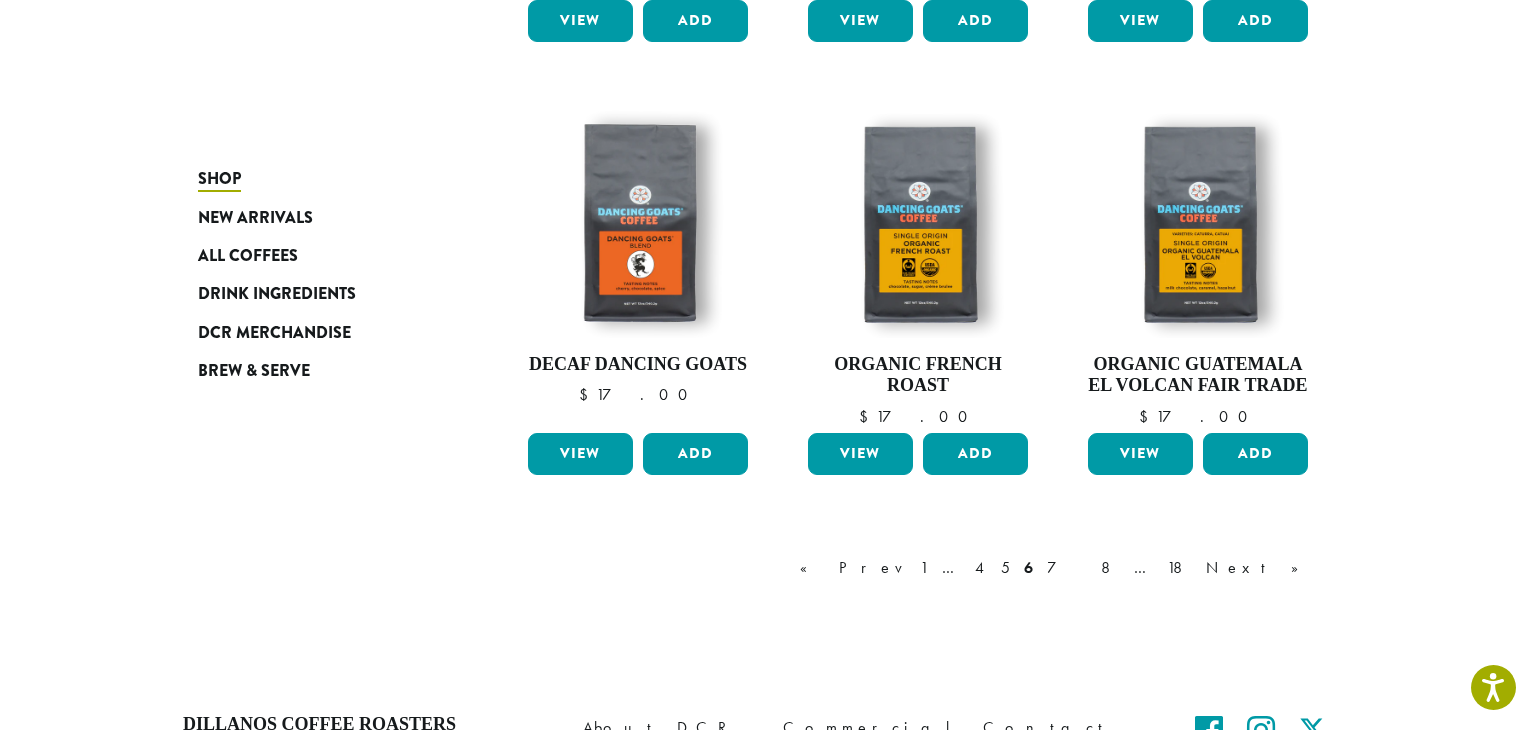 scroll, scrollTop: 1596, scrollLeft: 0, axis: vertical 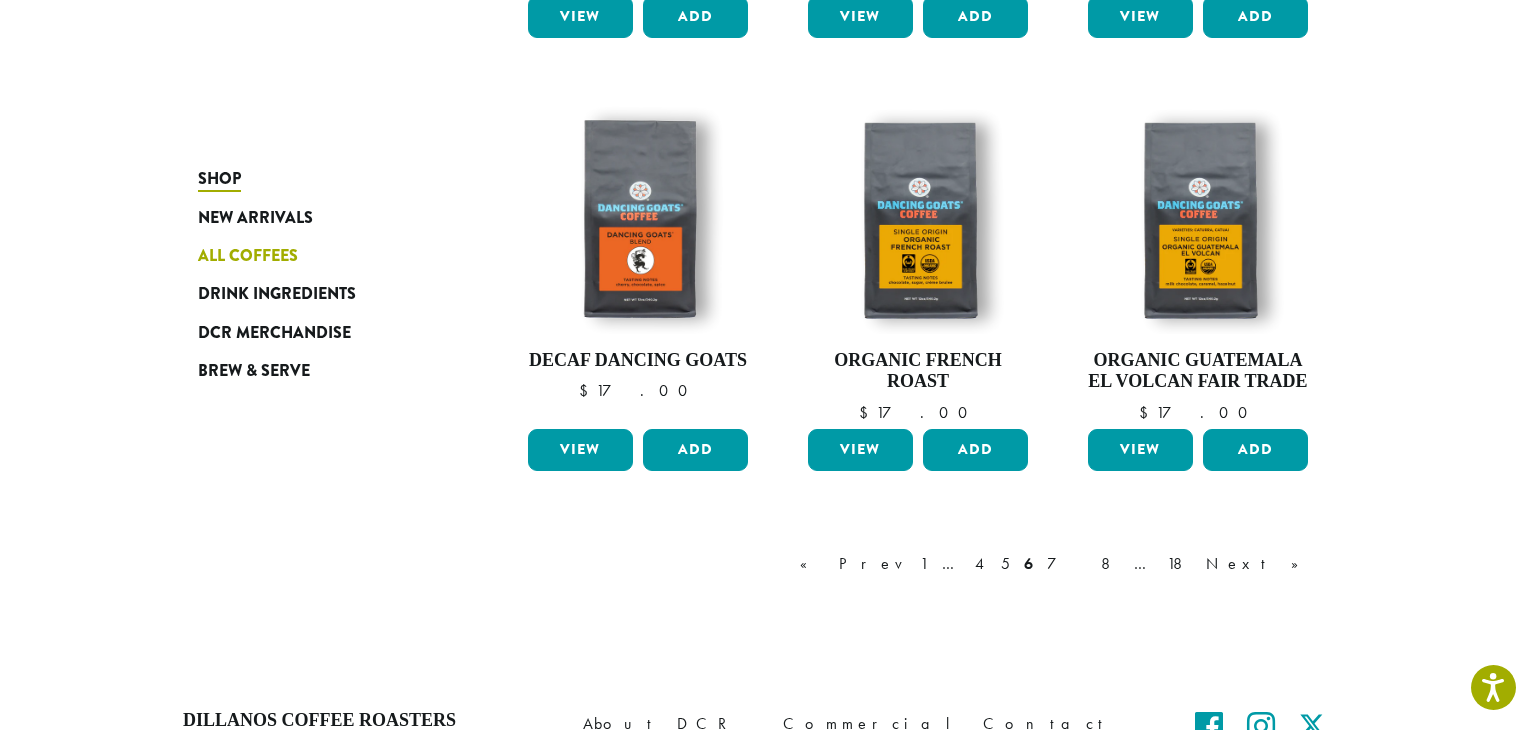 click on "All Coffees" at bounding box center [248, 256] 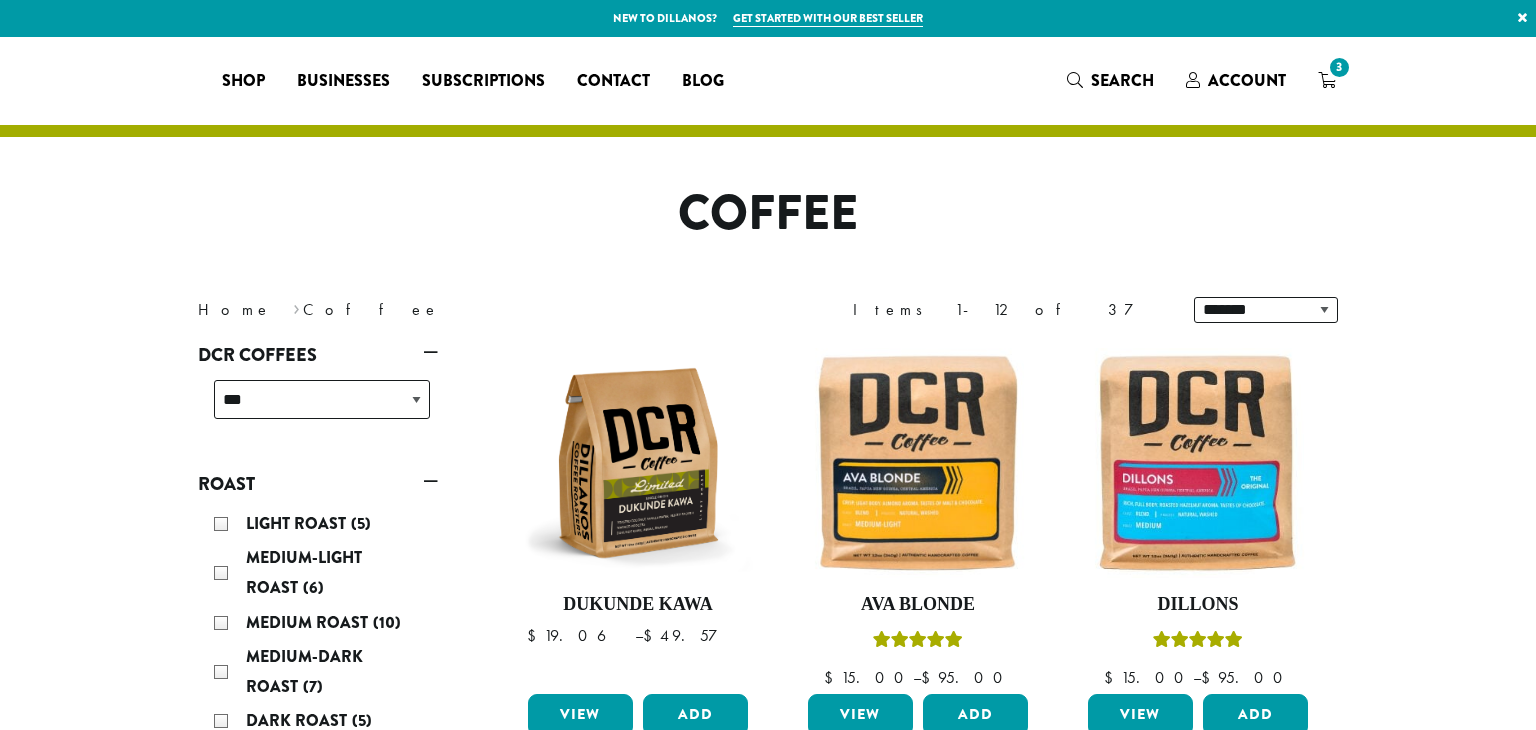 scroll, scrollTop: 0, scrollLeft: 0, axis: both 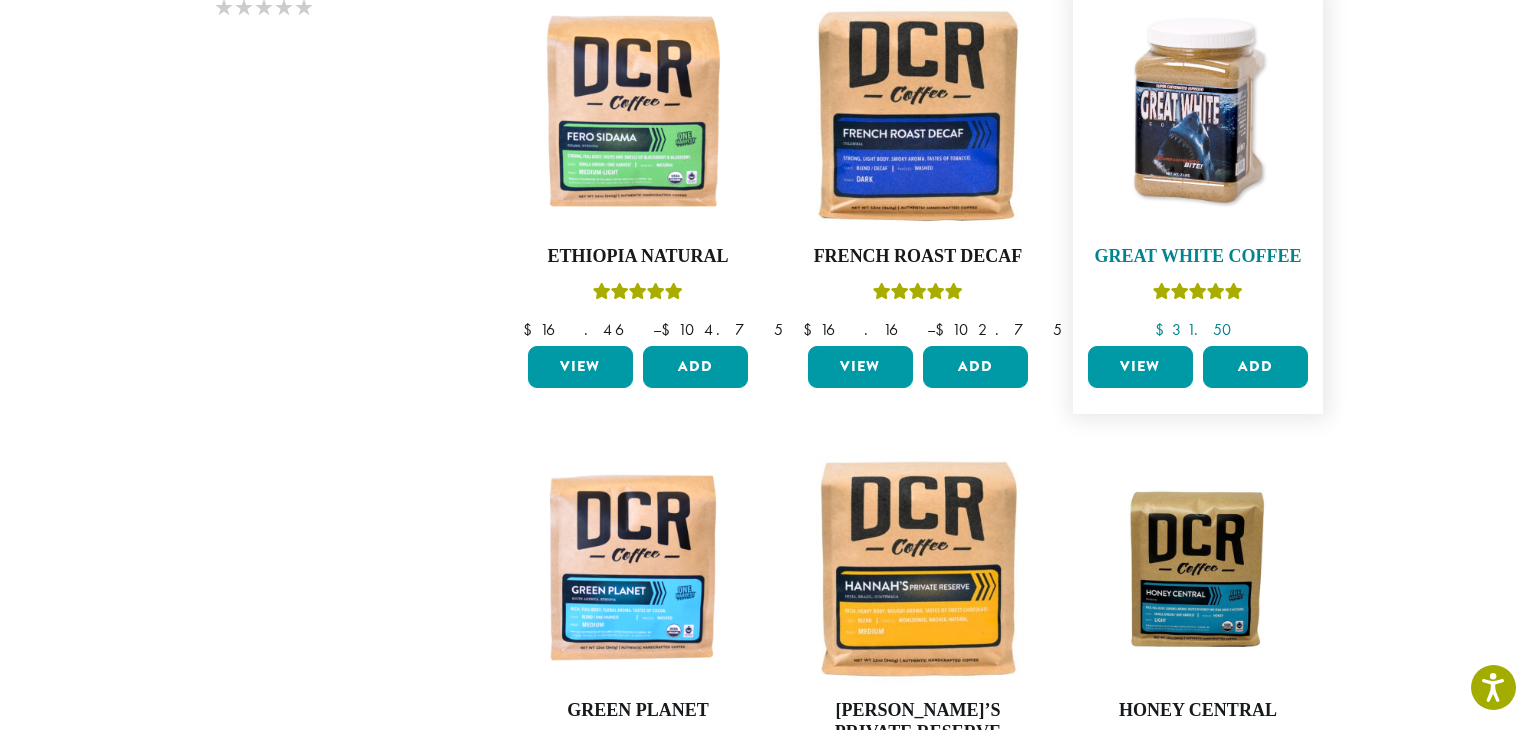 click at bounding box center (1198, 115) 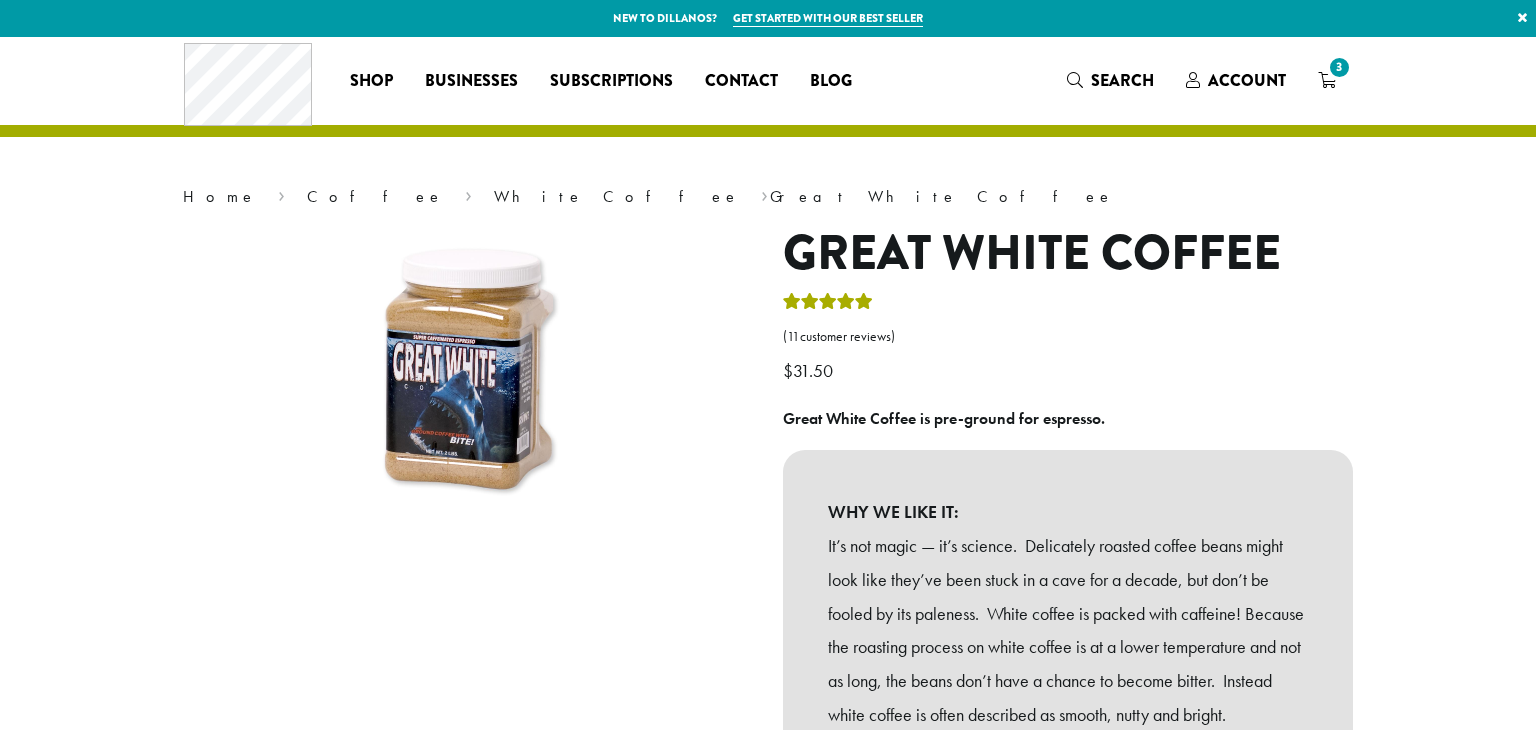 scroll, scrollTop: 0, scrollLeft: 0, axis: both 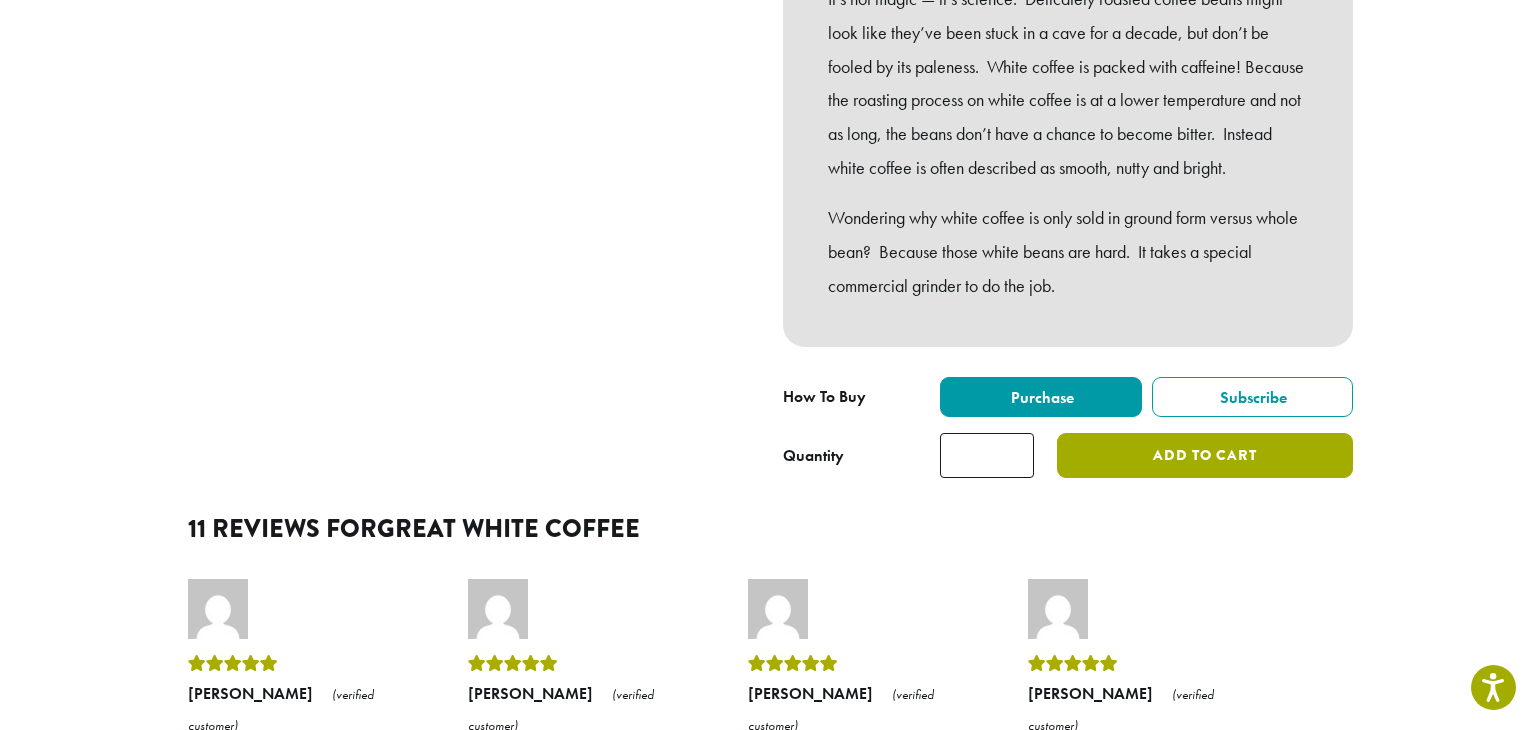 click on "Add to cart" at bounding box center (1205, 455) 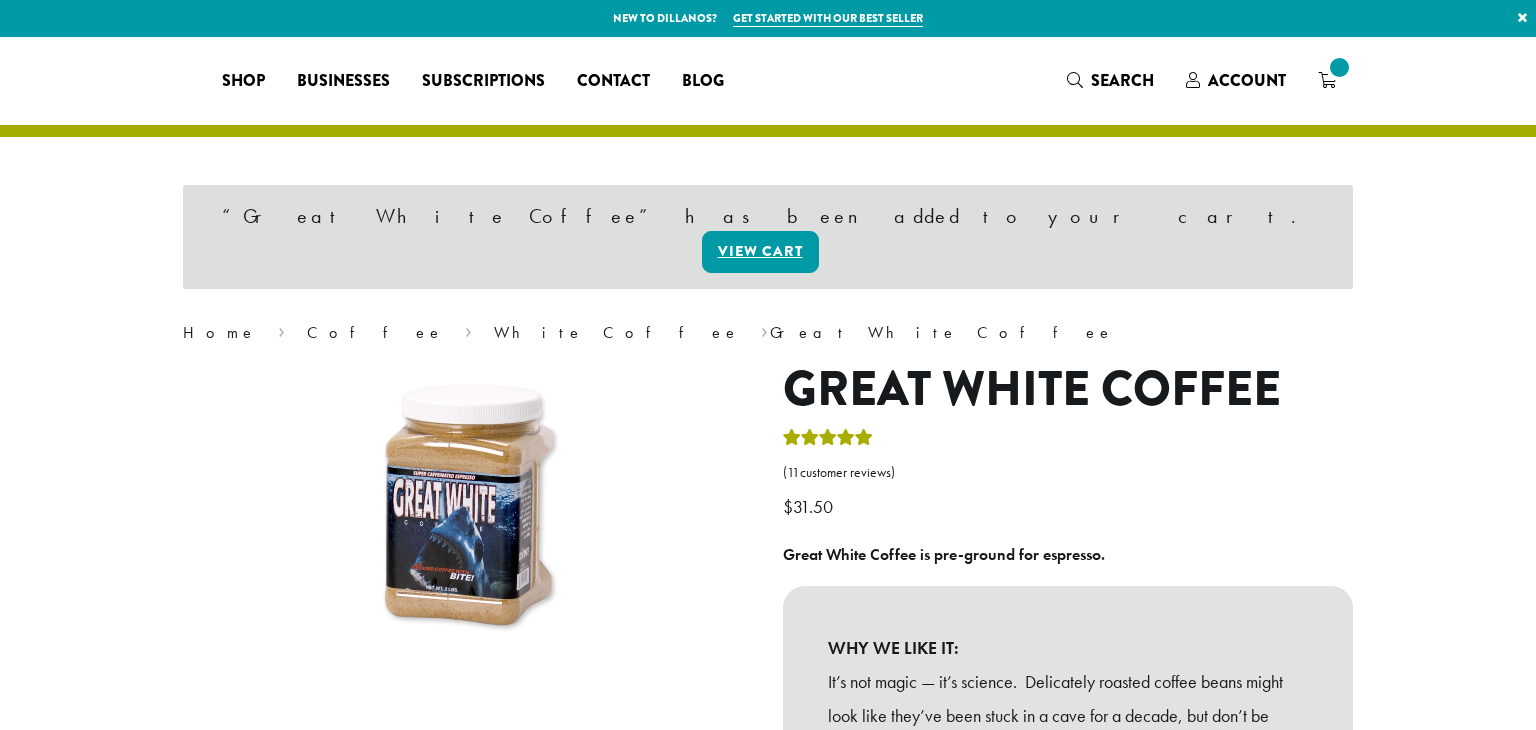 scroll, scrollTop: 0, scrollLeft: 0, axis: both 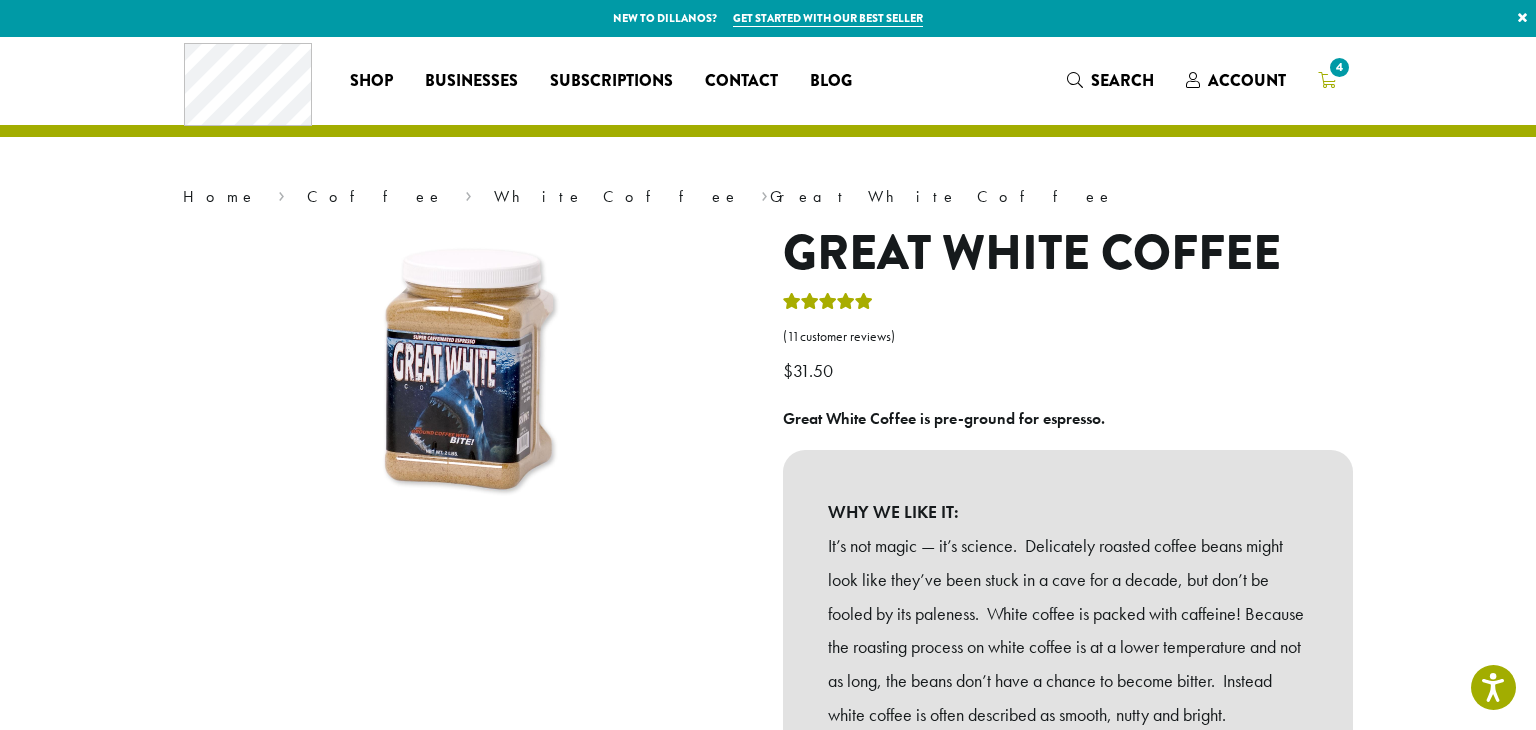 click on "4" at bounding box center (1327, 81) 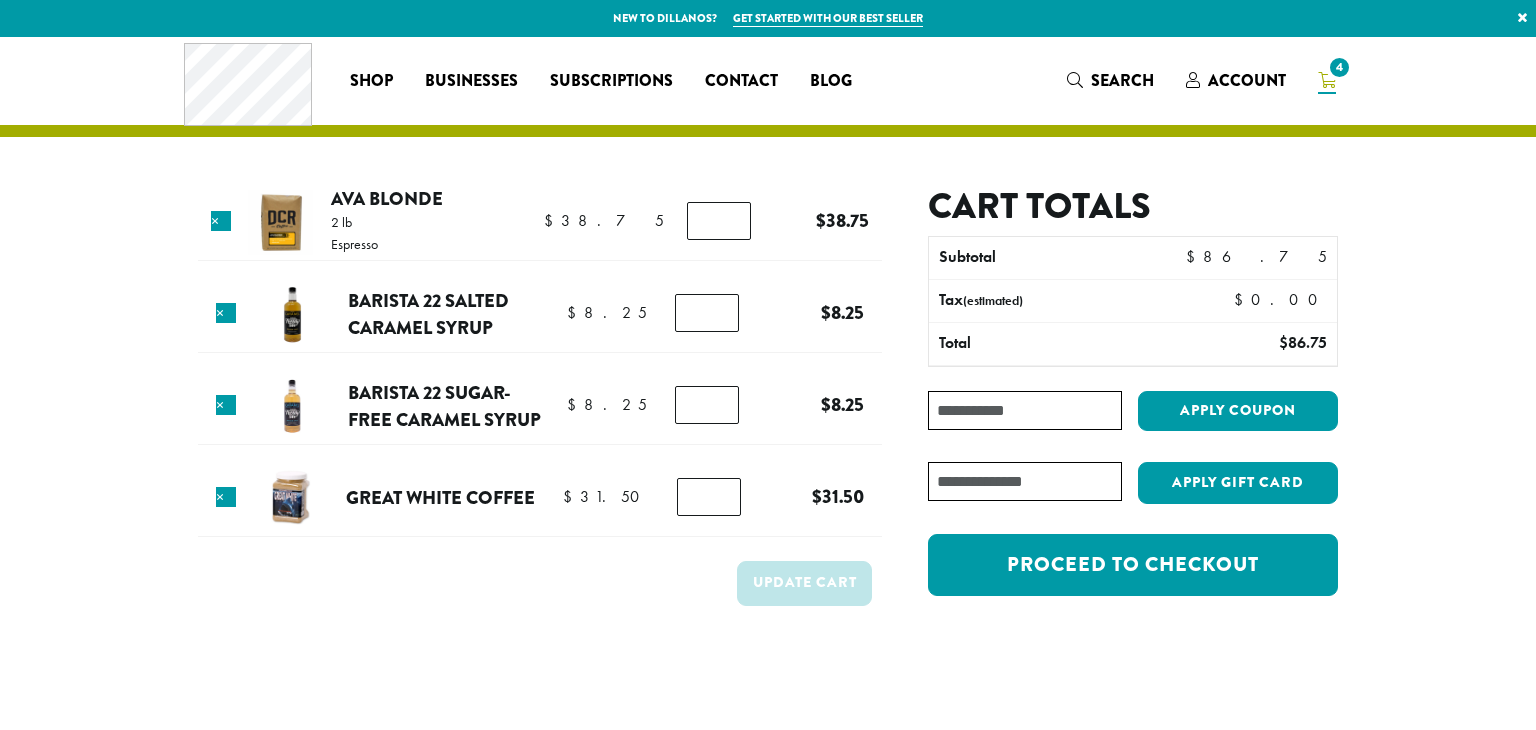 scroll, scrollTop: 0, scrollLeft: 0, axis: both 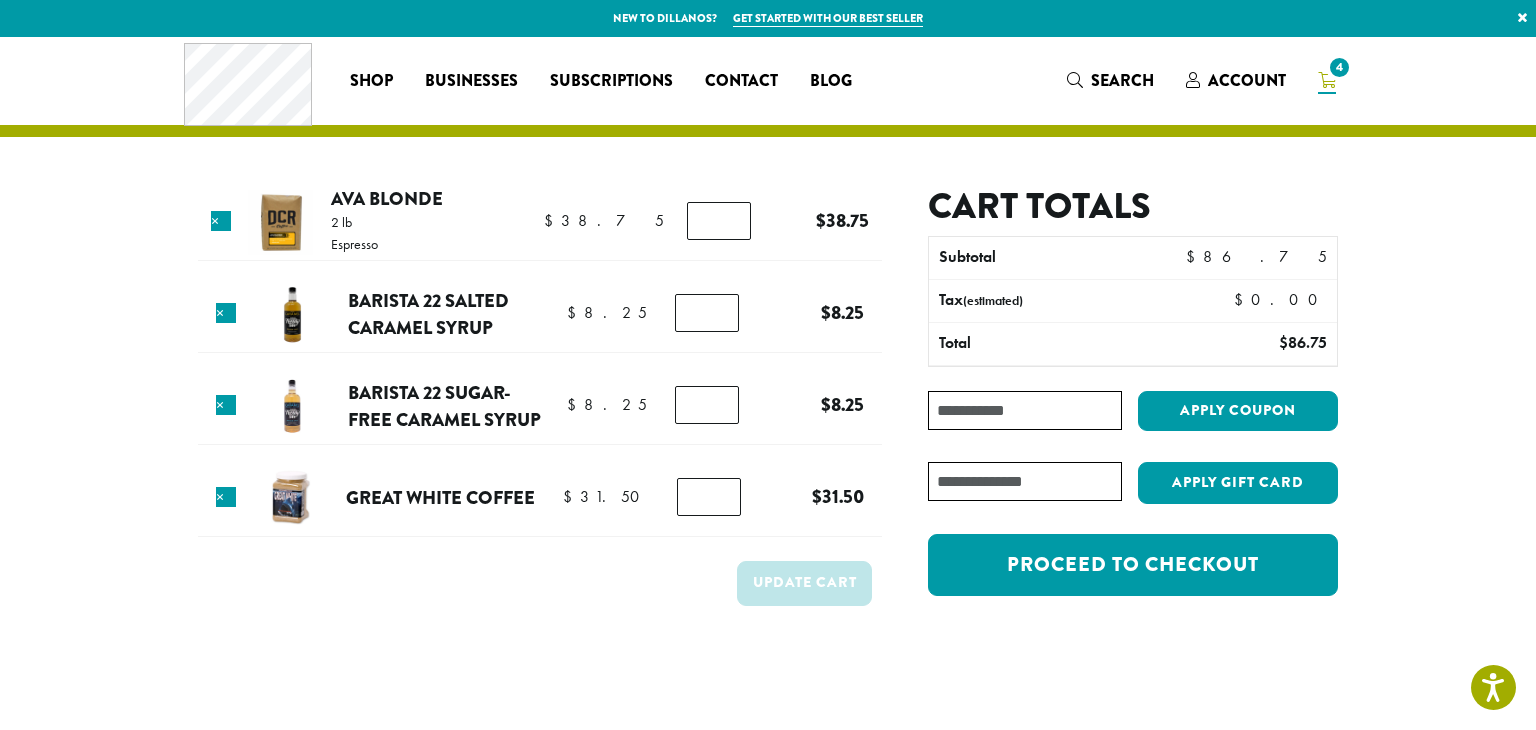 click at bounding box center (280, 222) 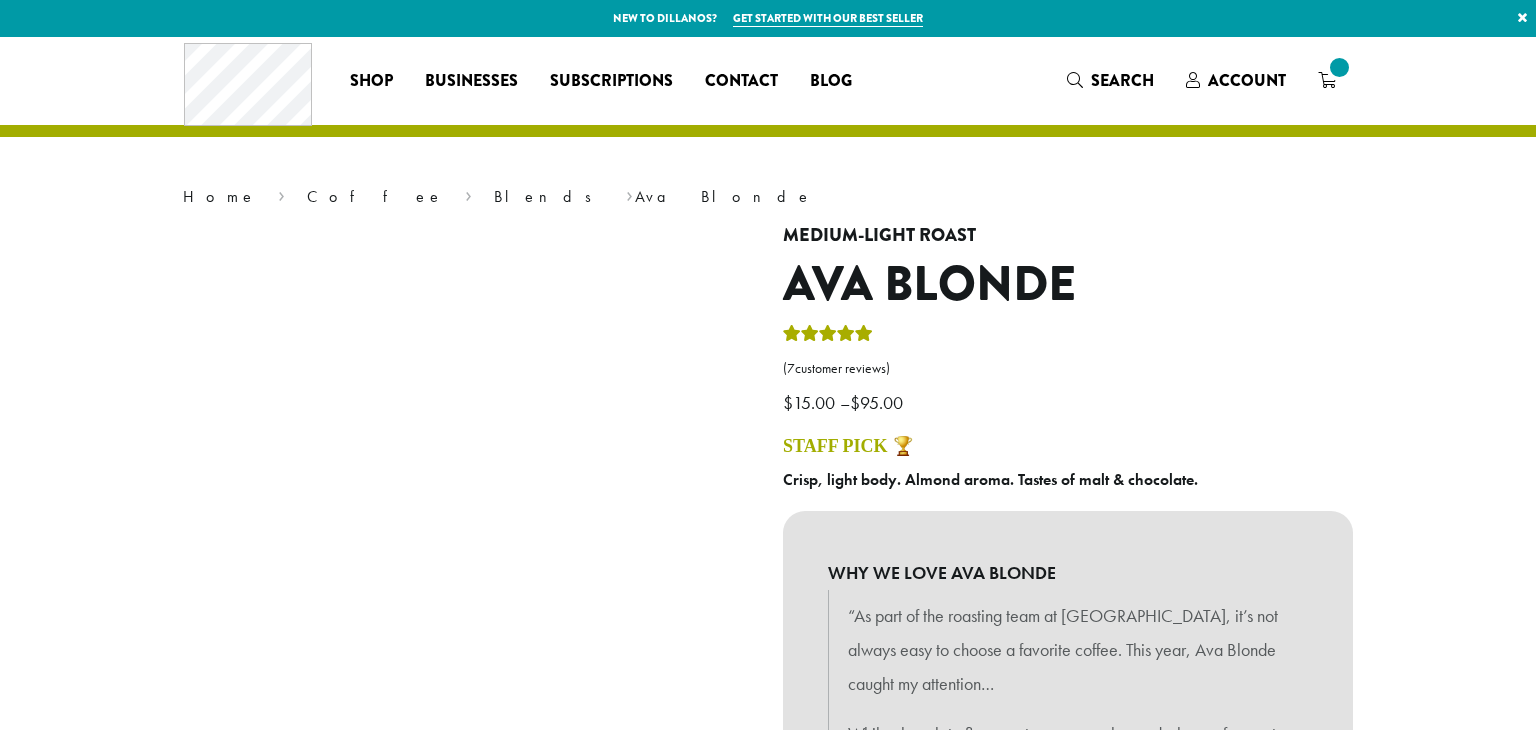 scroll, scrollTop: 0, scrollLeft: 0, axis: both 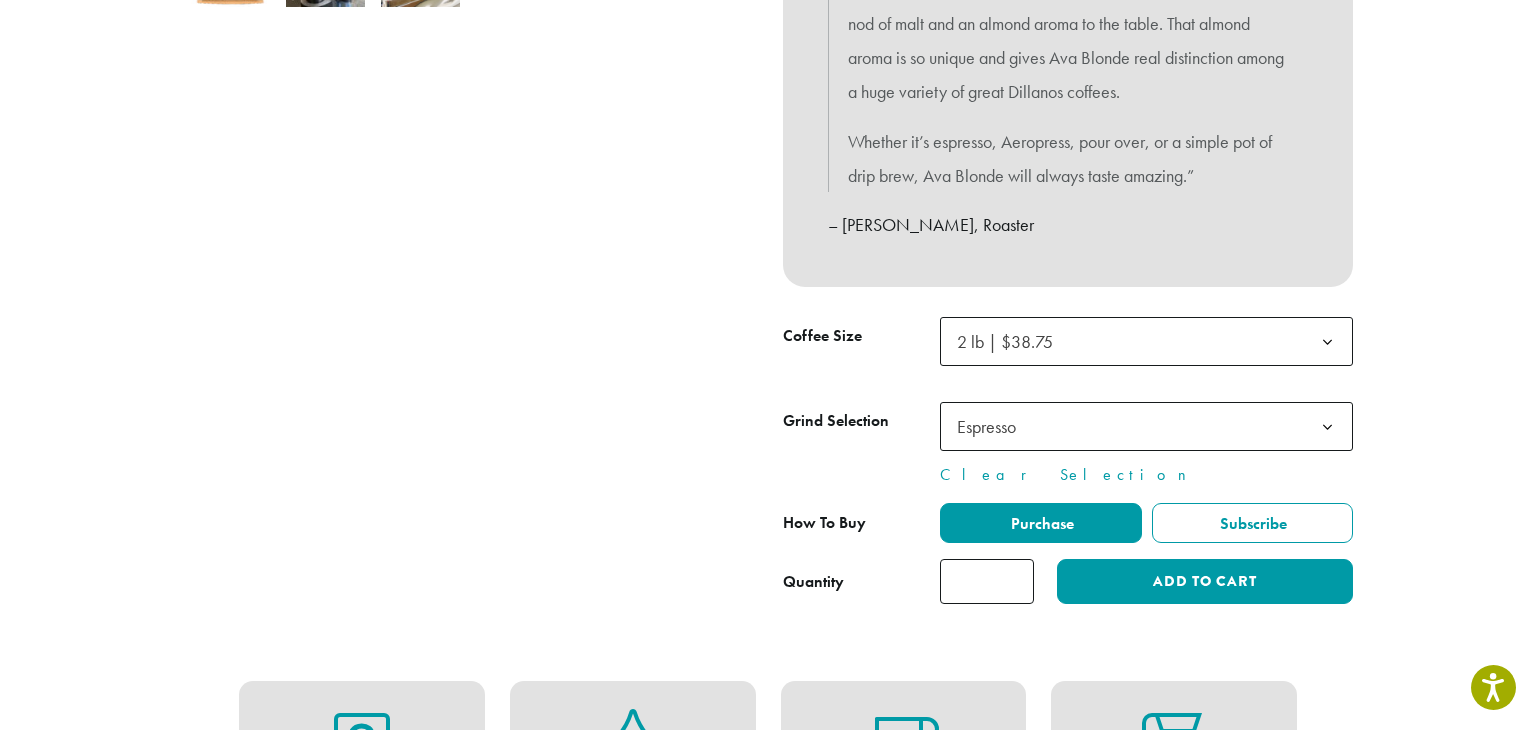 click on "2 lb | $38.75" 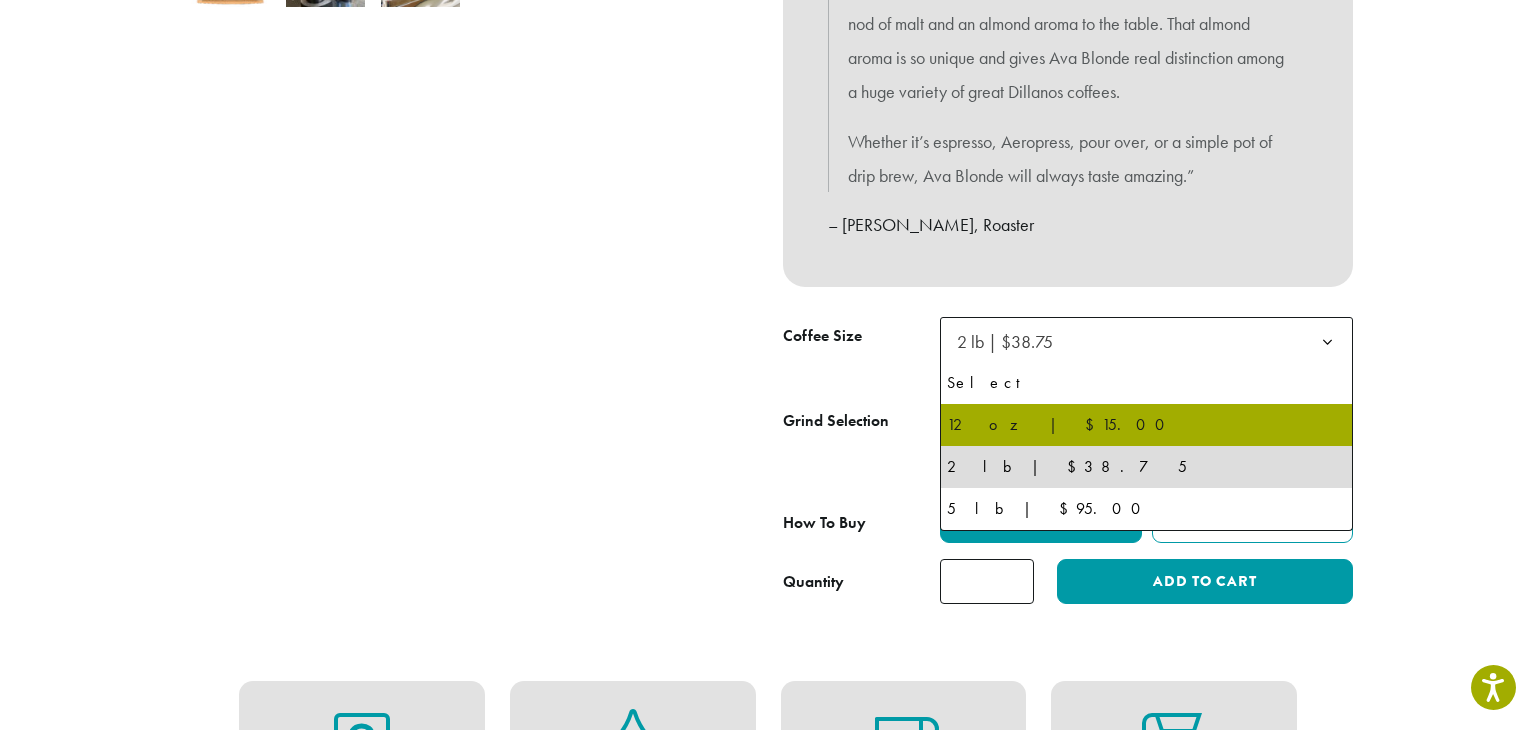 select on "*********" 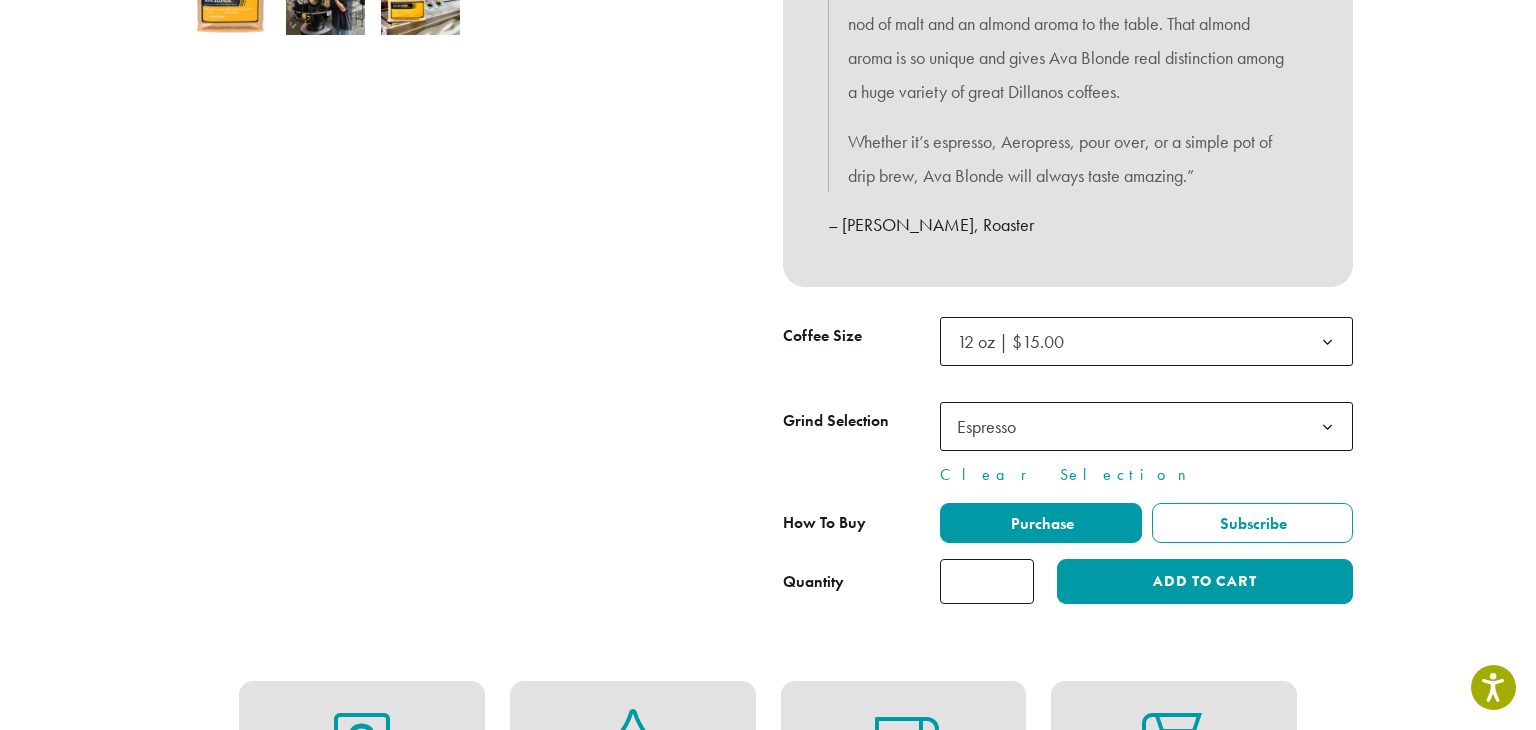 scroll, scrollTop: 805, scrollLeft: 0, axis: vertical 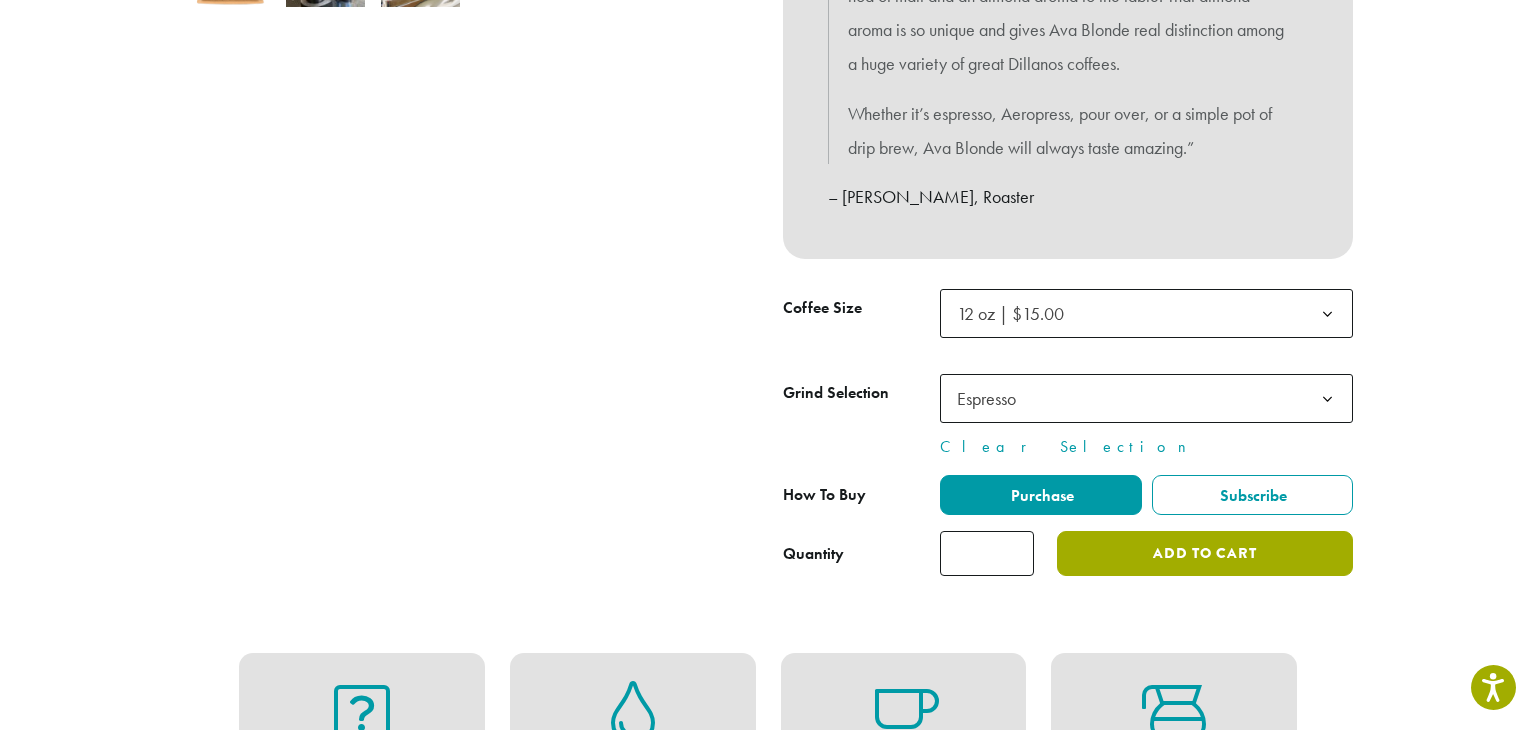 click on "Add to cart" 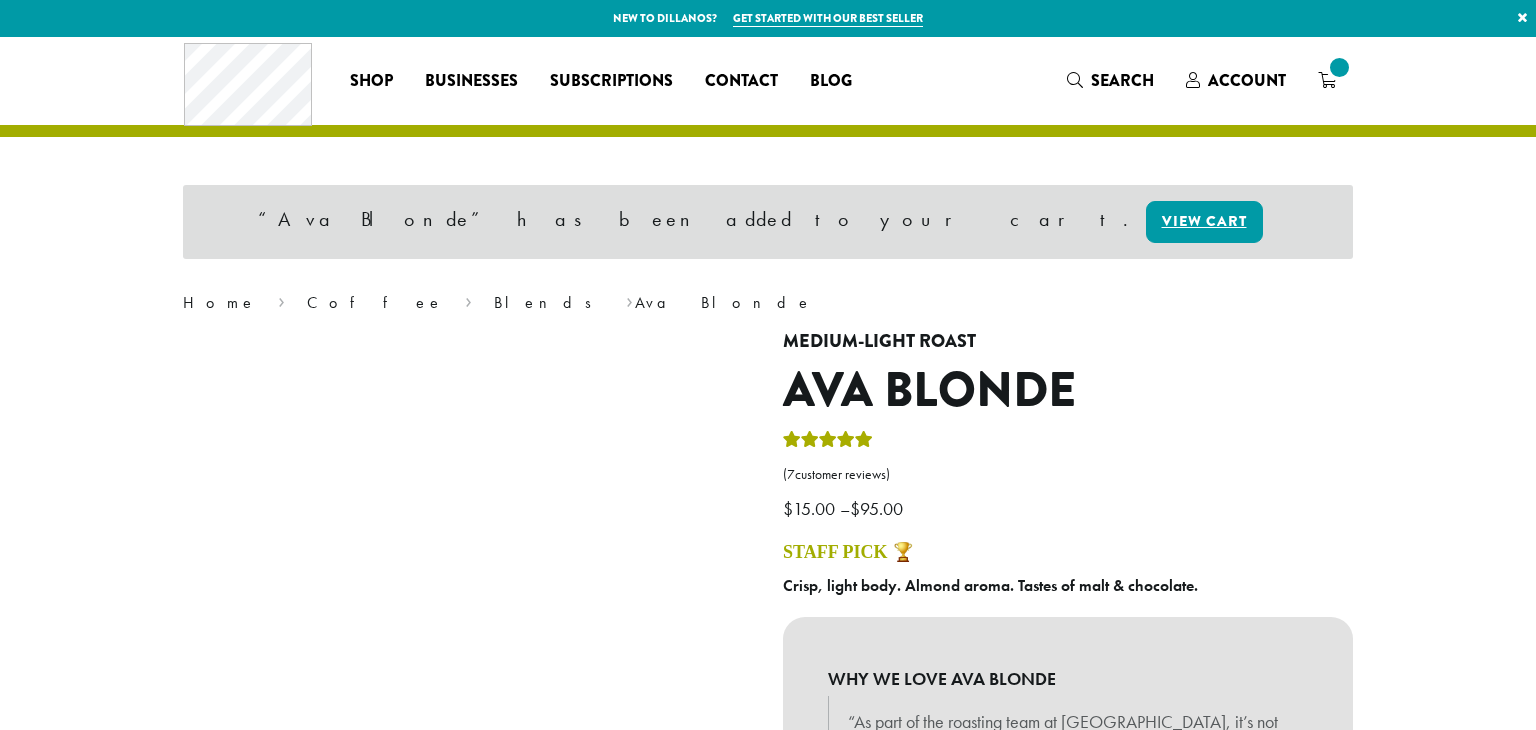 scroll, scrollTop: 0, scrollLeft: 0, axis: both 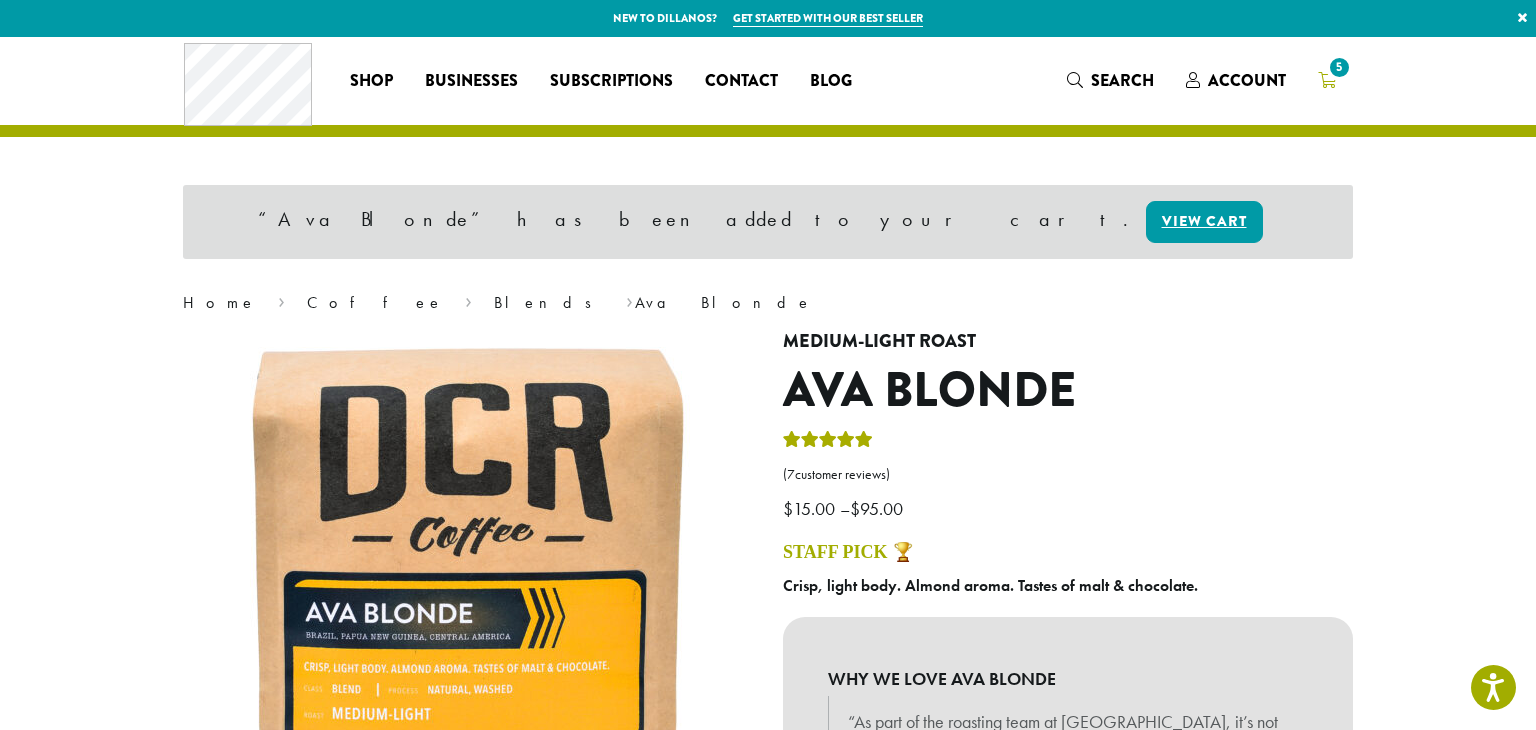 click on "5" at bounding box center (1327, 80) 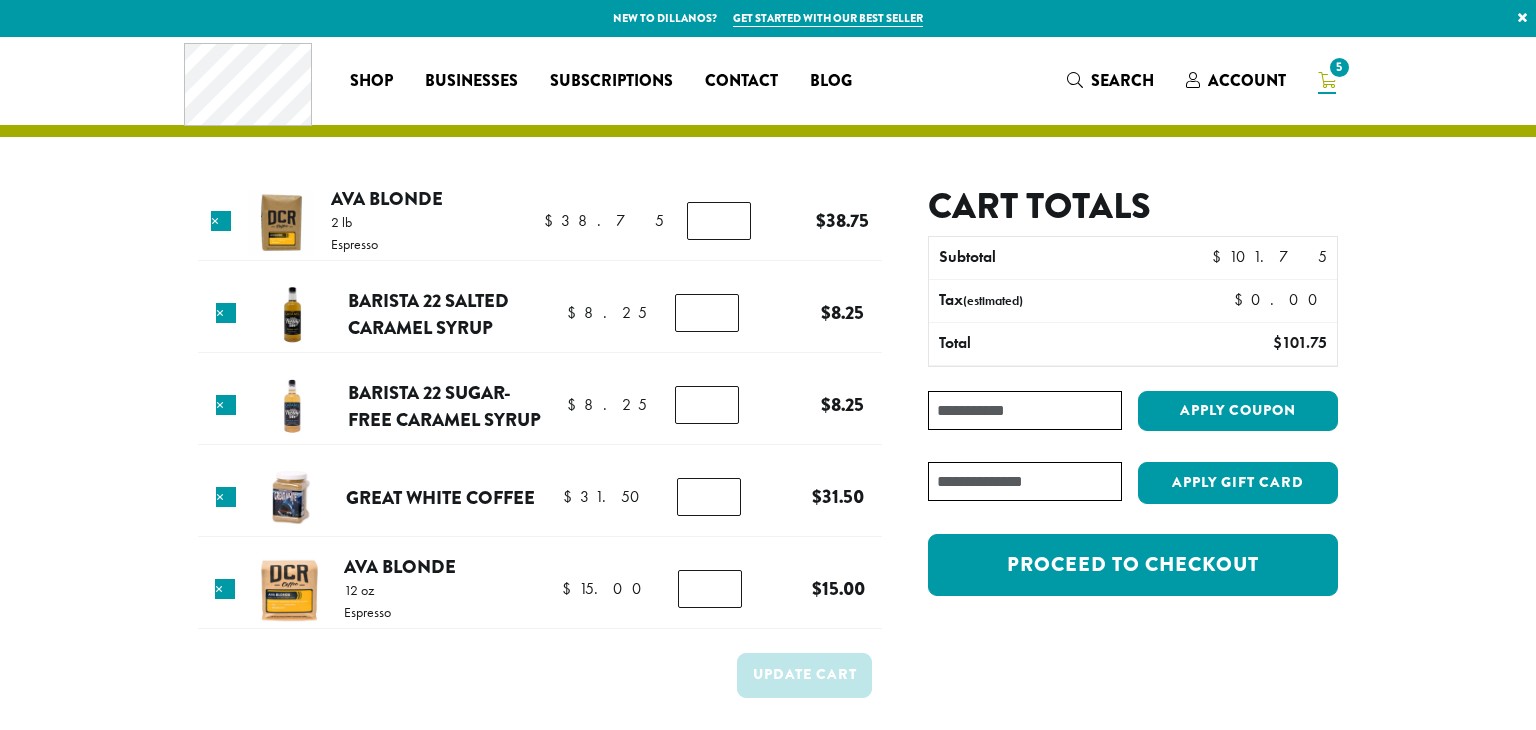 scroll, scrollTop: 0, scrollLeft: 0, axis: both 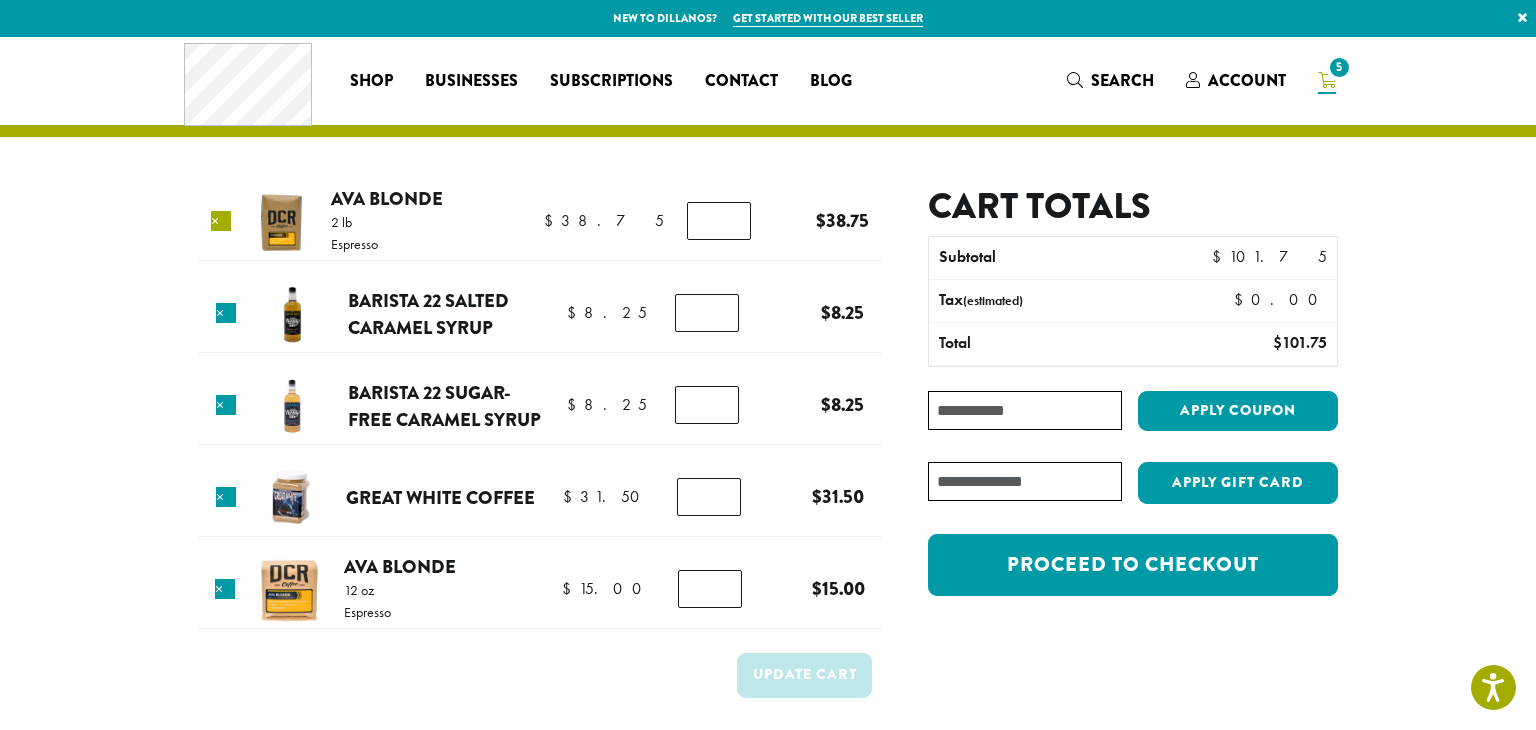 click on "×" at bounding box center [221, 221] 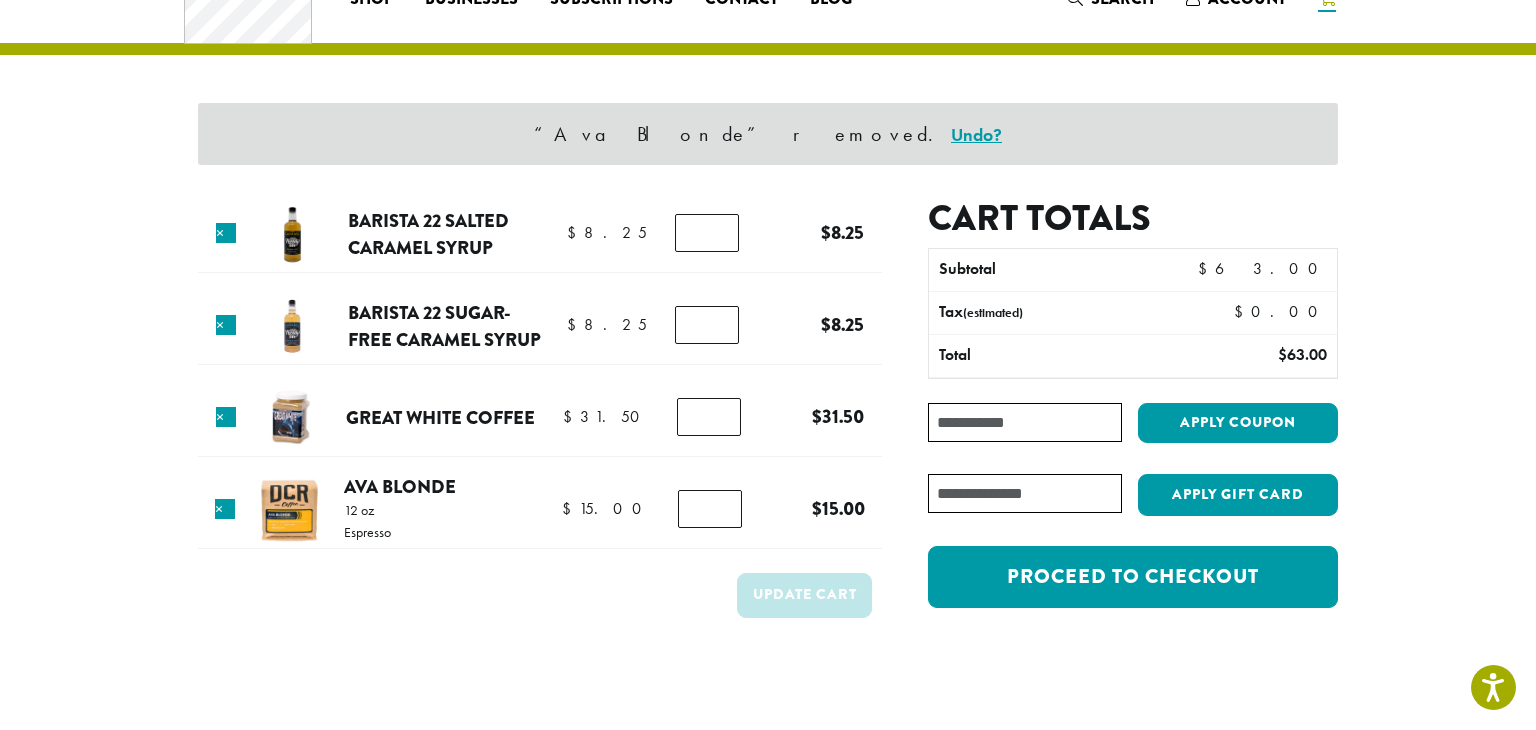scroll, scrollTop: 84, scrollLeft: 0, axis: vertical 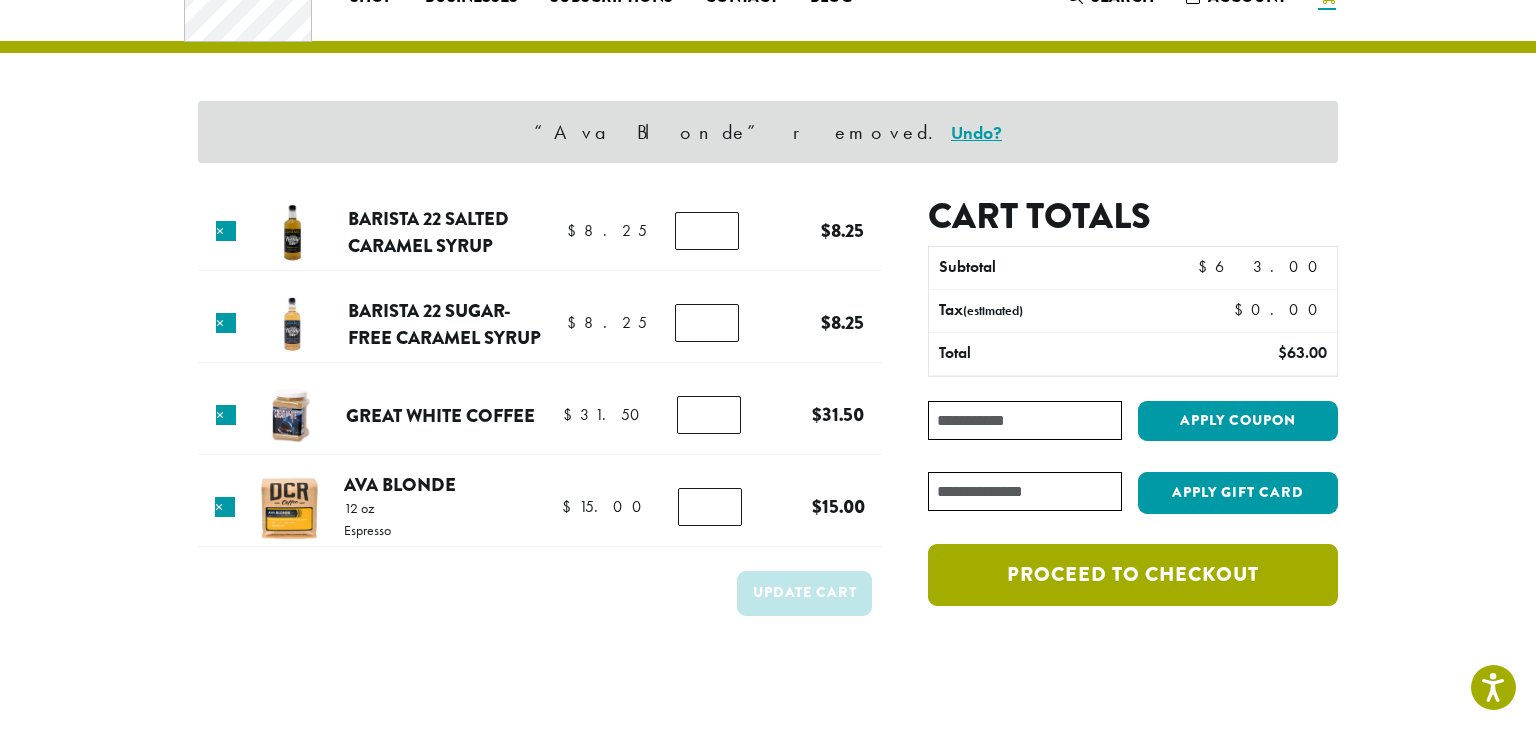 click on "Proceed to checkout" at bounding box center (1133, 575) 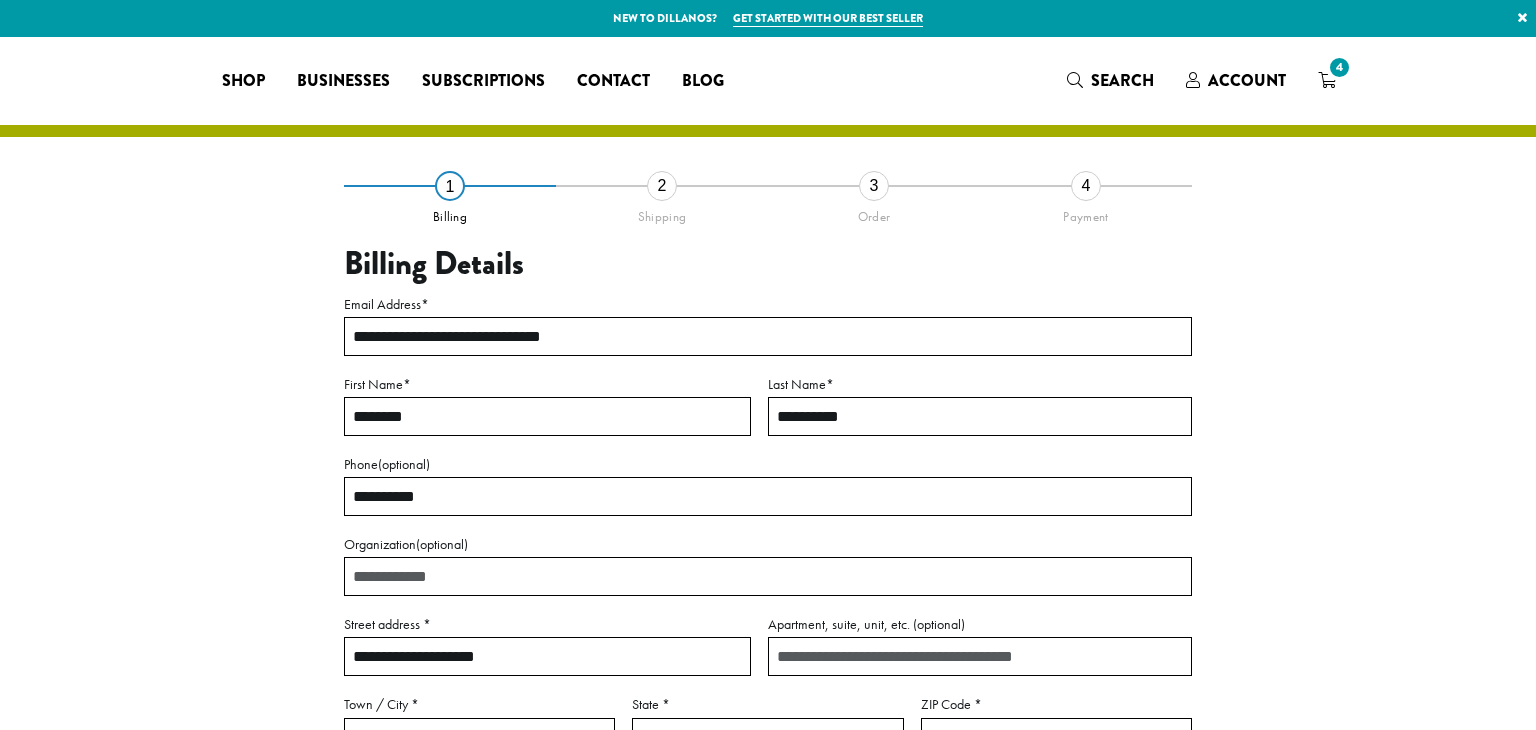 select on "**" 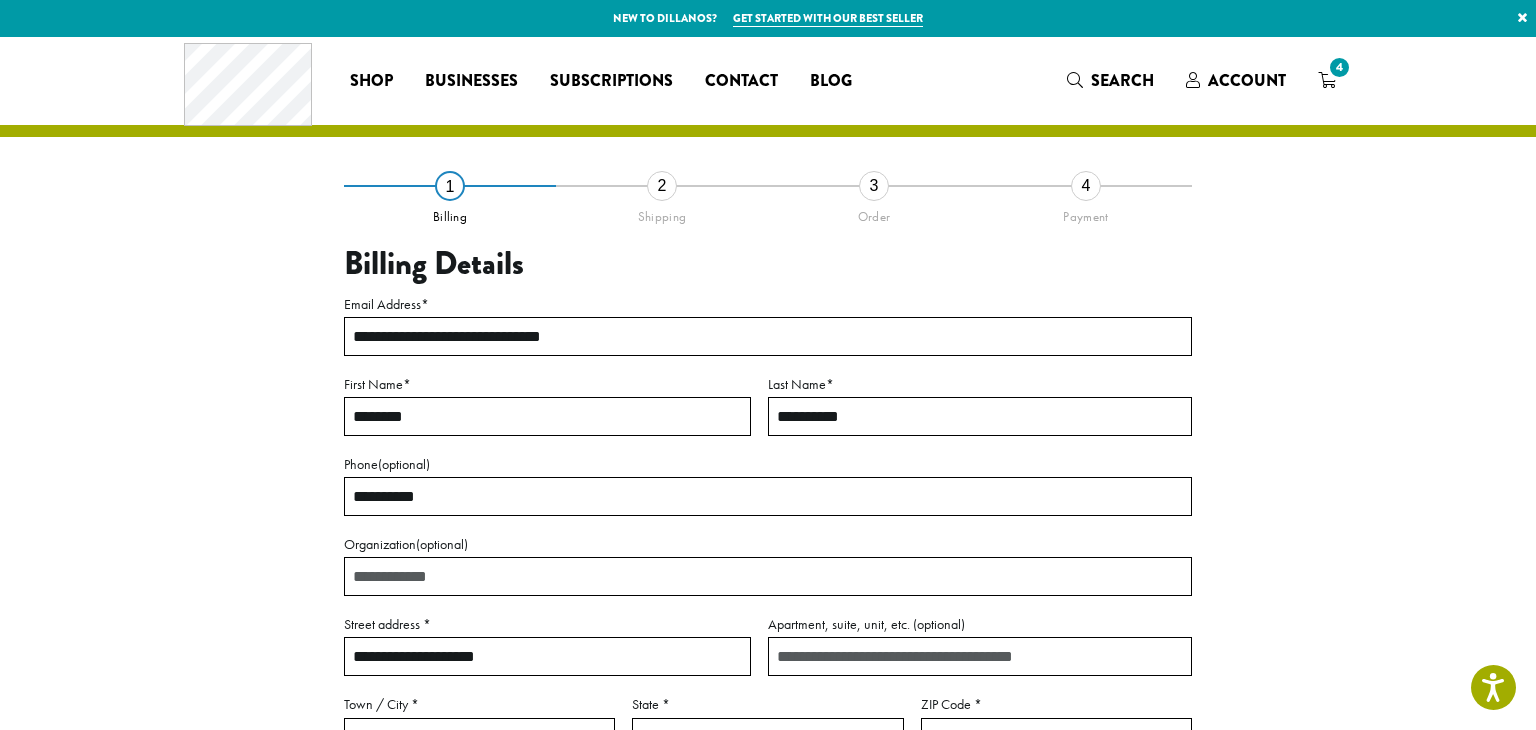scroll, scrollTop: 0, scrollLeft: 0, axis: both 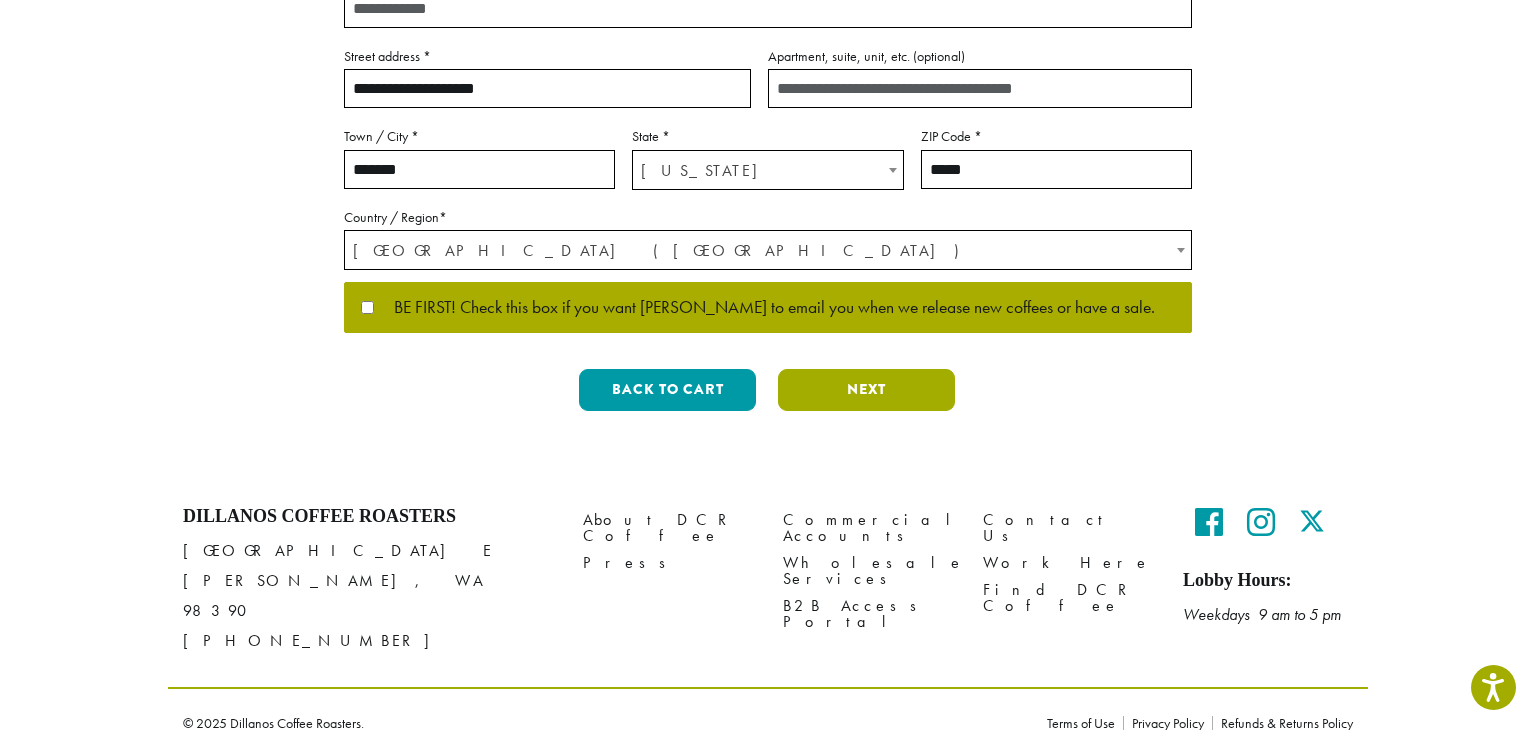 click on "Next" at bounding box center [866, 390] 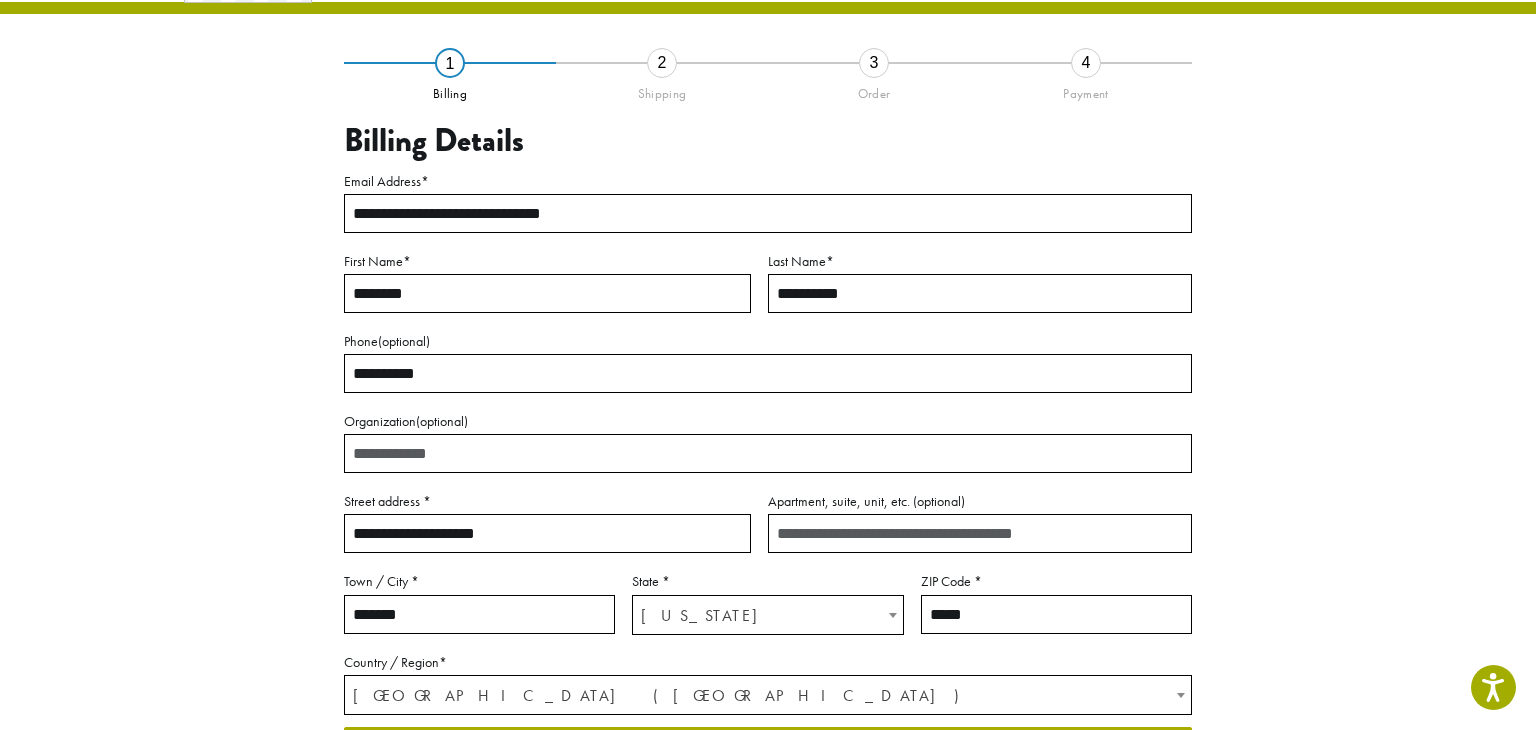 scroll, scrollTop: 112, scrollLeft: 0, axis: vertical 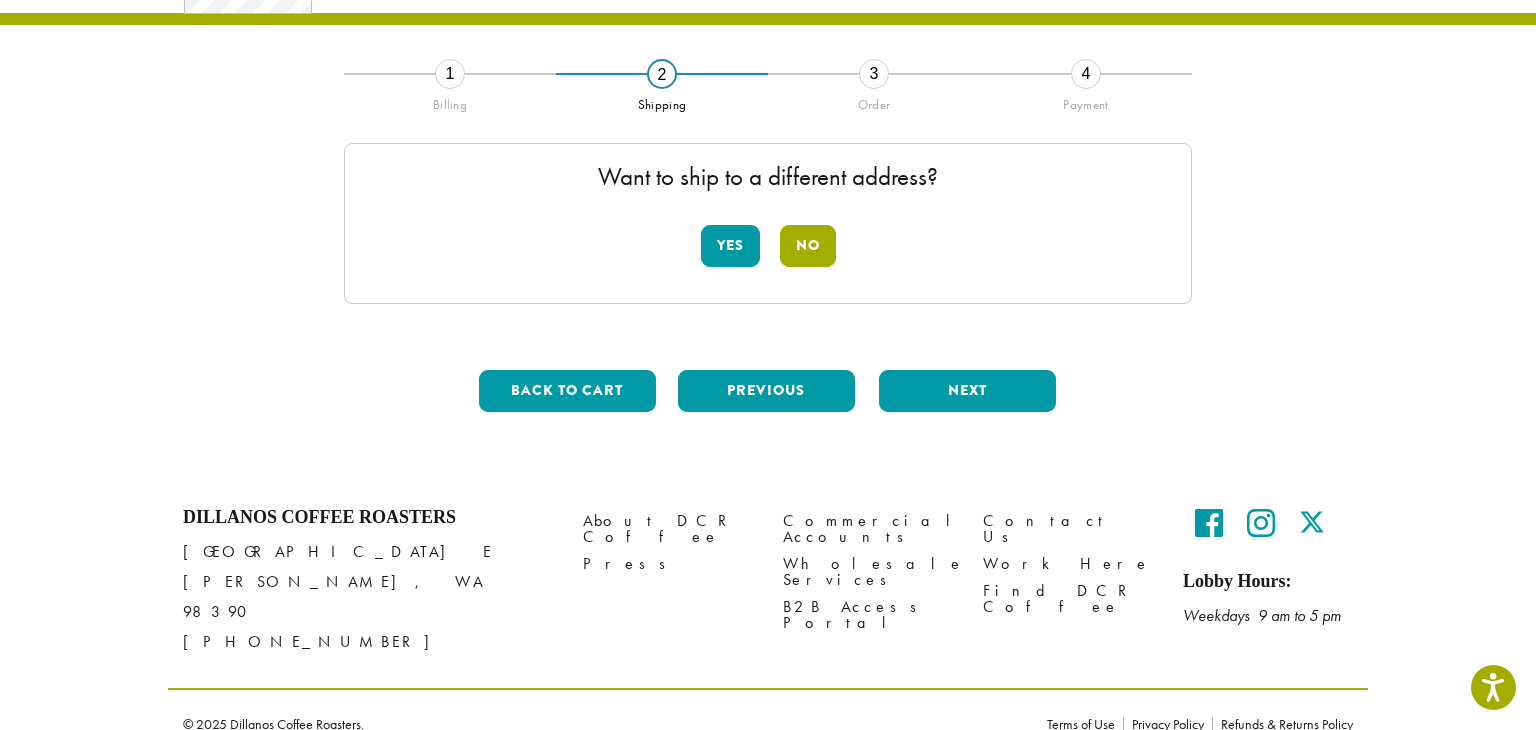 click on "No" at bounding box center (808, 246) 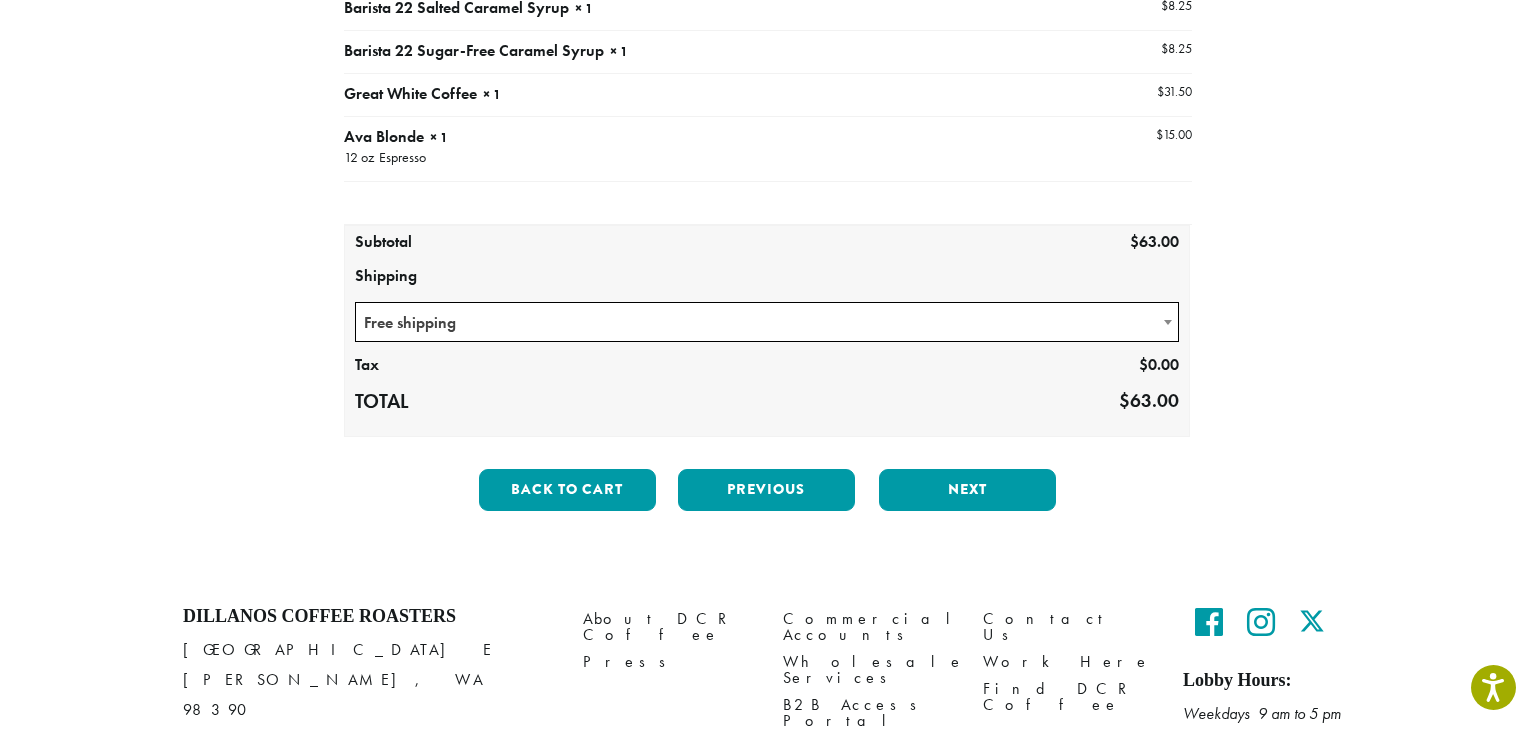 scroll, scrollTop: 403, scrollLeft: 0, axis: vertical 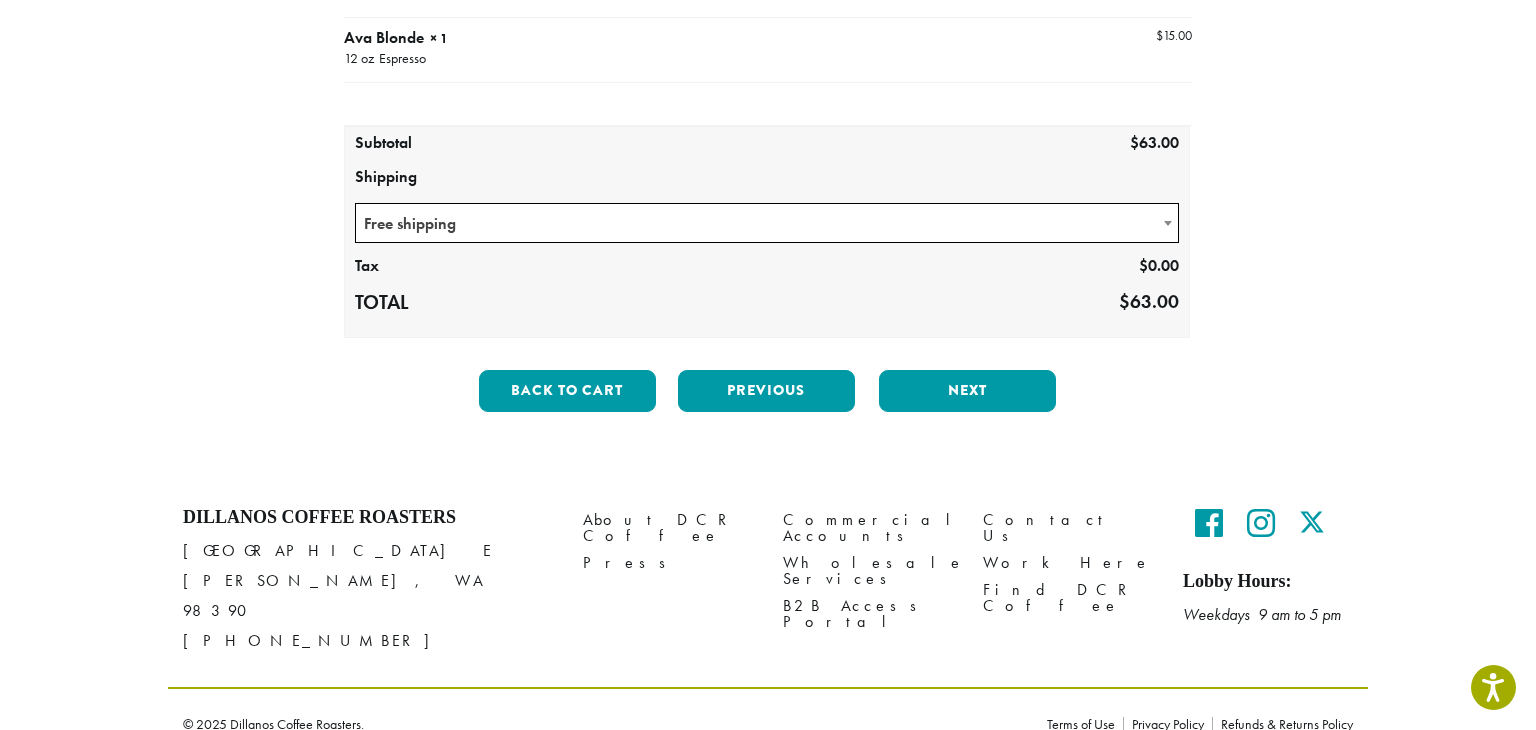 click on "Free shipping" at bounding box center (767, 223) 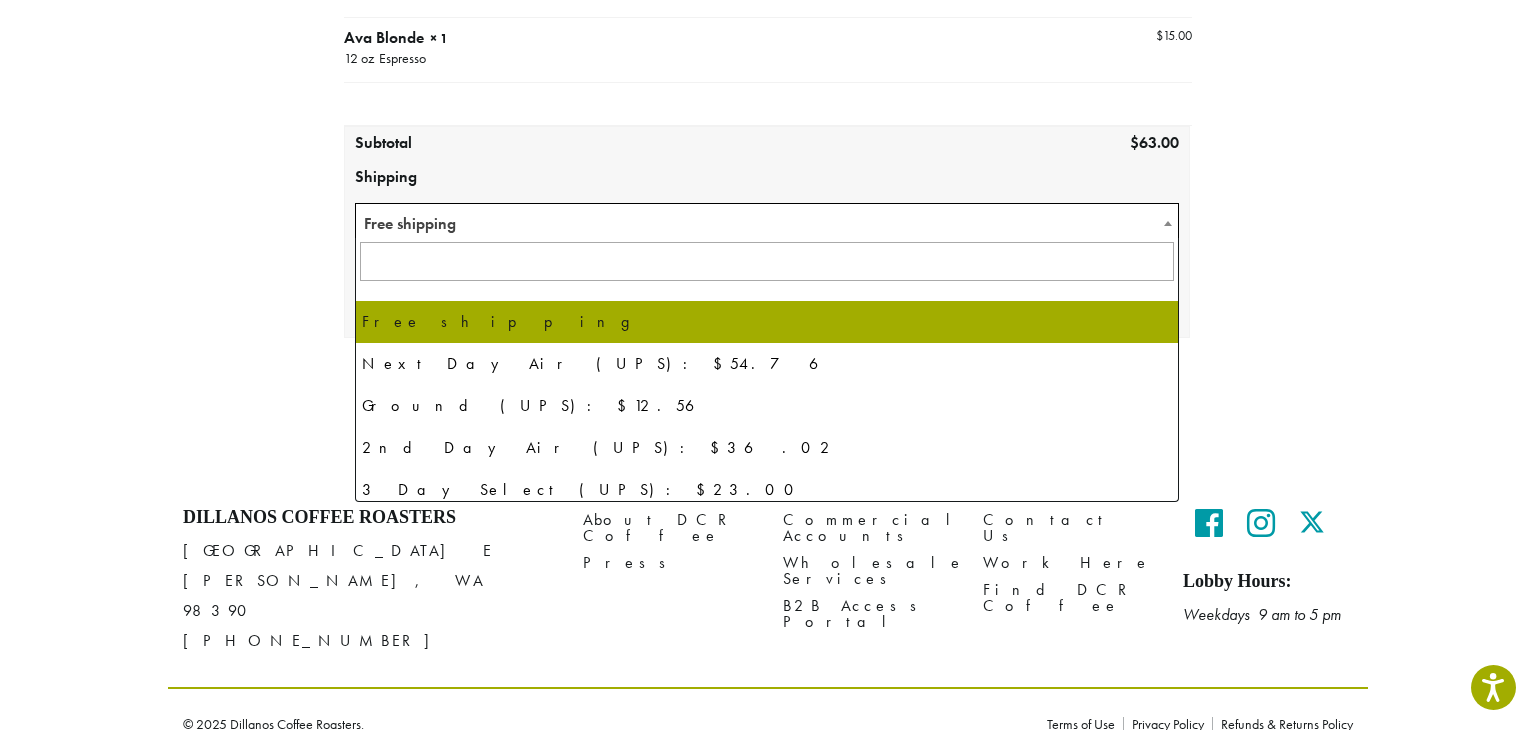 click on "**********" at bounding box center [768, 55] 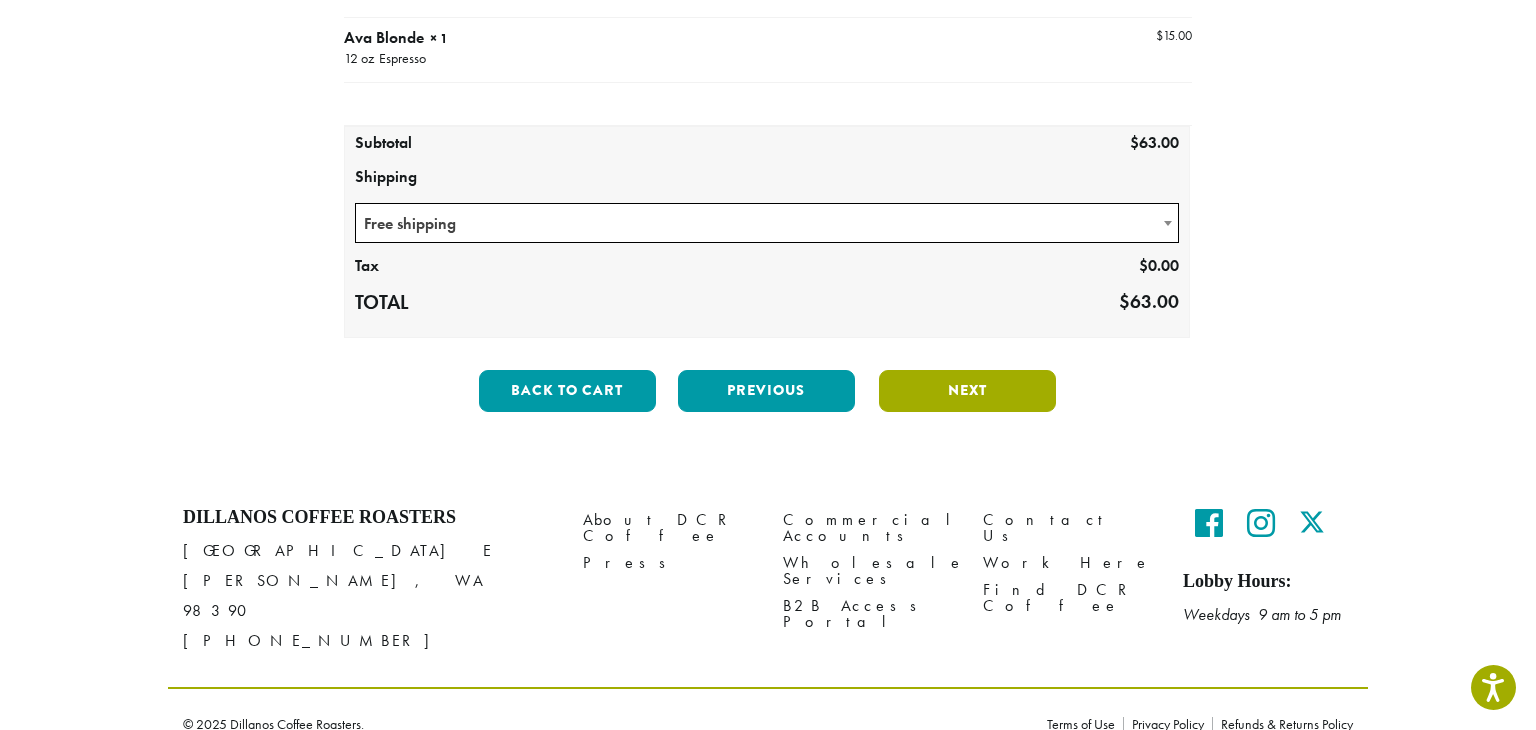 click on "Next" at bounding box center (967, 391) 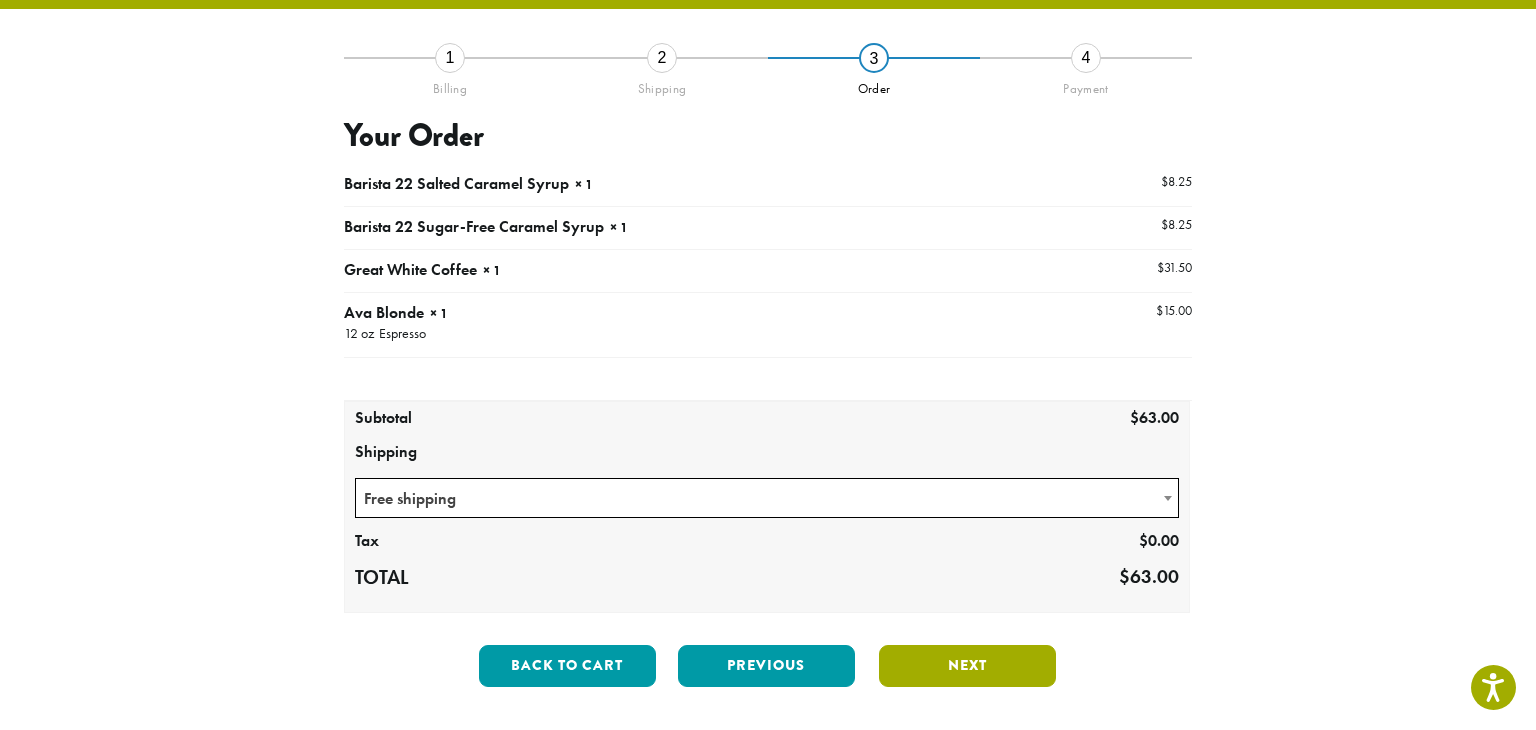 scroll, scrollTop: 114, scrollLeft: 0, axis: vertical 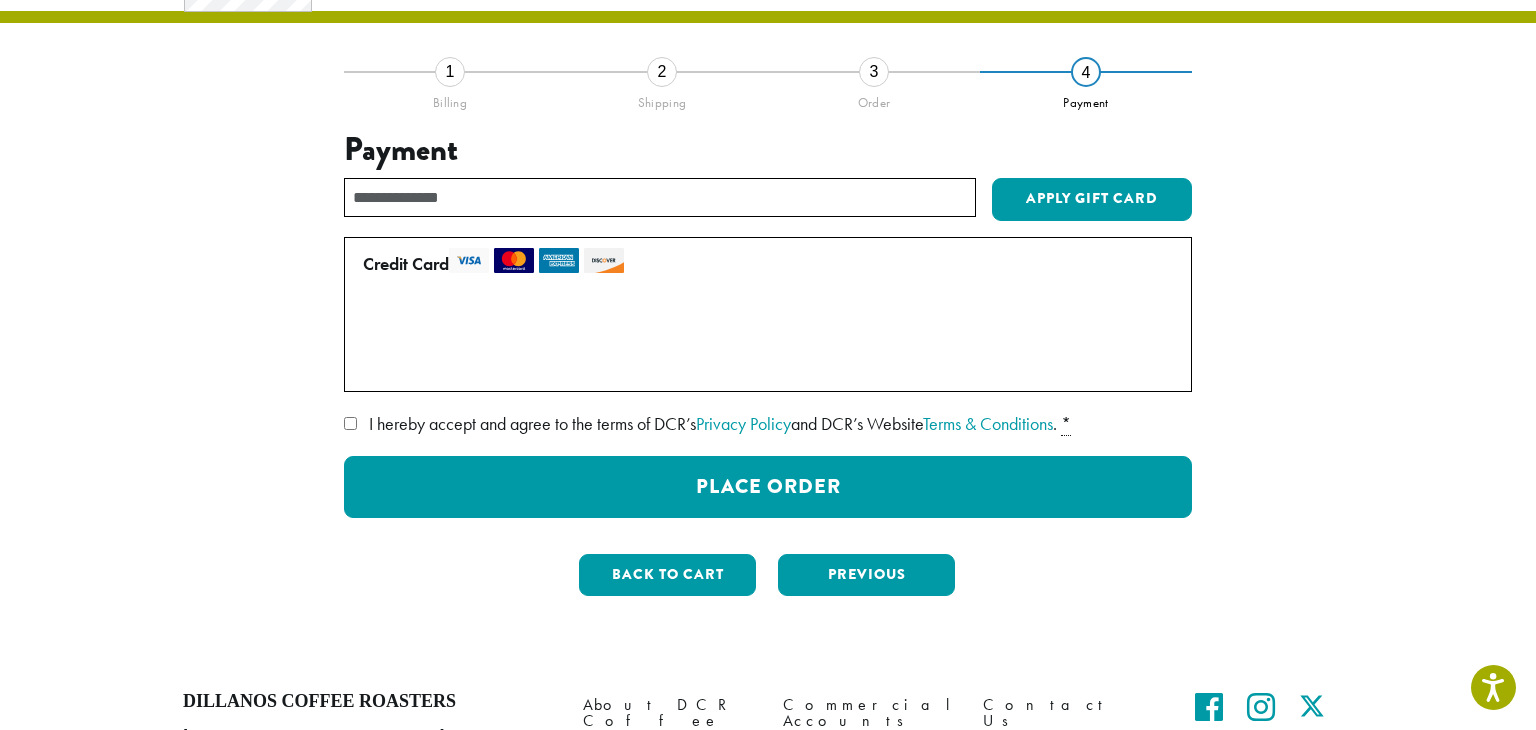 click on "Use a new card" at bounding box center (764, 364) 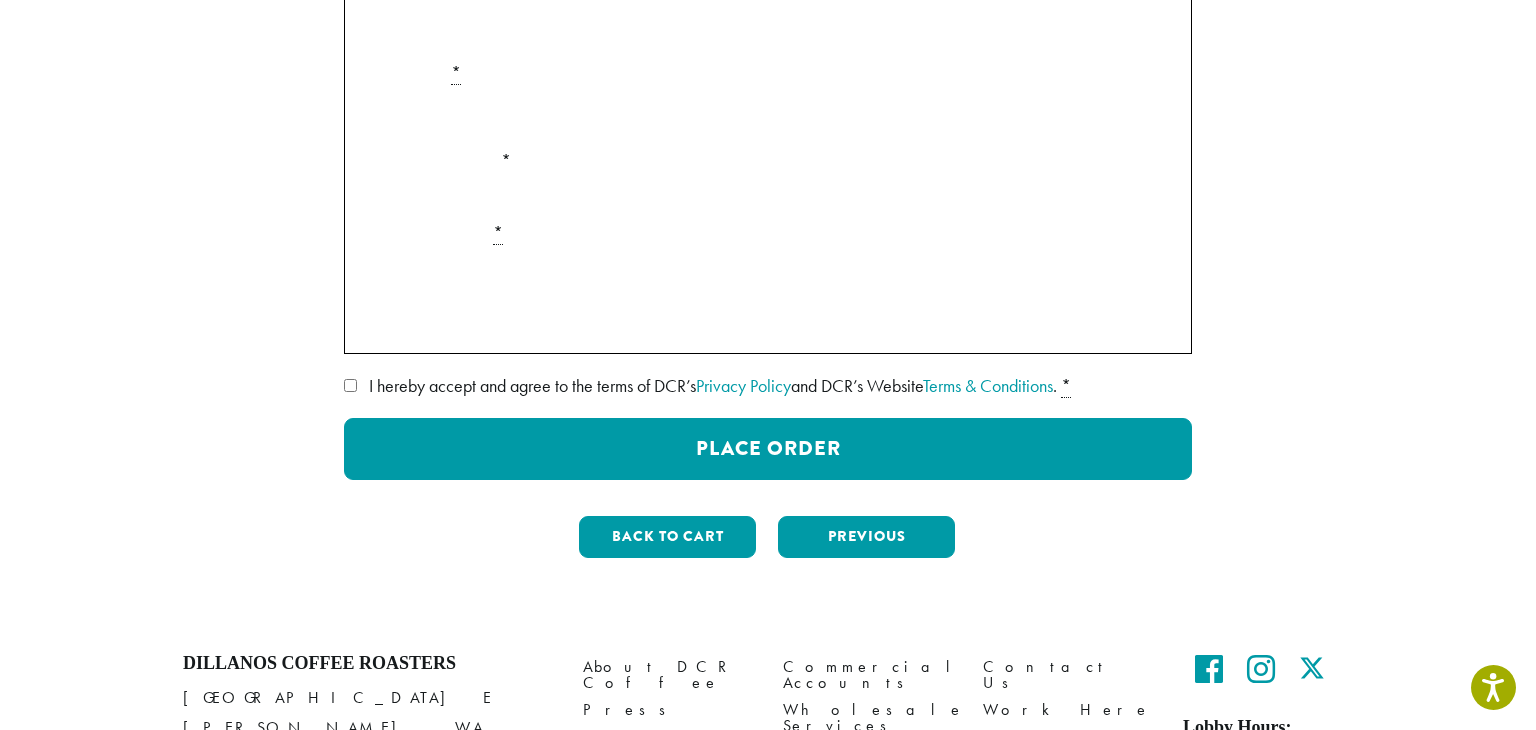 scroll, scrollTop: 439, scrollLeft: 0, axis: vertical 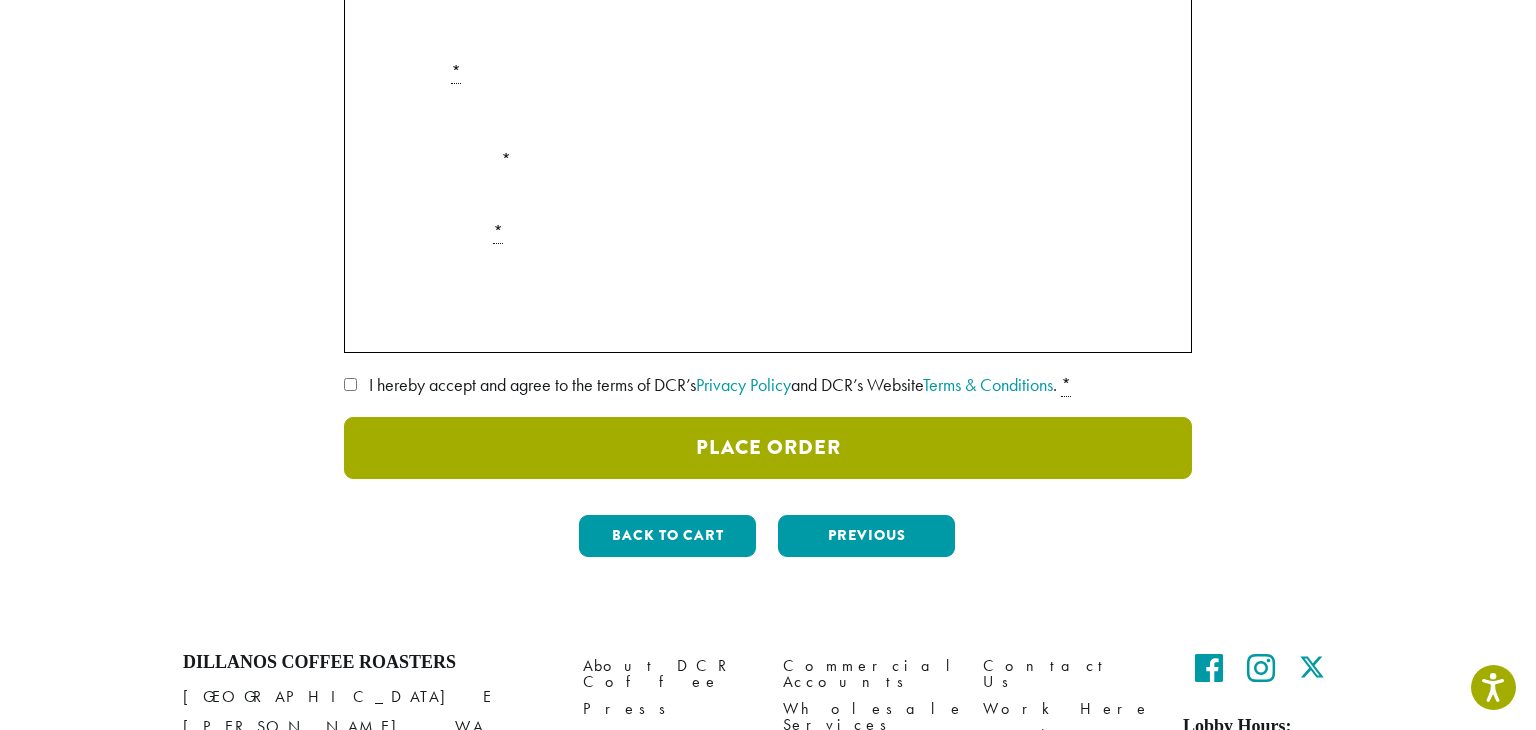 click on "Place Order" at bounding box center [768, 448] 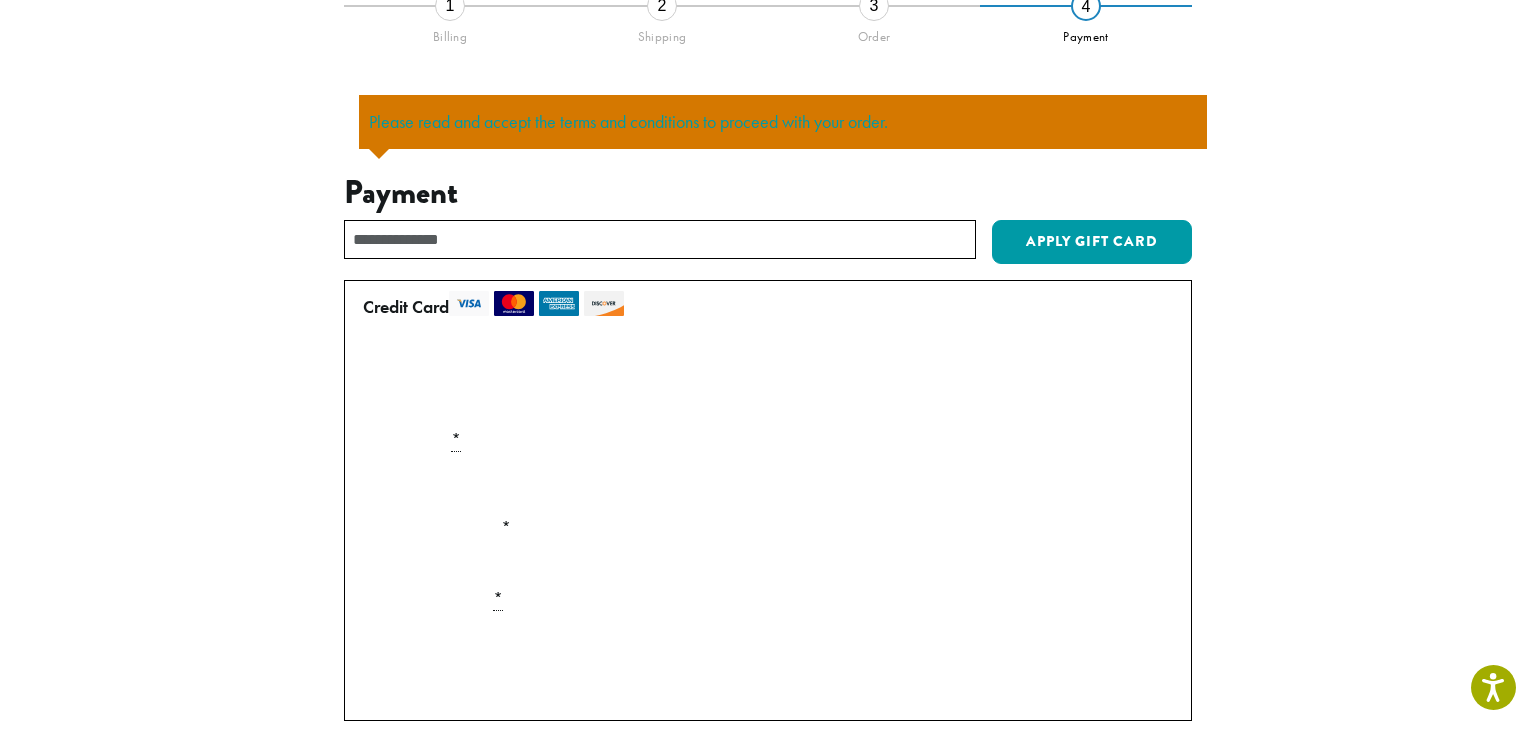 scroll, scrollTop: 175, scrollLeft: 0, axis: vertical 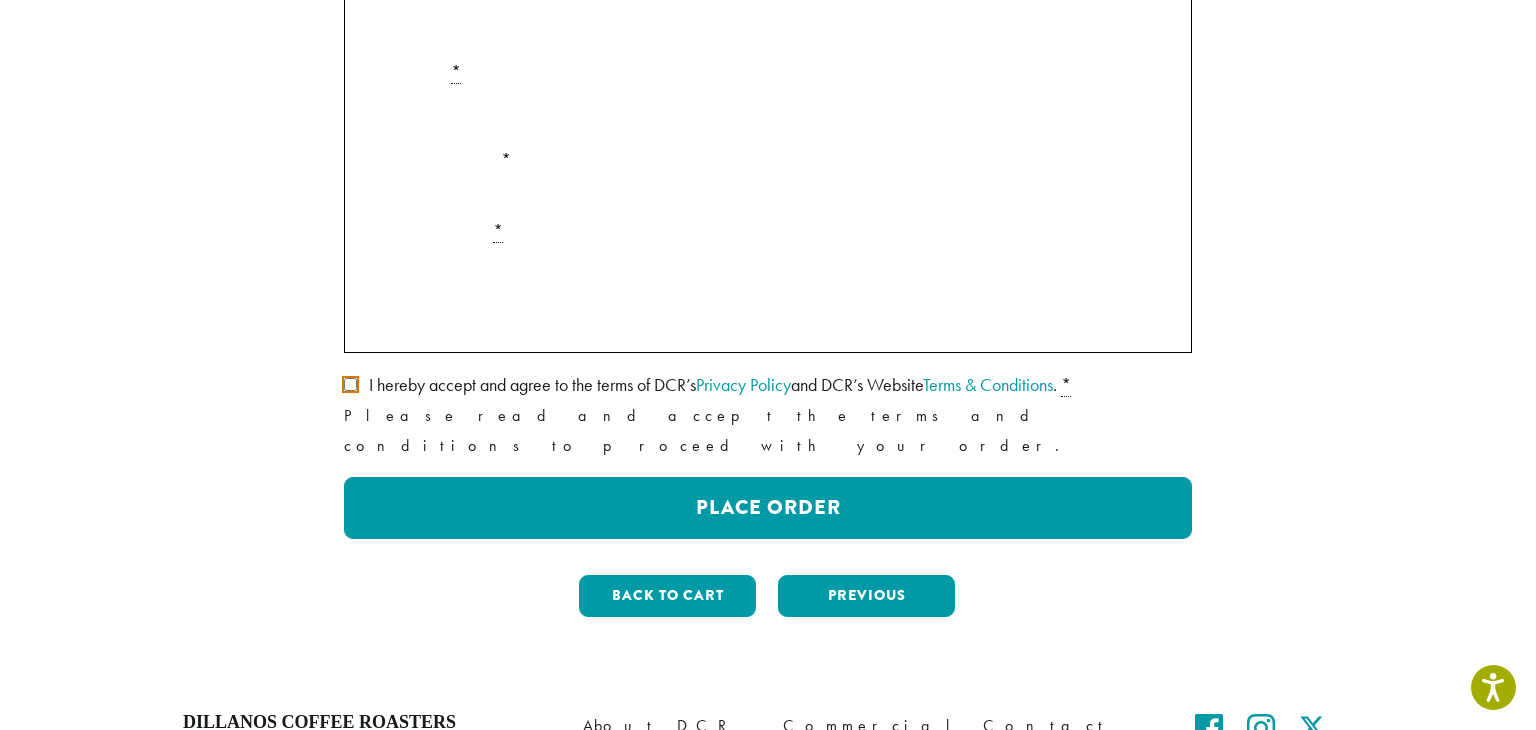 click on "I hereby accept and agree to the terms of DCR’s  Privacy Policy  and DCR’s Website  Terms & Conditions .   *" at bounding box center (768, 385) 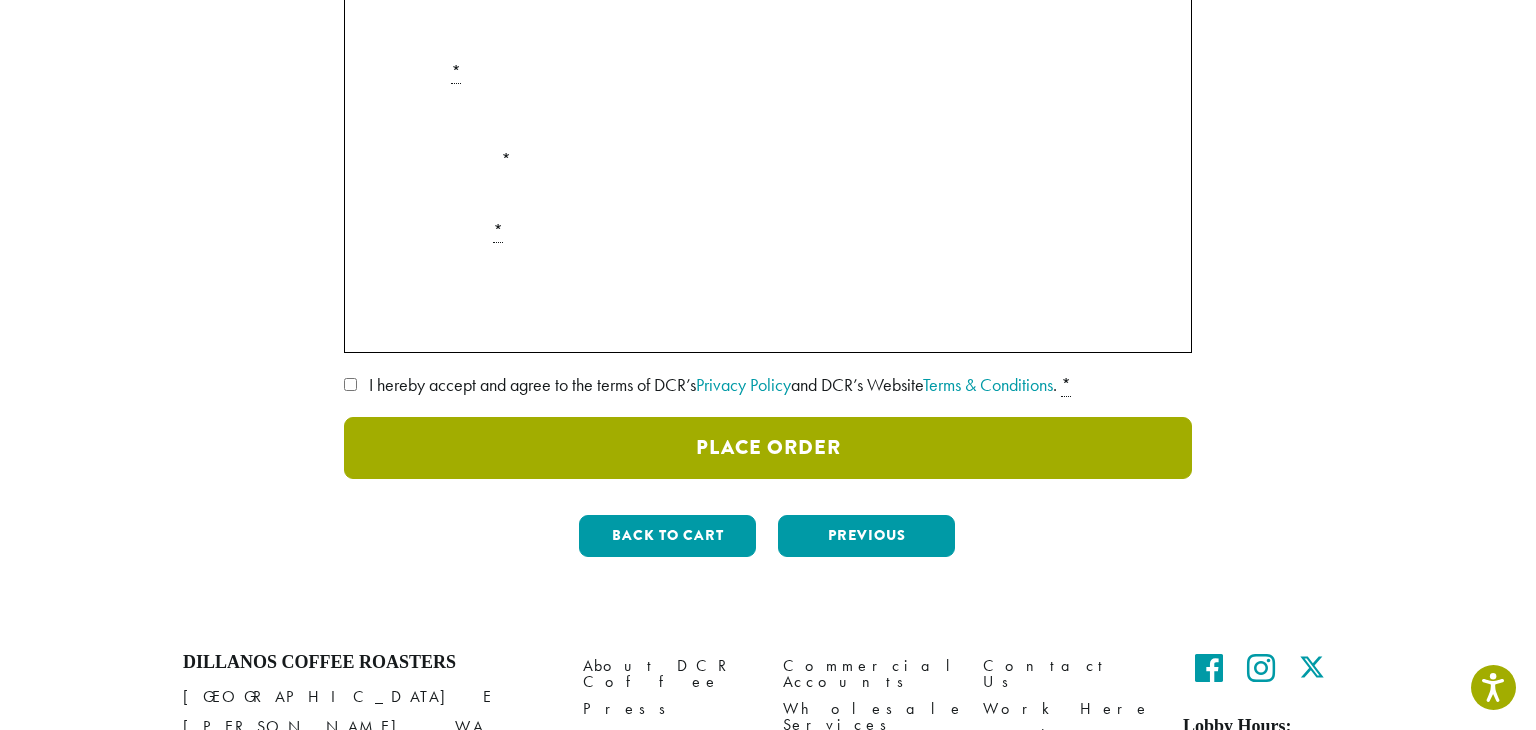 click on "Place Order" at bounding box center (768, 448) 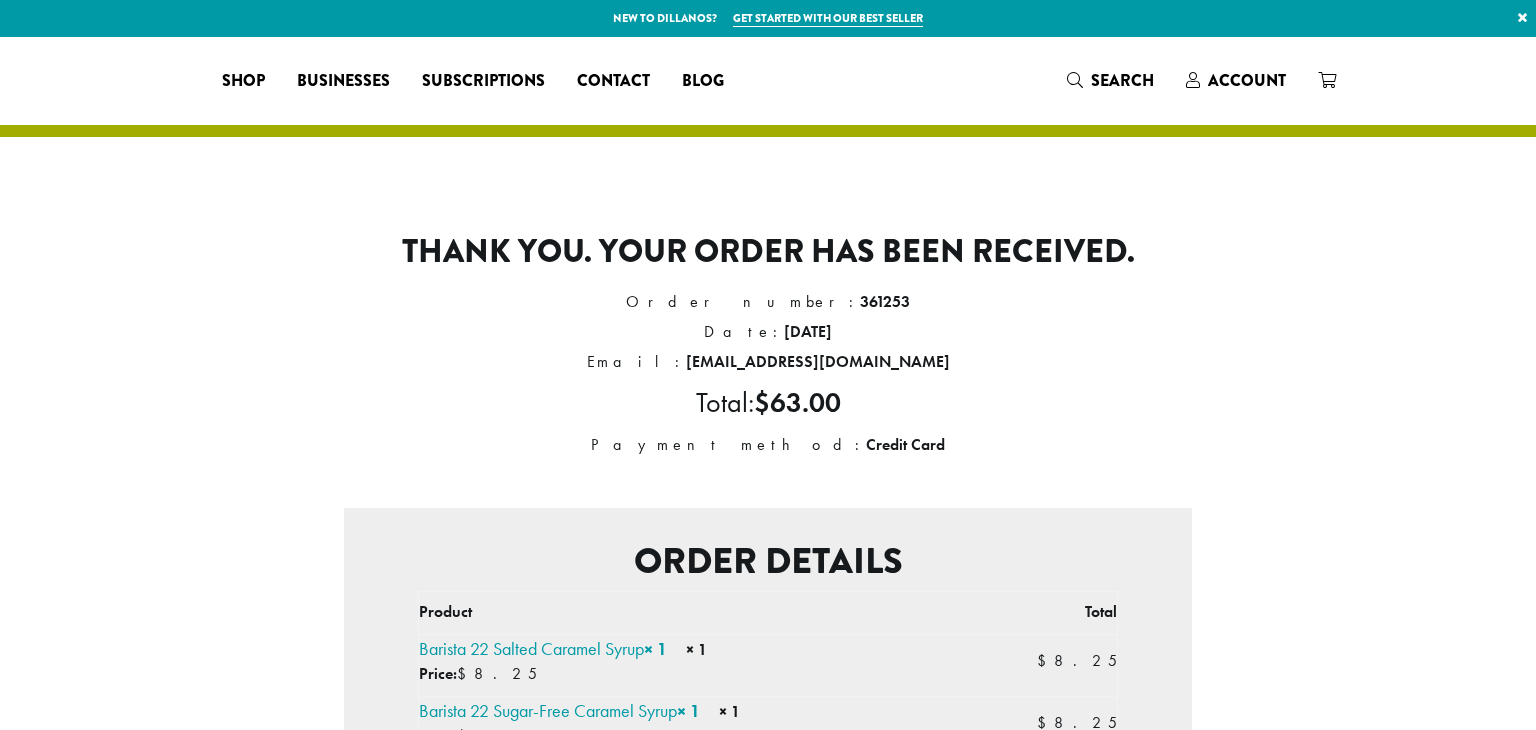 scroll, scrollTop: 0, scrollLeft: 0, axis: both 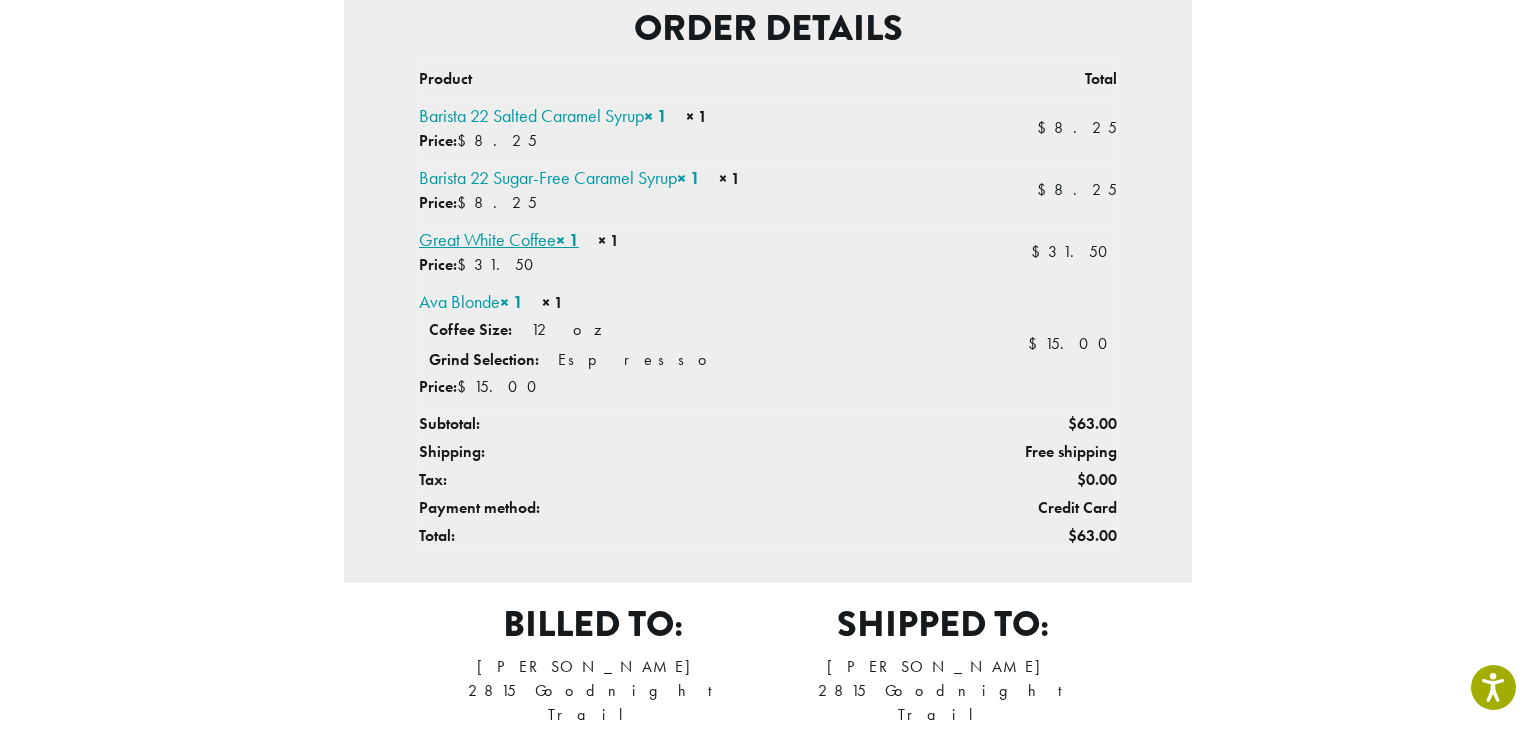 click on "Great White Coffee  × 1" at bounding box center [499, 239] 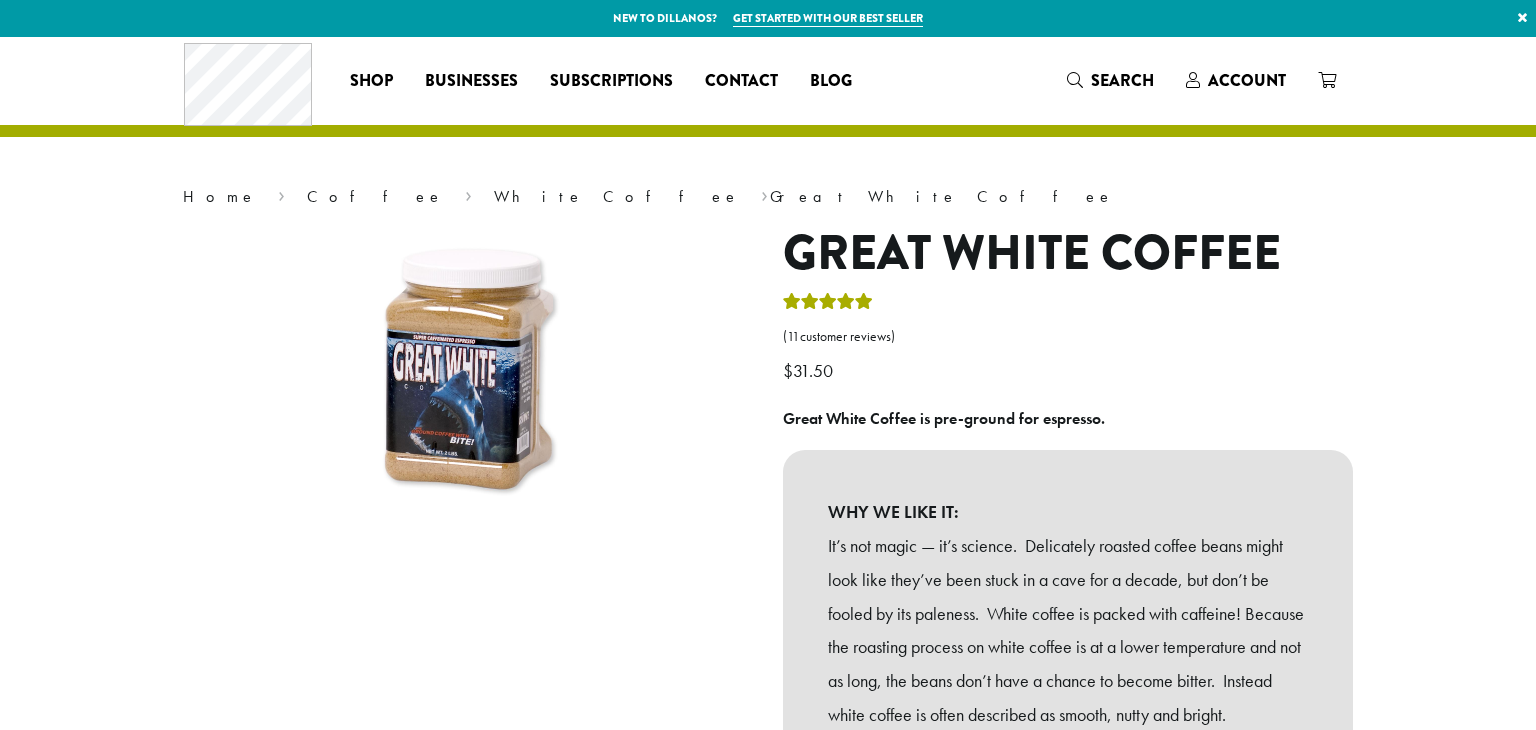 scroll, scrollTop: 0, scrollLeft: 0, axis: both 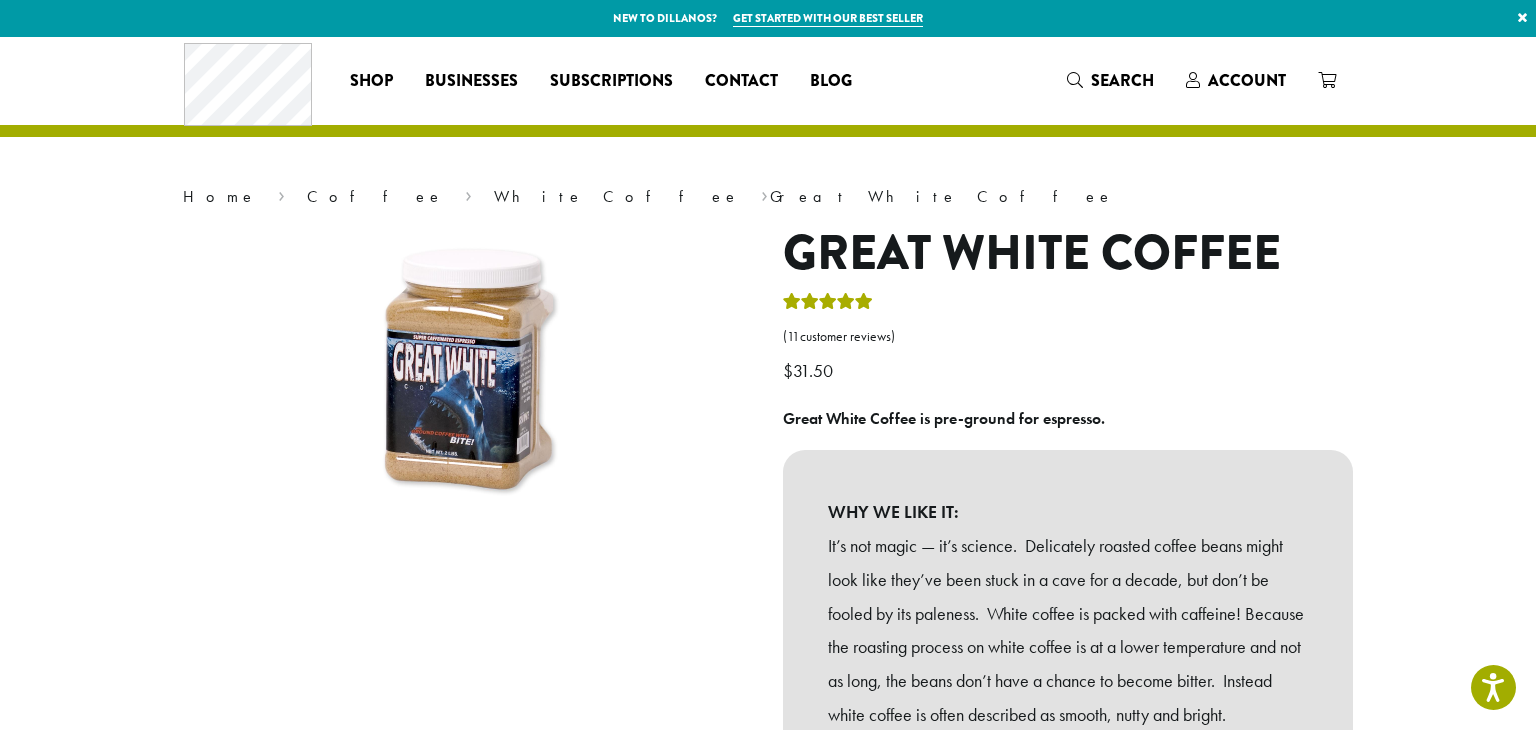click at bounding box center [468, 375] 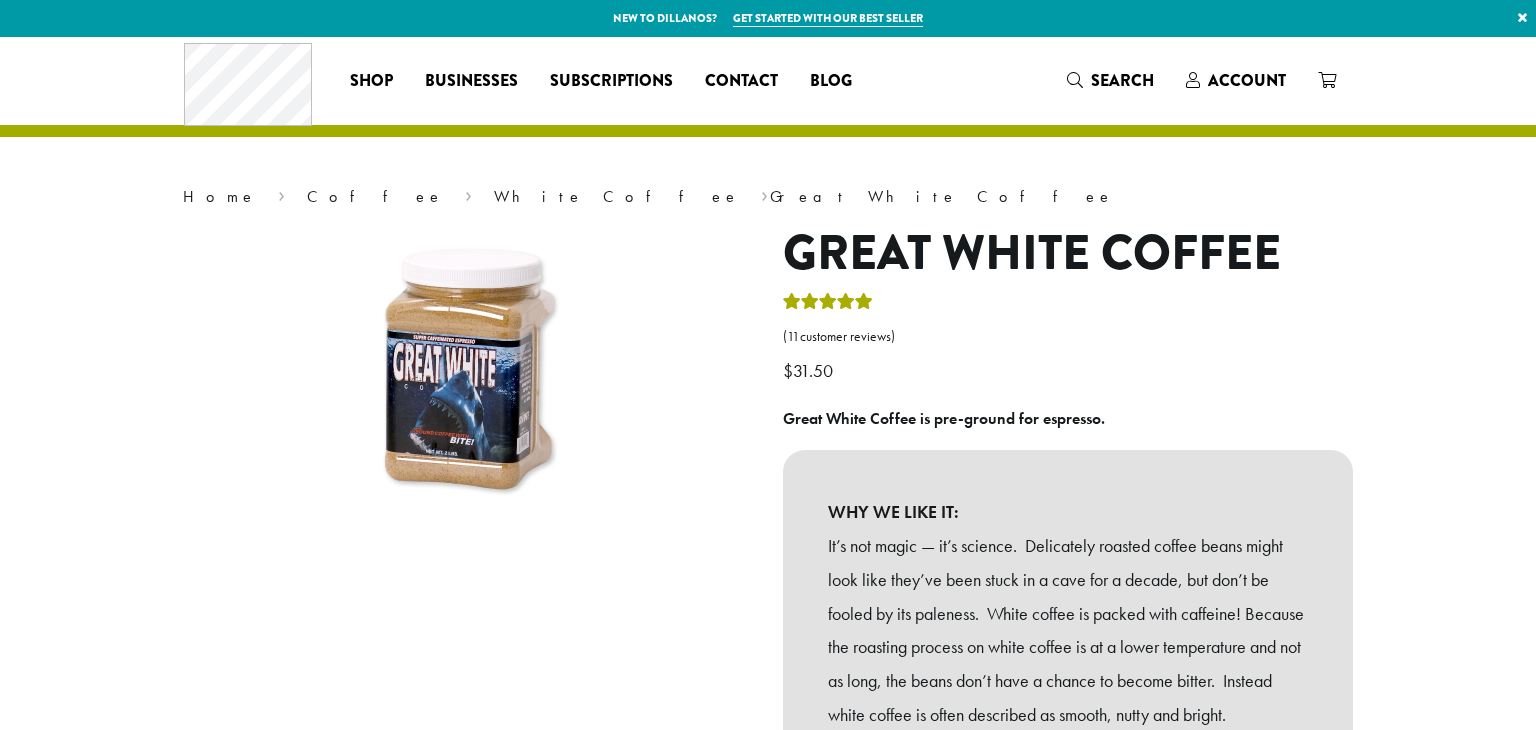 scroll, scrollTop: 0, scrollLeft: 0, axis: both 